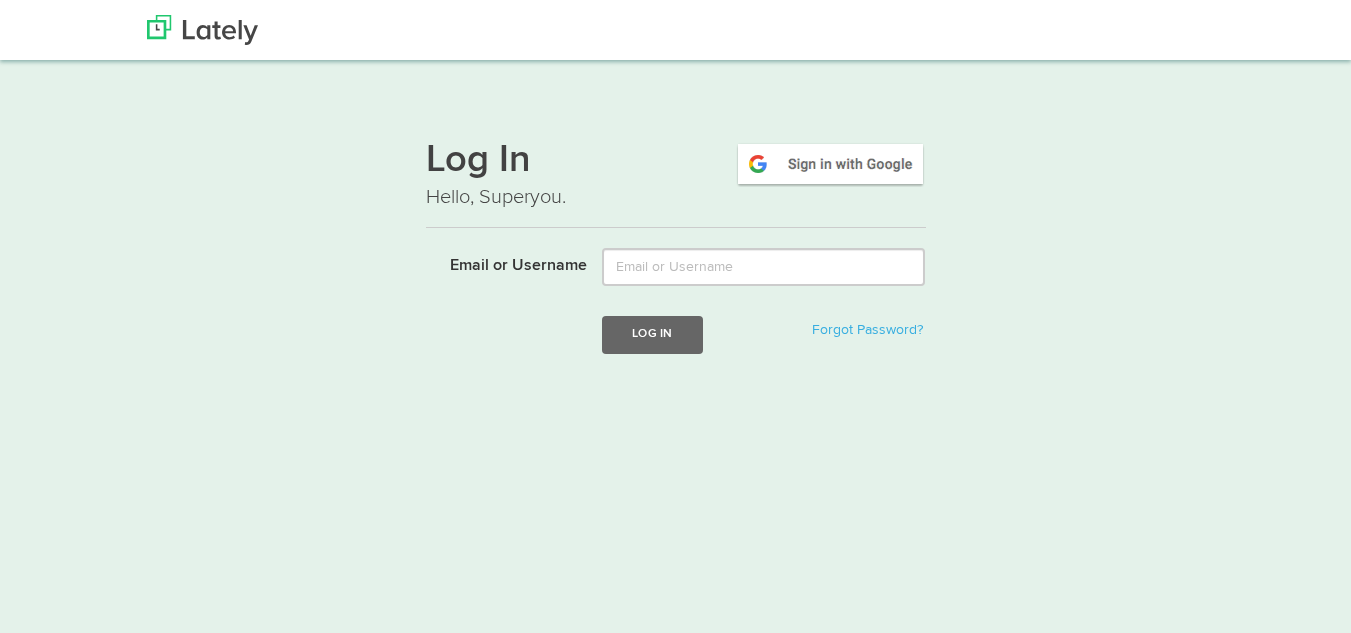 scroll, scrollTop: 0, scrollLeft: 0, axis: both 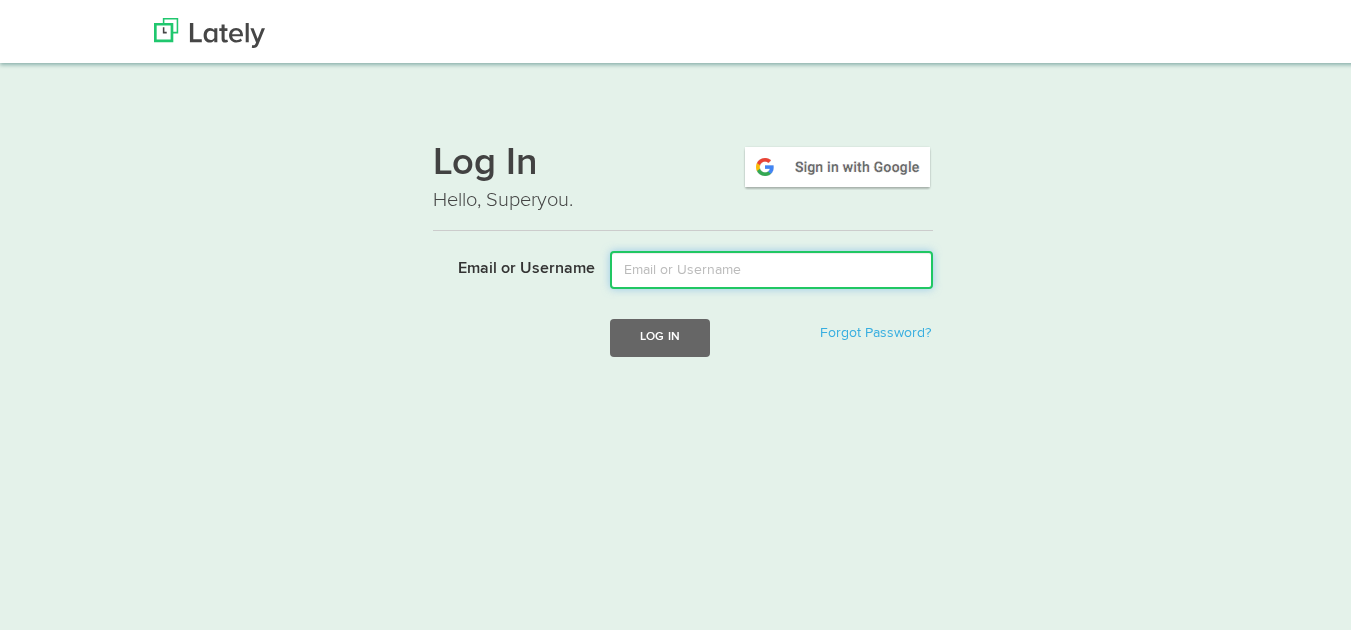 click on "Email or Username" at bounding box center (771, 267) 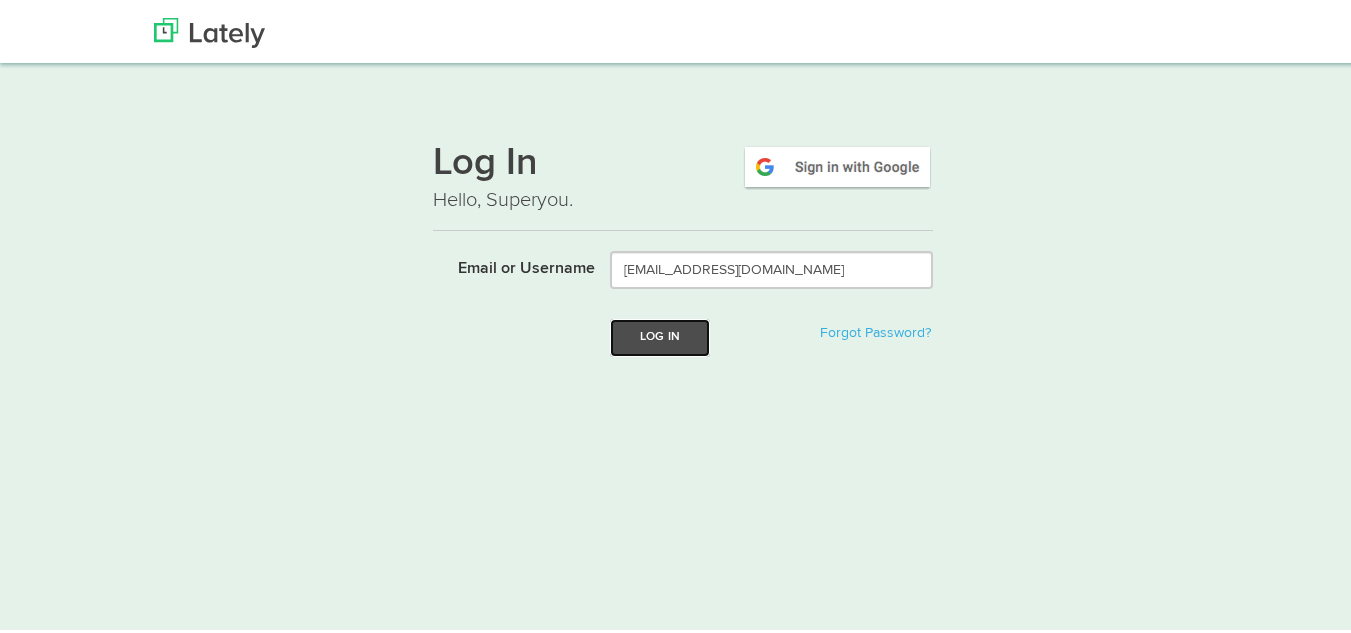 click on "Log In" at bounding box center [660, 334] 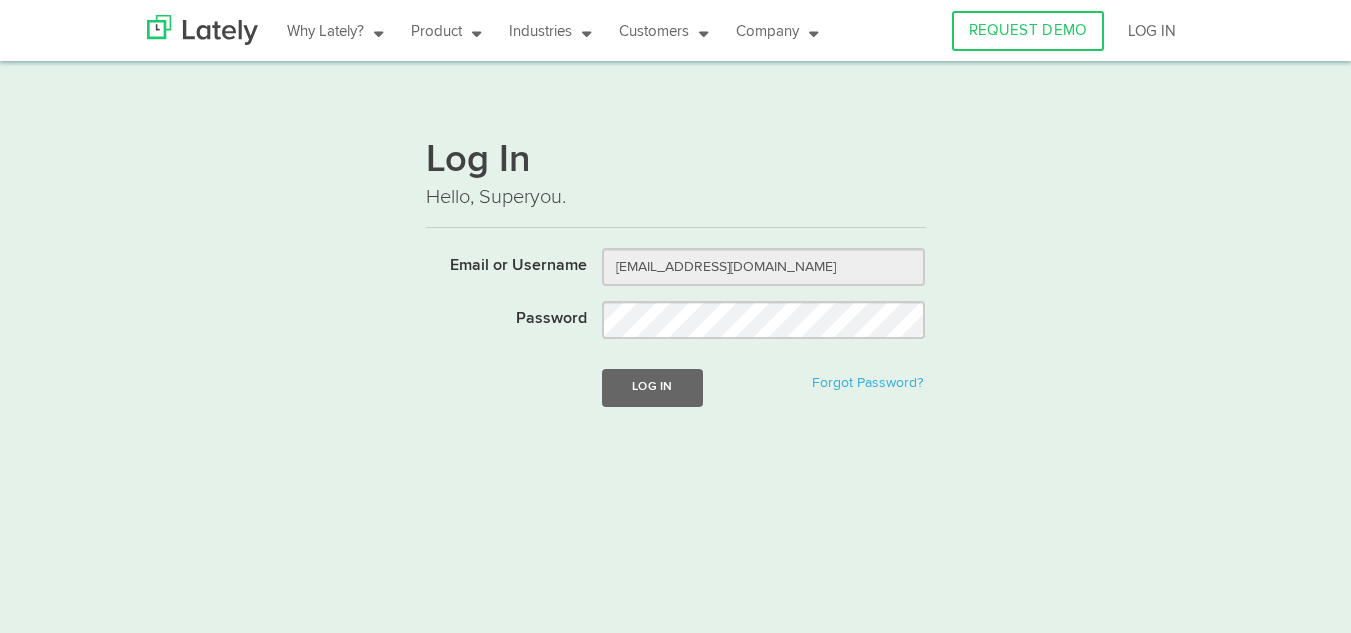 scroll, scrollTop: 0, scrollLeft: 0, axis: both 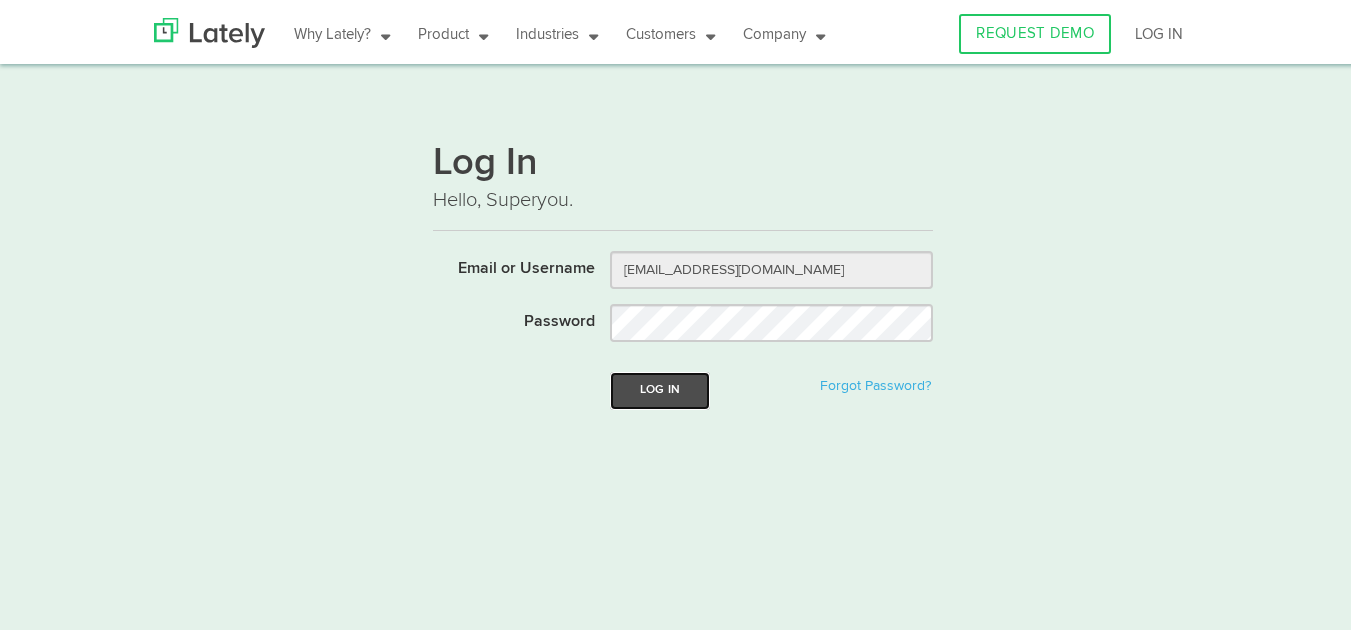 click on "Log In" at bounding box center [660, 387] 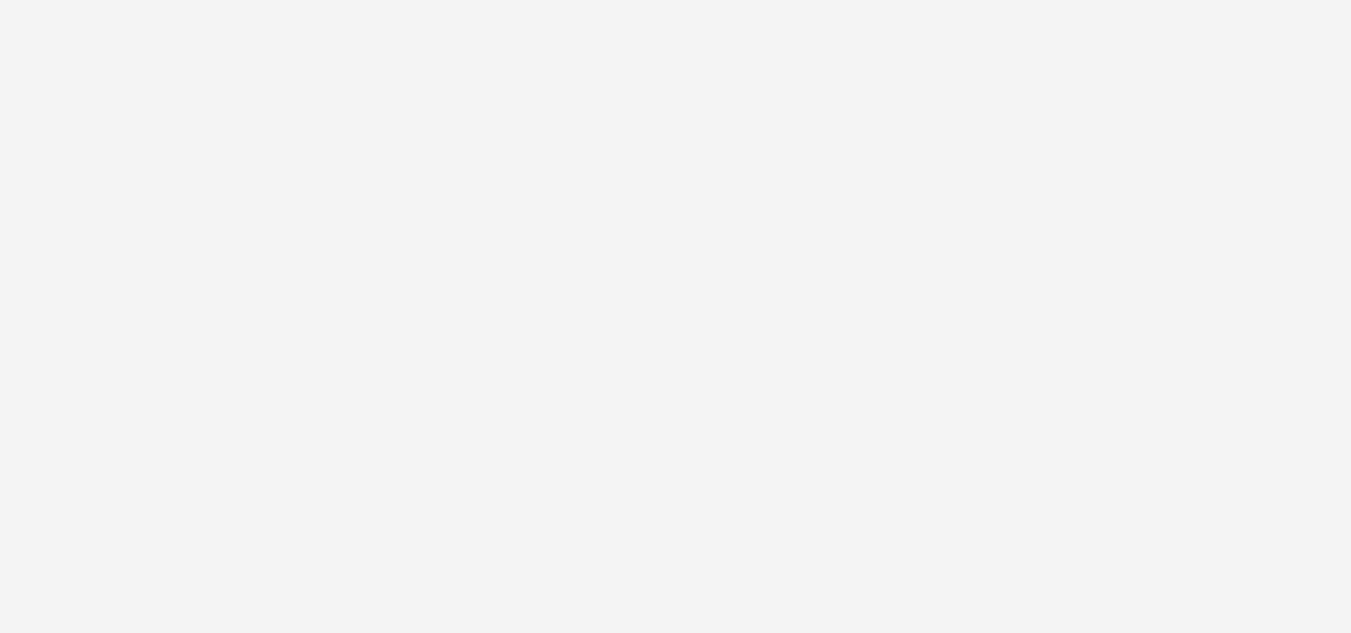 scroll, scrollTop: 0, scrollLeft: 0, axis: both 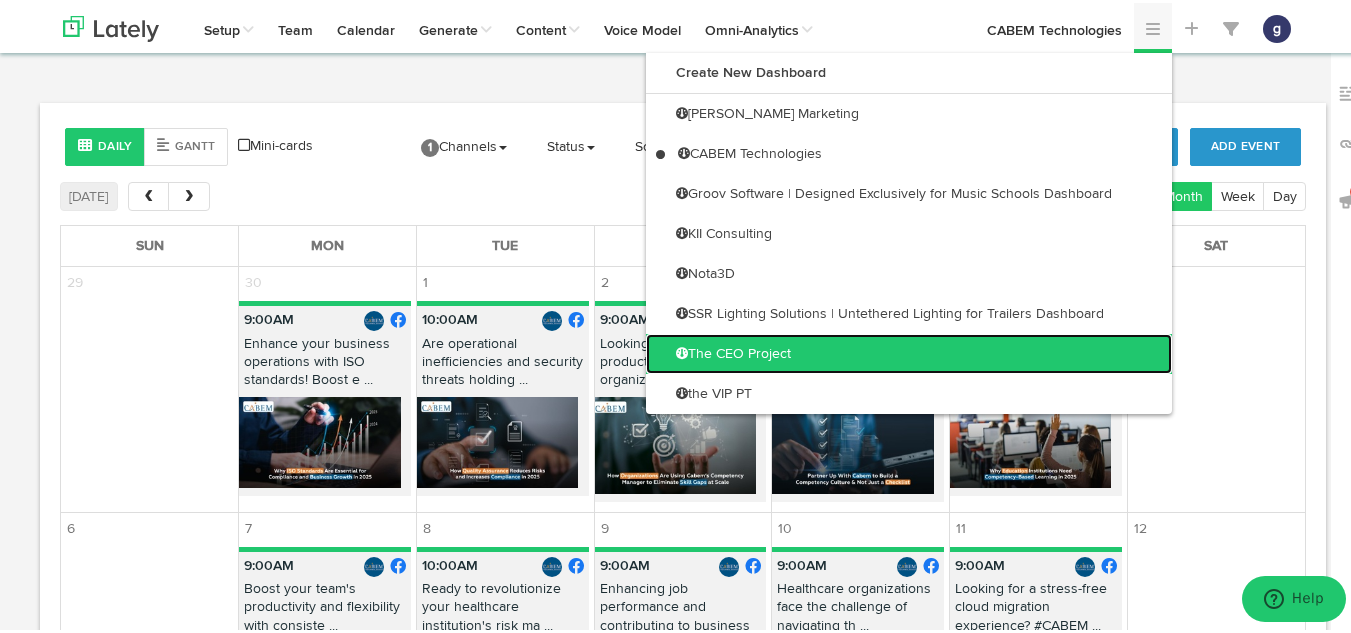 click on "The CEO Project" at bounding box center (909, 351) 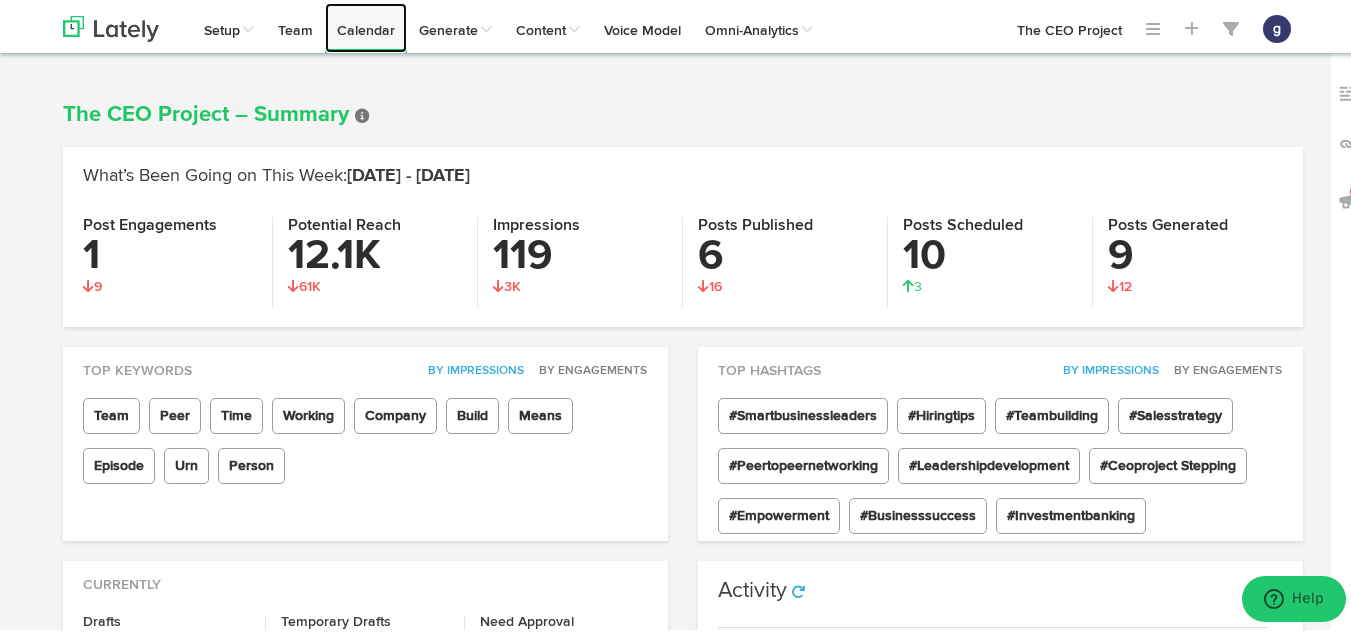 click on "Calendar" at bounding box center [366, 25] 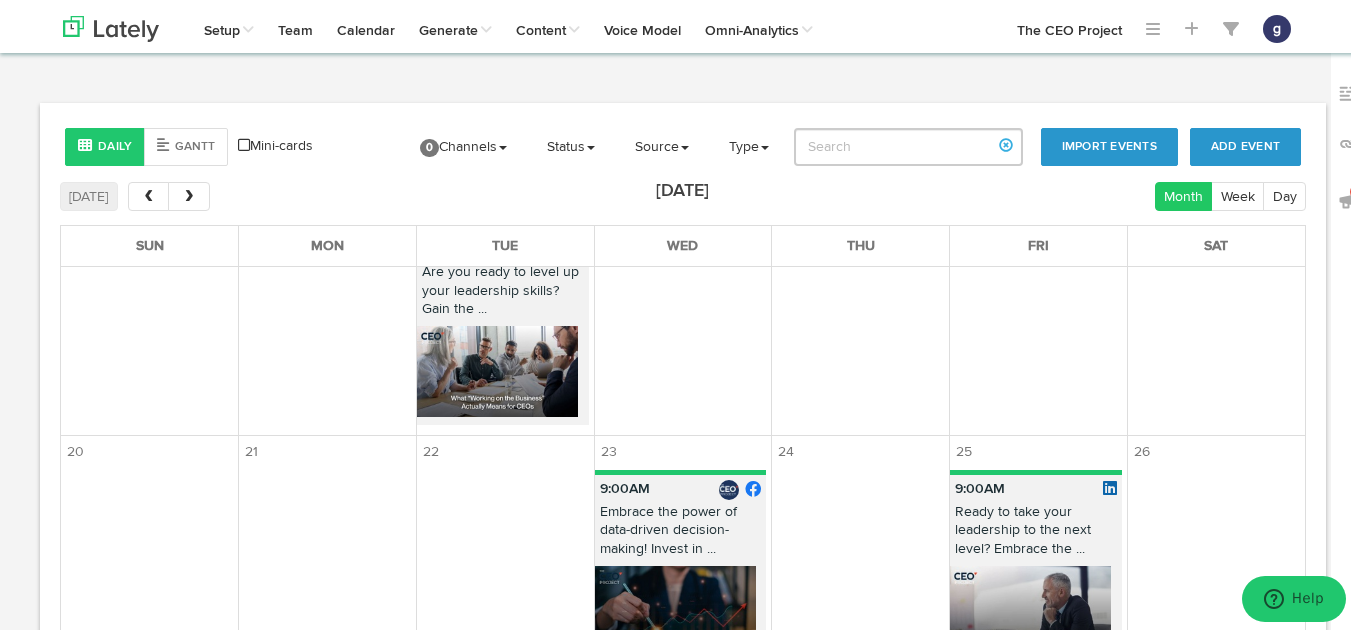 scroll, scrollTop: 2194, scrollLeft: 0, axis: vertical 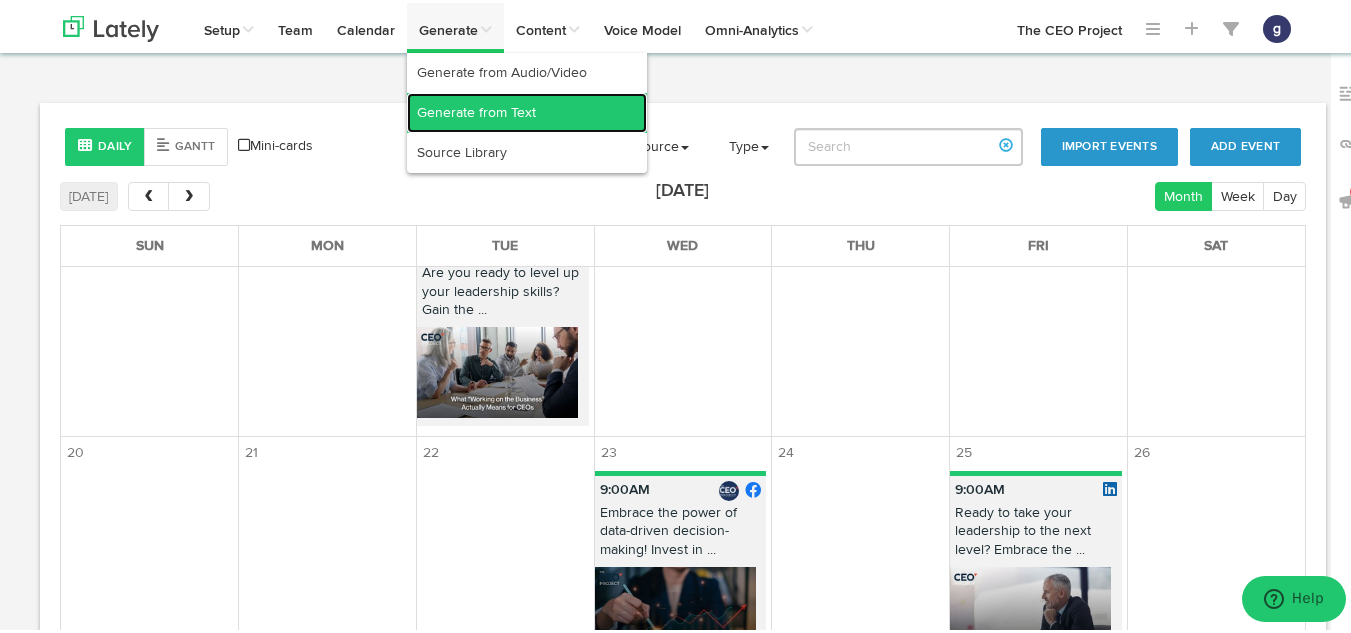click on "Generate from Text" at bounding box center [527, 110] 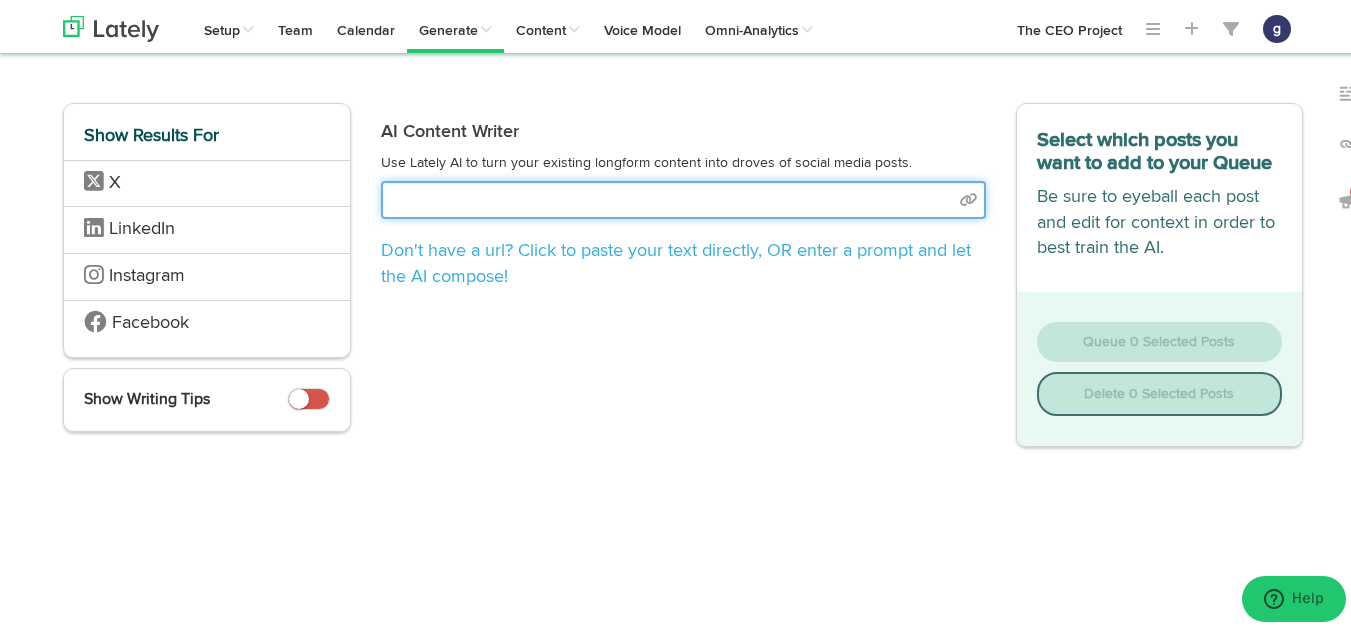 click at bounding box center [683, 197] 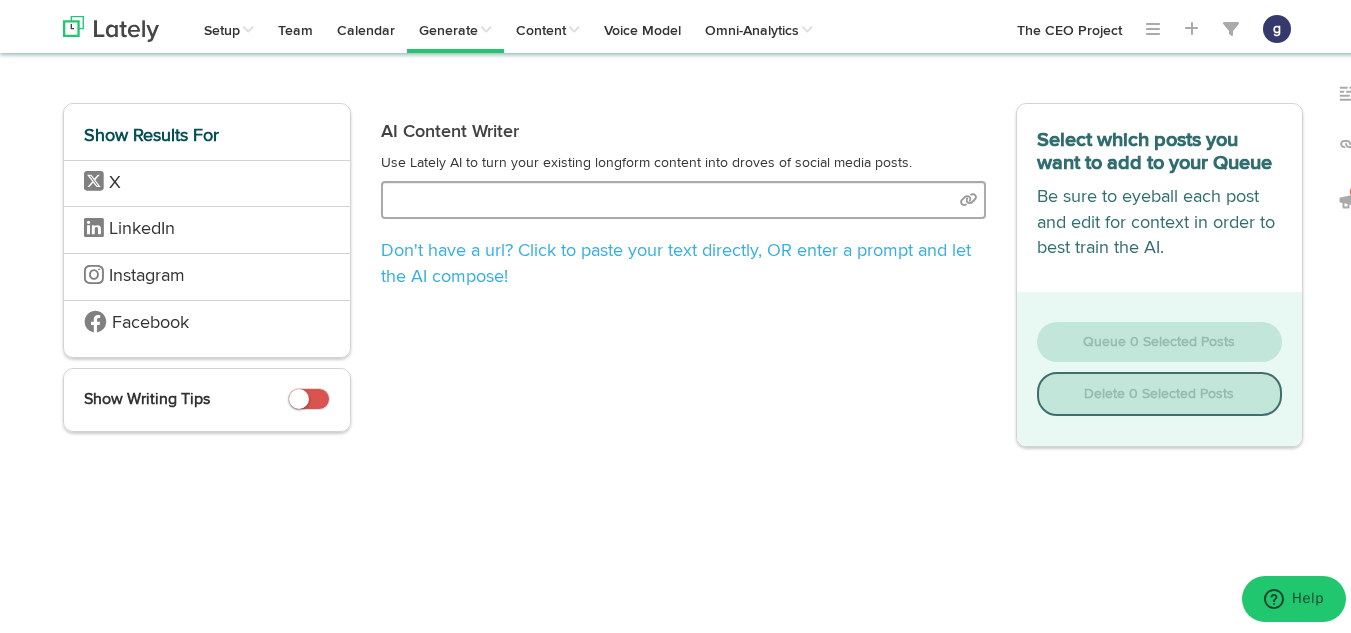 select on "natural" 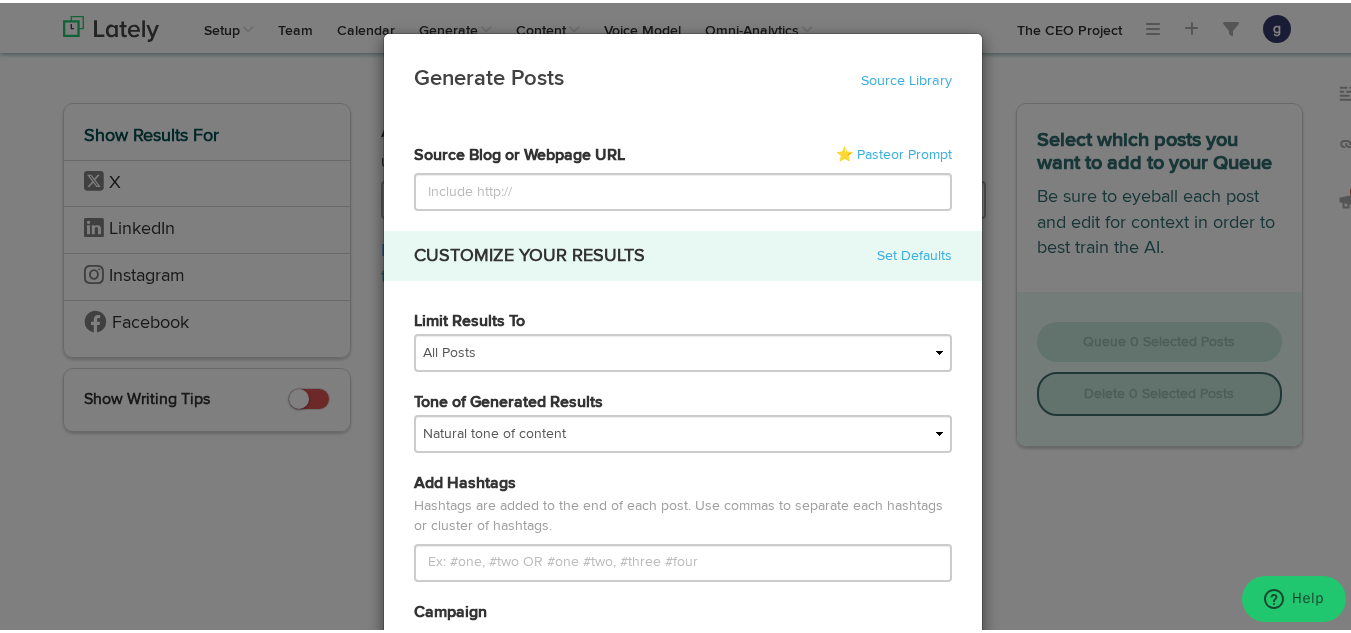 type on "https://theceoproject.com/how-to-use-leading-and-lagging-indicators-to-guide-strategy/" 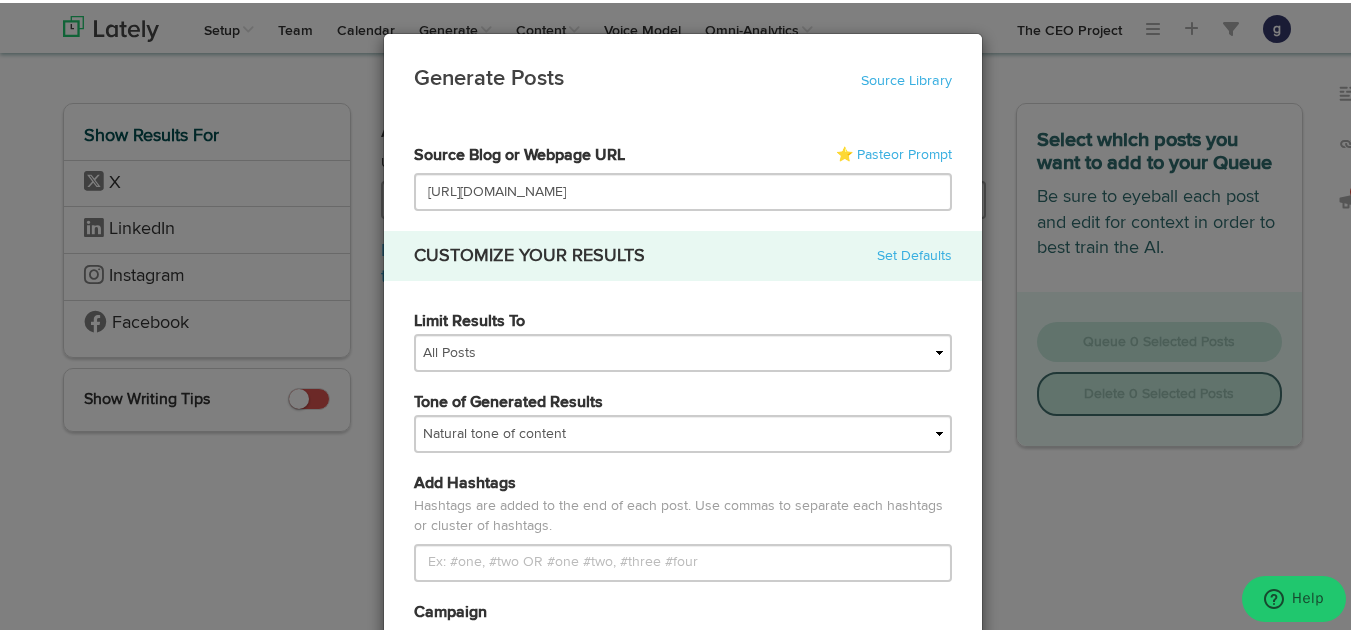 scroll, scrollTop: 0, scrollLeft: 23, axis: horizontal 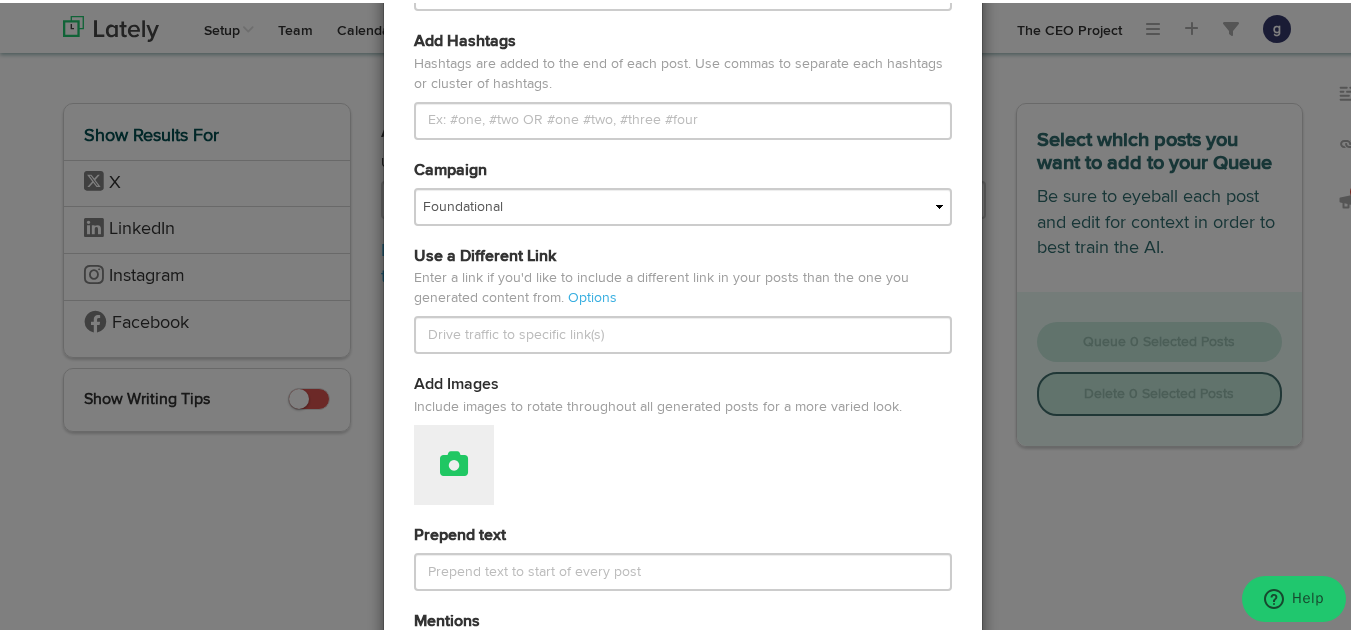 type on "https://theceoproject.com/how-to-use-leading-and-lagging-indicators-to-guide-strategy/" 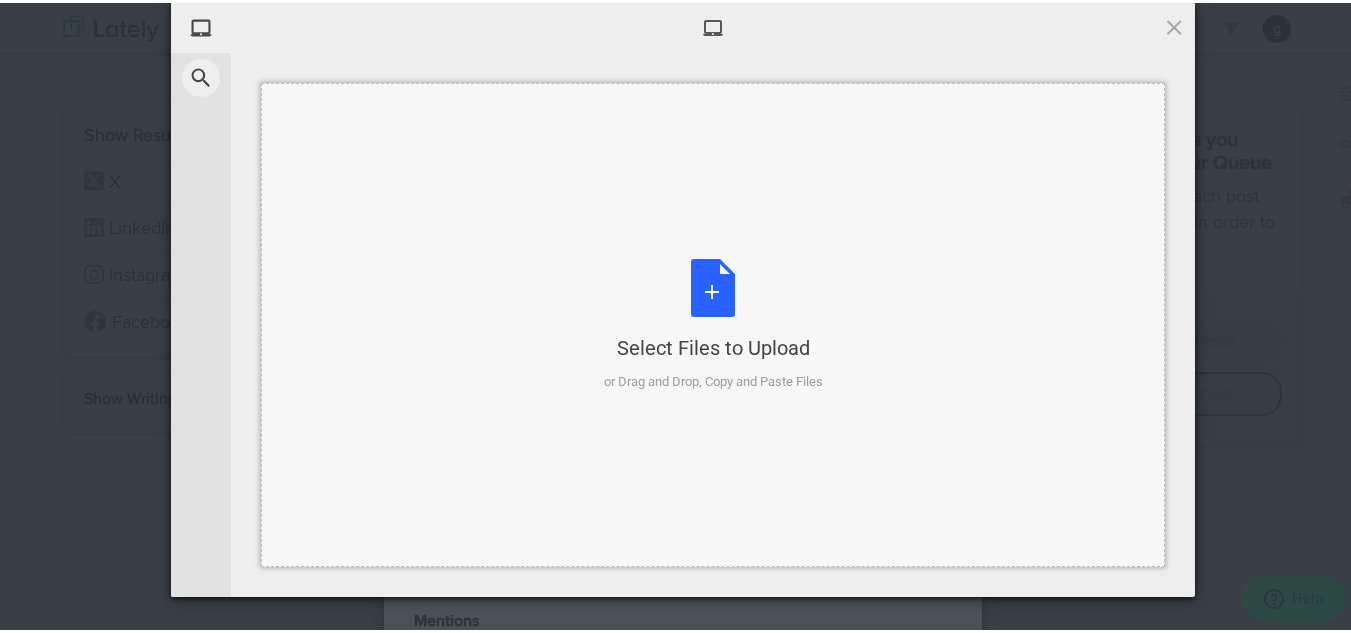 click on "Select Files to Upload
or Drag and Drop, Copy and Paste Files" at bounding box center [713, 322] 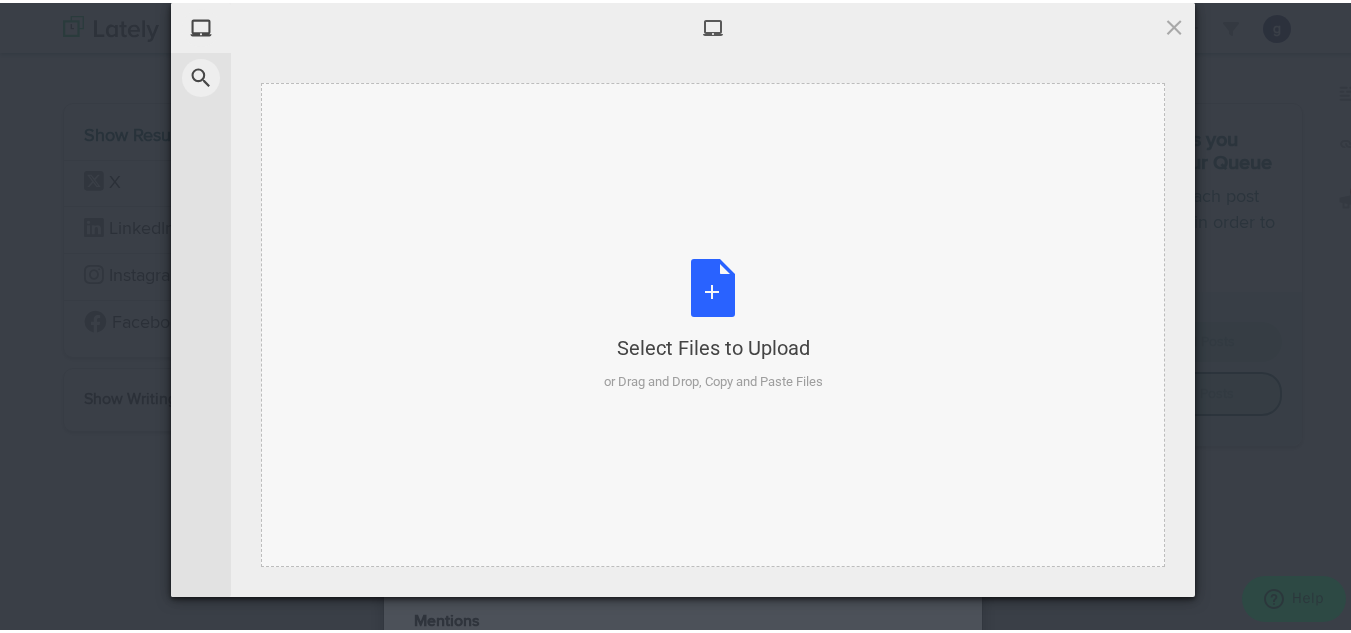 type 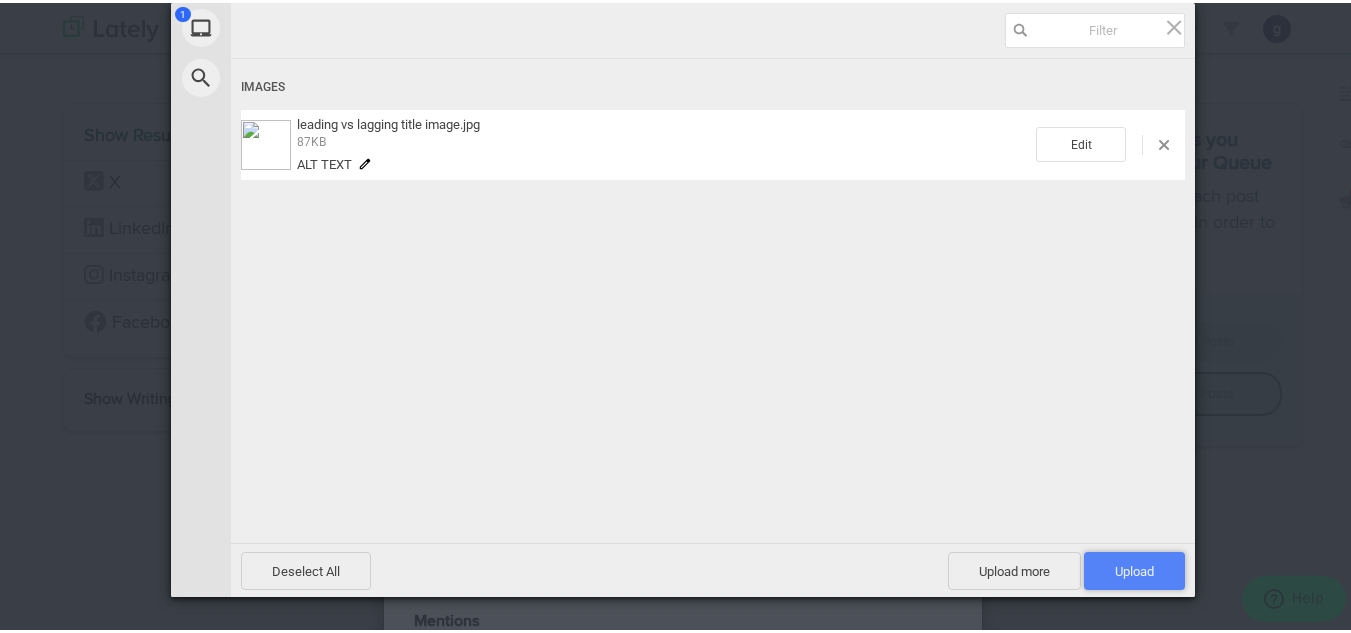 click on "Upload
1" at bounding box center [1134, 568] 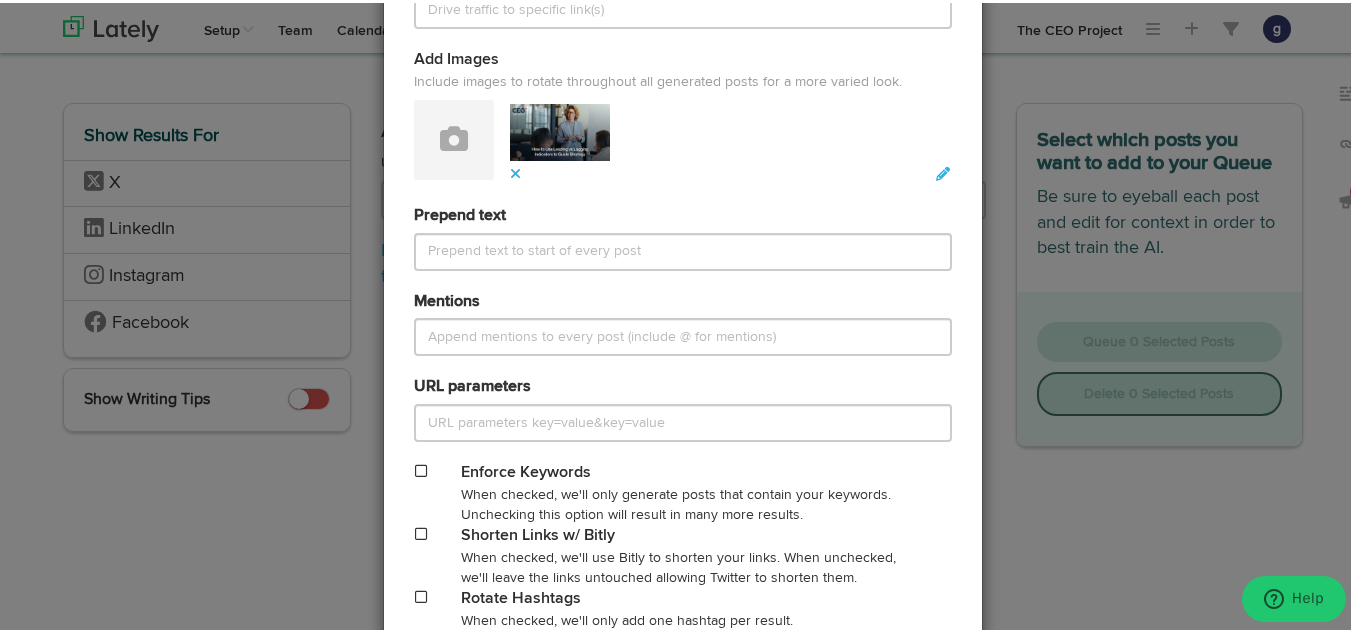 scroll, scrollTop: 921, scrollLeft: 0, axis: vertical 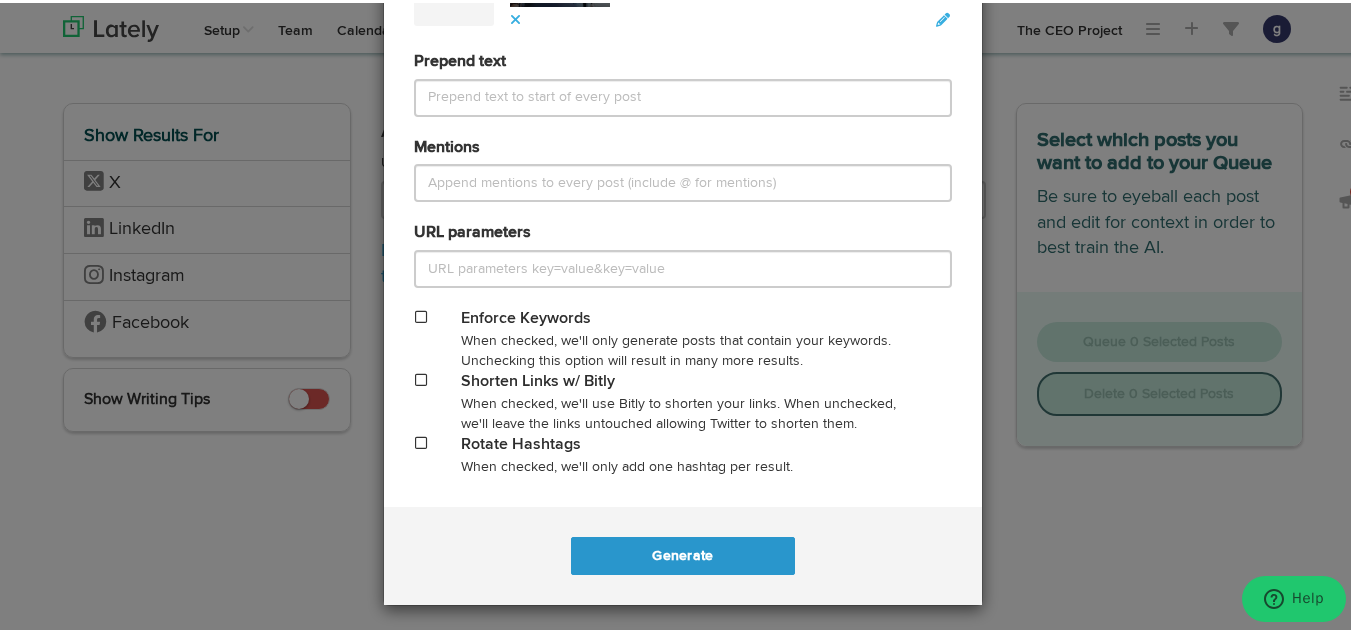 click at bounding box center (421, 377) 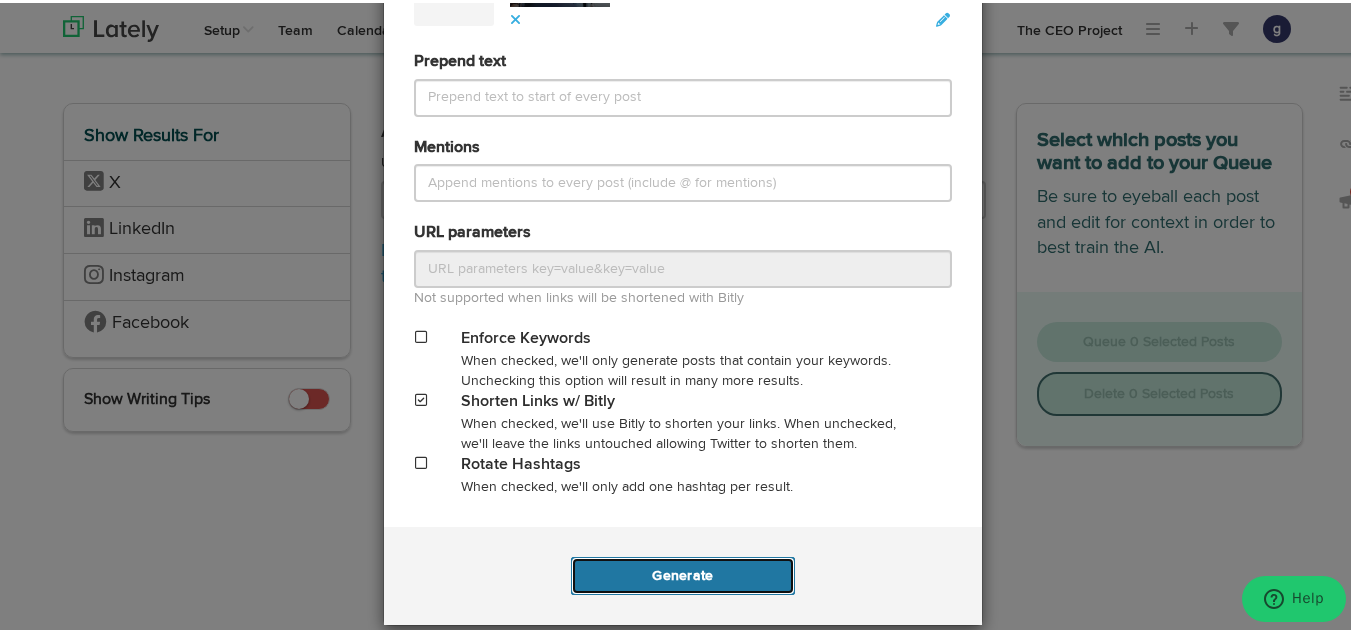 click on "Generate" at bounding box center (682, 573) 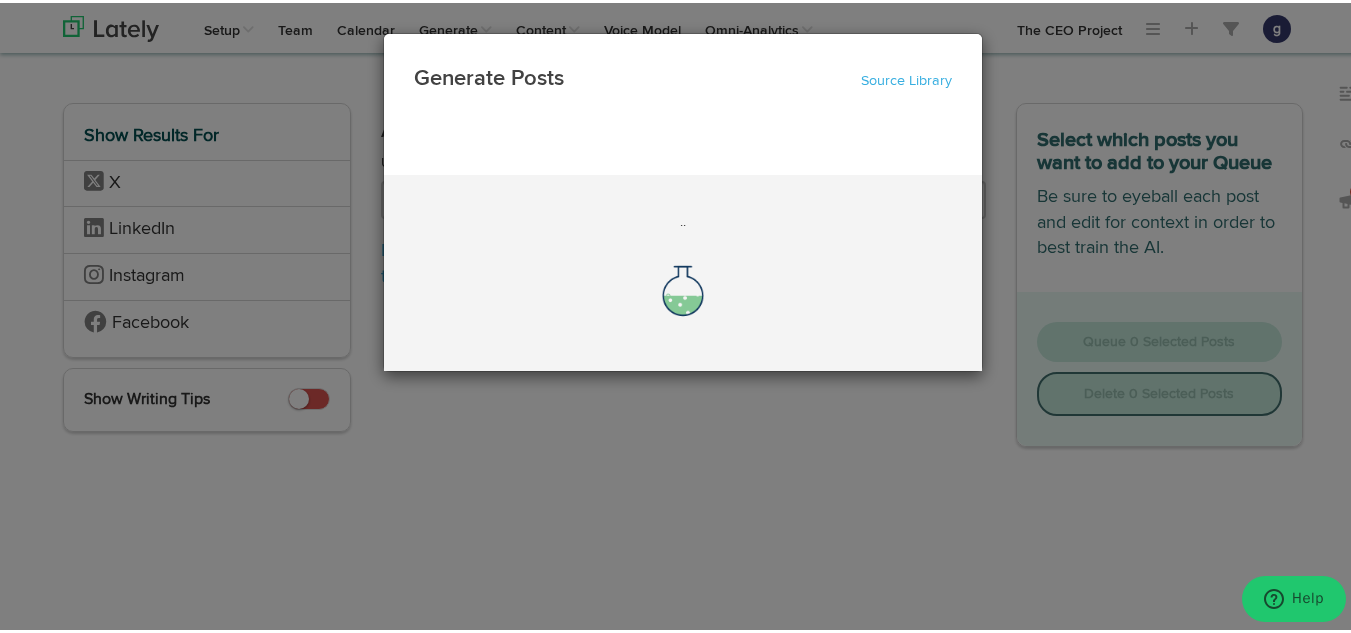 scroll, scrollTop: 0, scrollLeft: 0, axis: both 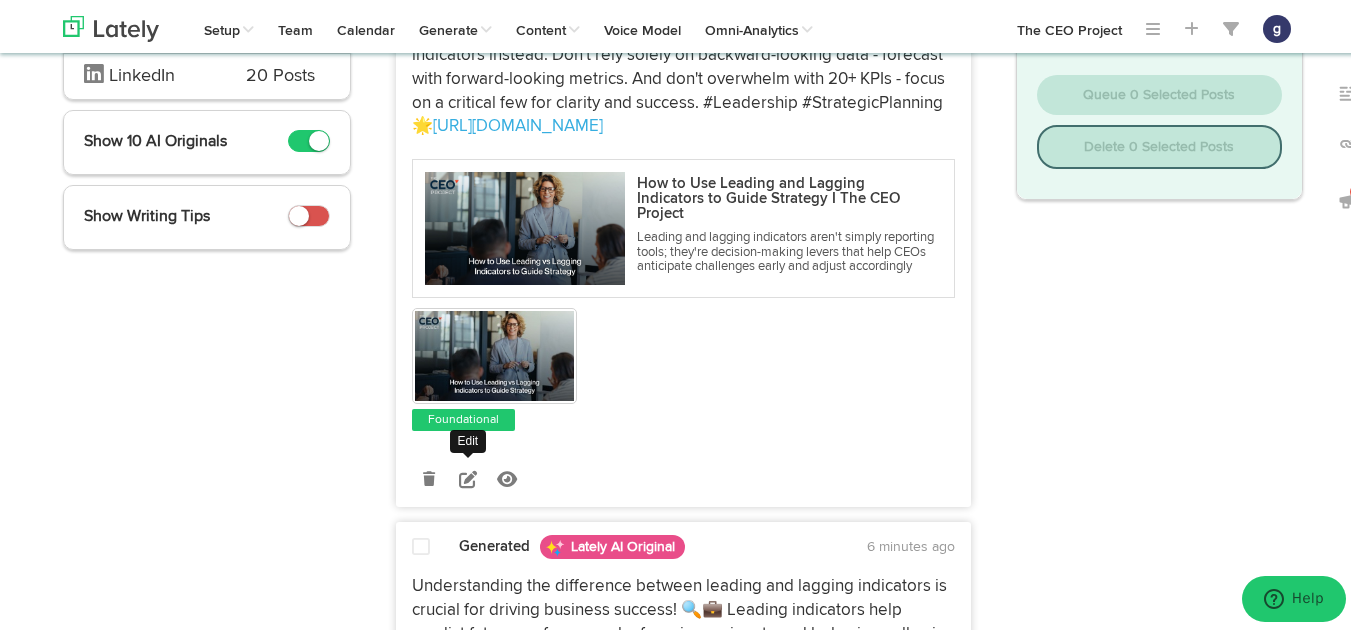click at bounding box center [468, 476] 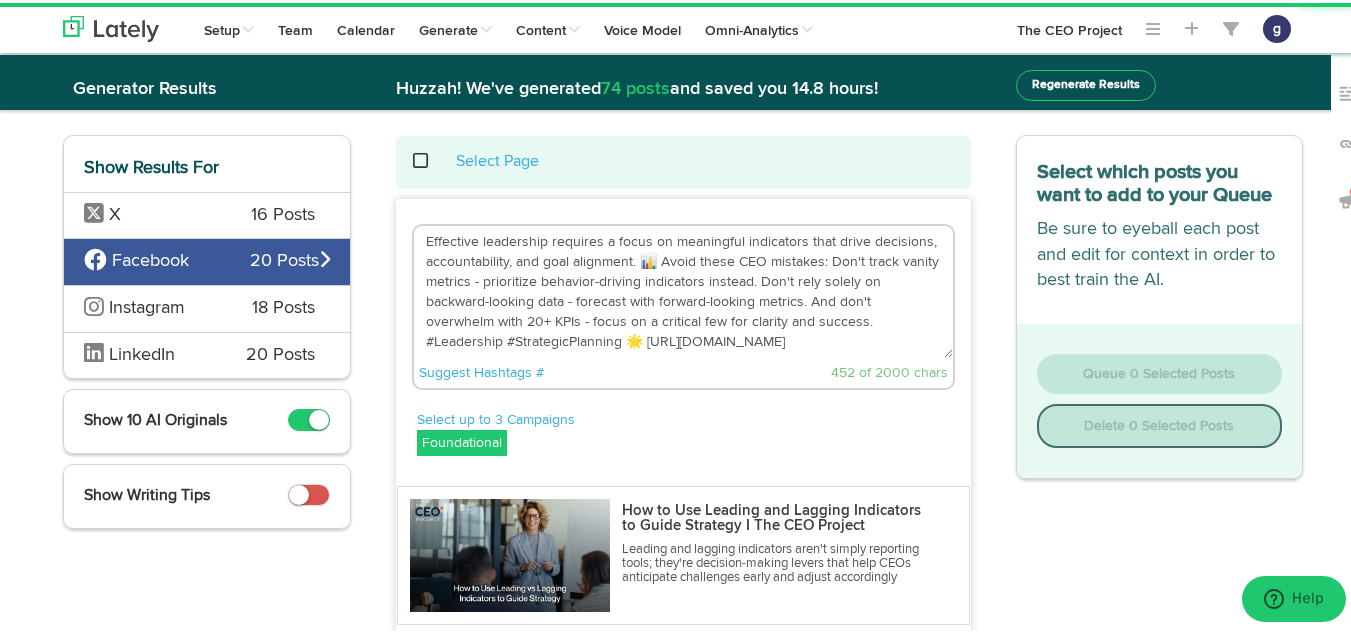 scroll, scrollTop: 0, scrollLeft: 0, axis: both 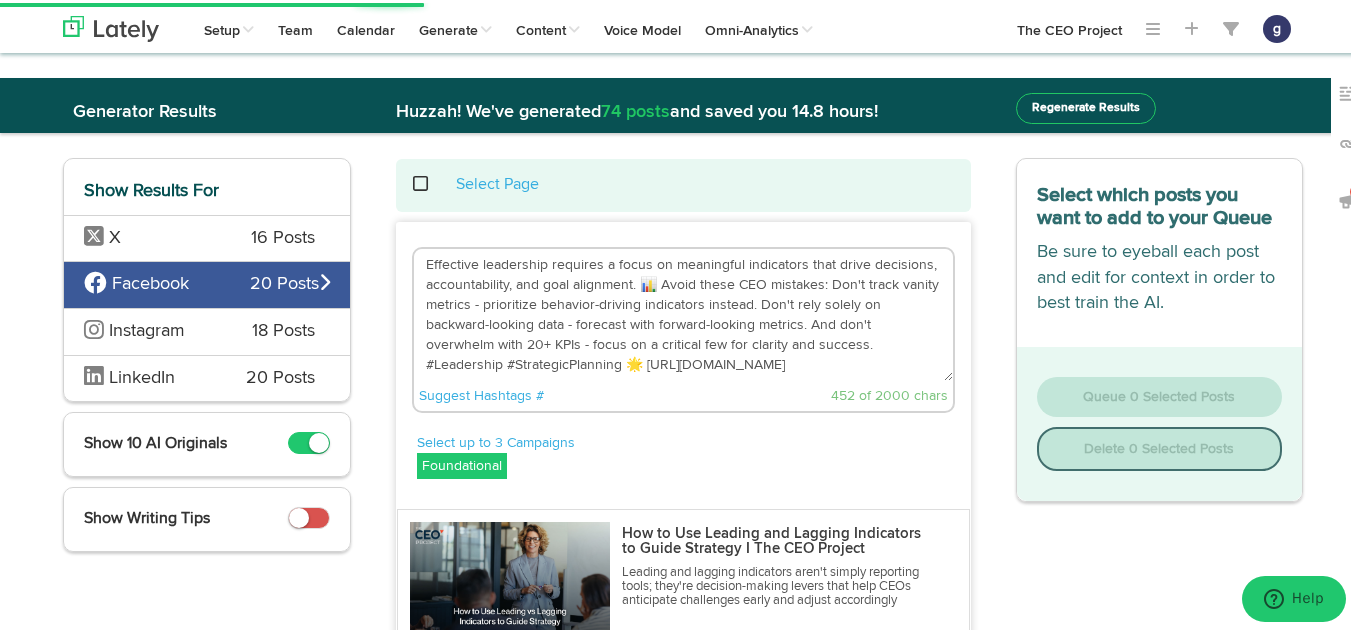 click on "Effective leadership requires a focus on meaningful indicators that drive decisions, accountability, and goal alignment. 📊 Avoid these CEO mistakes: Don't track vanity metrics - prioritize behavior-driving indicators instead. Don't rely solely on backward-looking data - forecast with forward-looking metrics. And don't overwhelm with 20+ KPIs - focus on a critical few for clarity and success. #Leadership #StrategicPlanning 🌟 https://bit.ly/4eYQcl3" at bounding box center [683, 312] 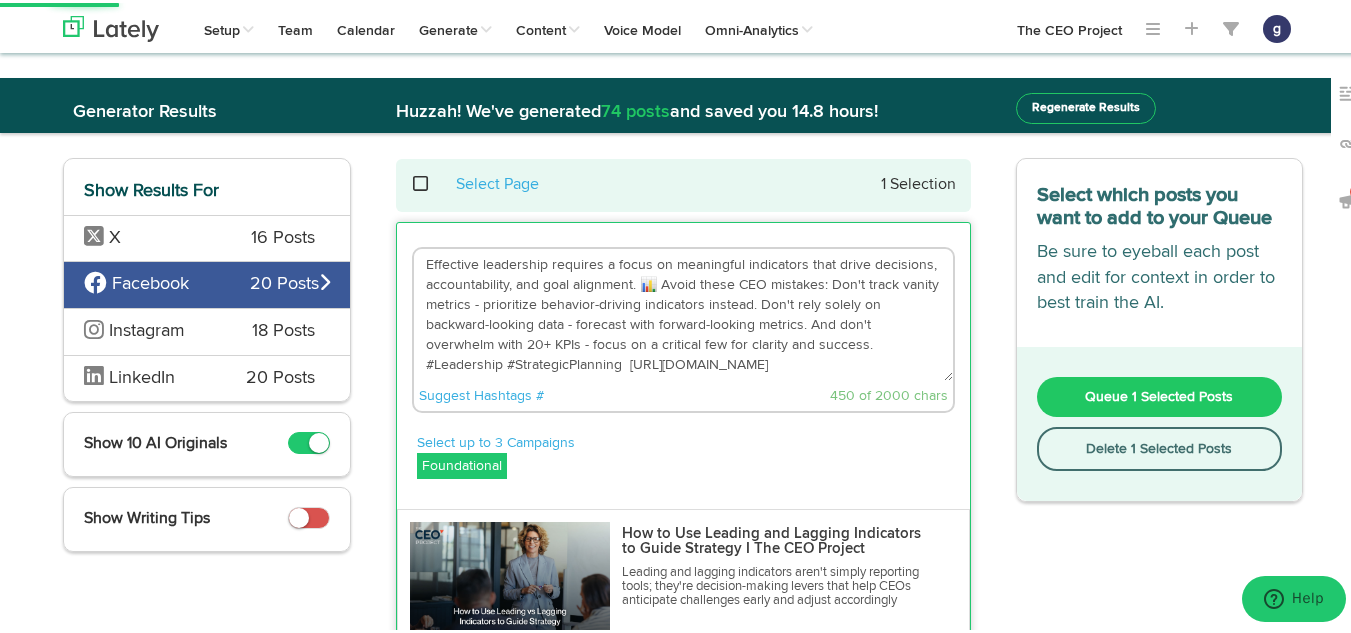 click on "Effective leadership requires a focus on meaningful indicators that drive decisions, accountability, and goal alignment. 📊 Avoid these CEO mistakes: Don't track vanity metrics - prioritize behavior-driving indicators instead. Don't rely solely on backward-looking data - forecast with forward-looking metrics. And don't overwhelm with 20+ KPIs - focus on a critical few for clarity and success. #Leadership #StrategicPlanning  https://bit.ly/4eYQcl3" at bounding box center (683, 312) 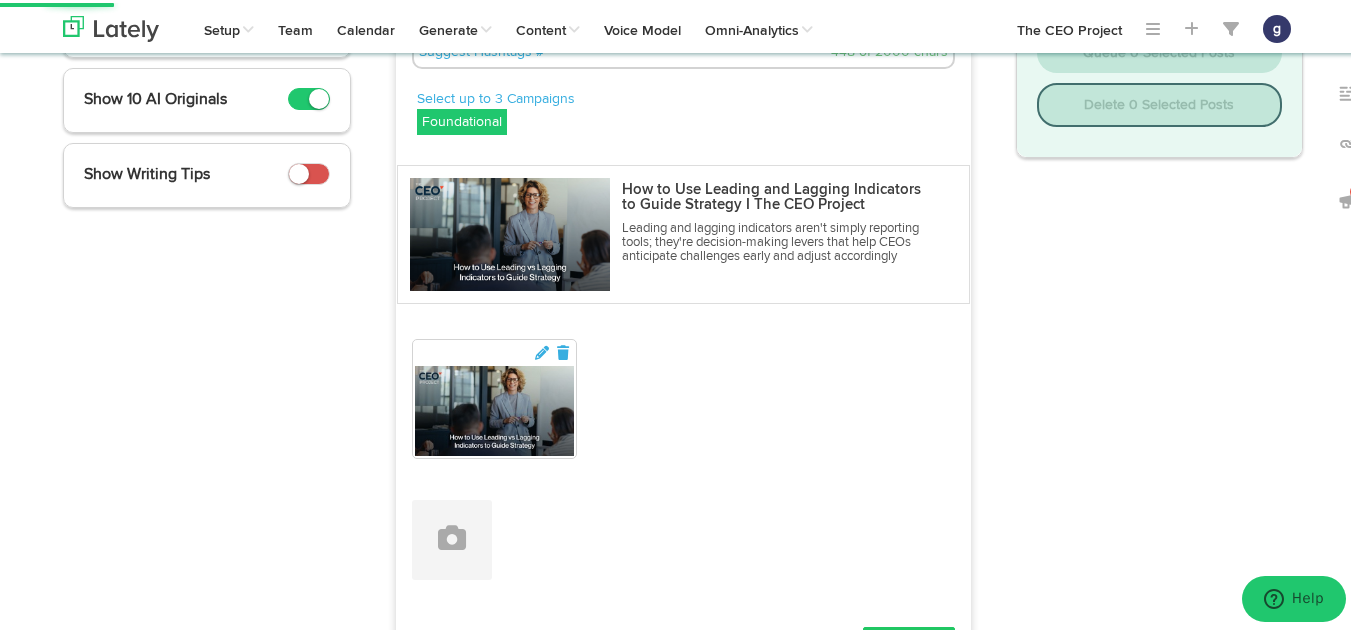 scroll, scrollTop: 599, scrollLeft: 0, axis: vertical 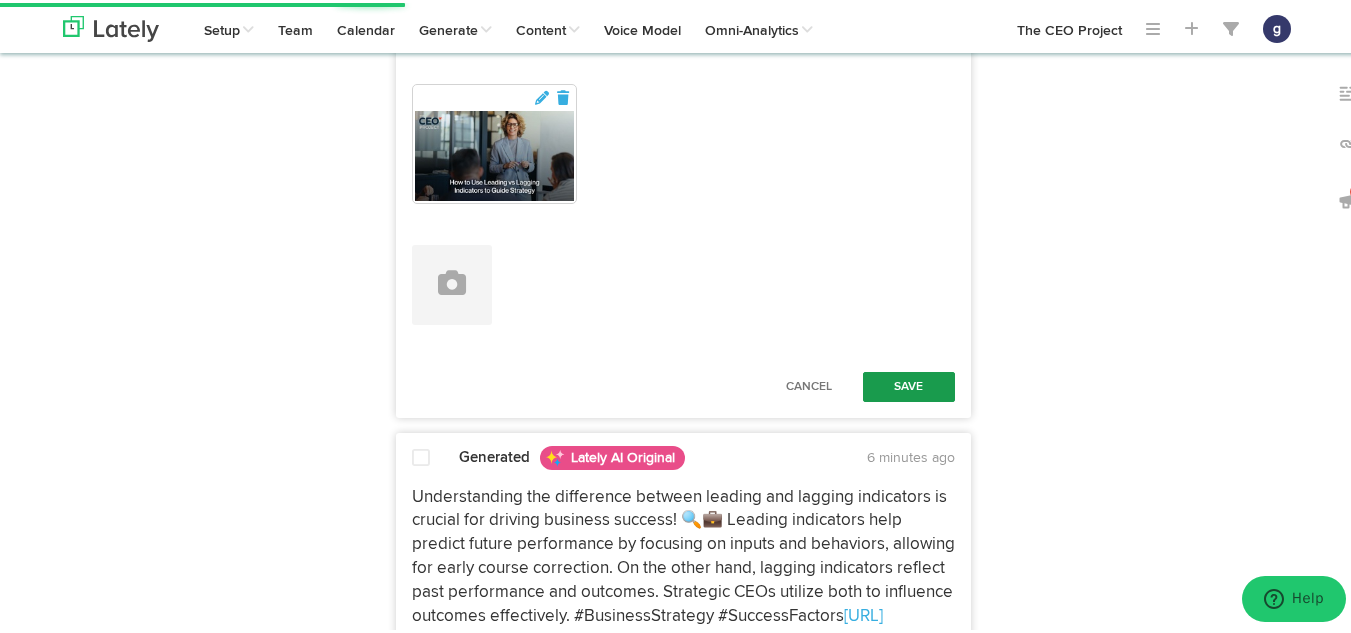 type on "Effective leadership requires a focus on meaningful indicators that drive decisions, accountability, and goal alignment.  Avoid these CEO mistakes: Don't track vanity metrics - prioritize behavior-driving indicators instead. Don't rely solely on backward-looking data - forecast with forward-looking metrics. And don't overwhelm with 20+ KPIs - focus on a critical few for clarity and success. #Leadership #StrategicPlanning  https://bit.ly/4eYQcl3" 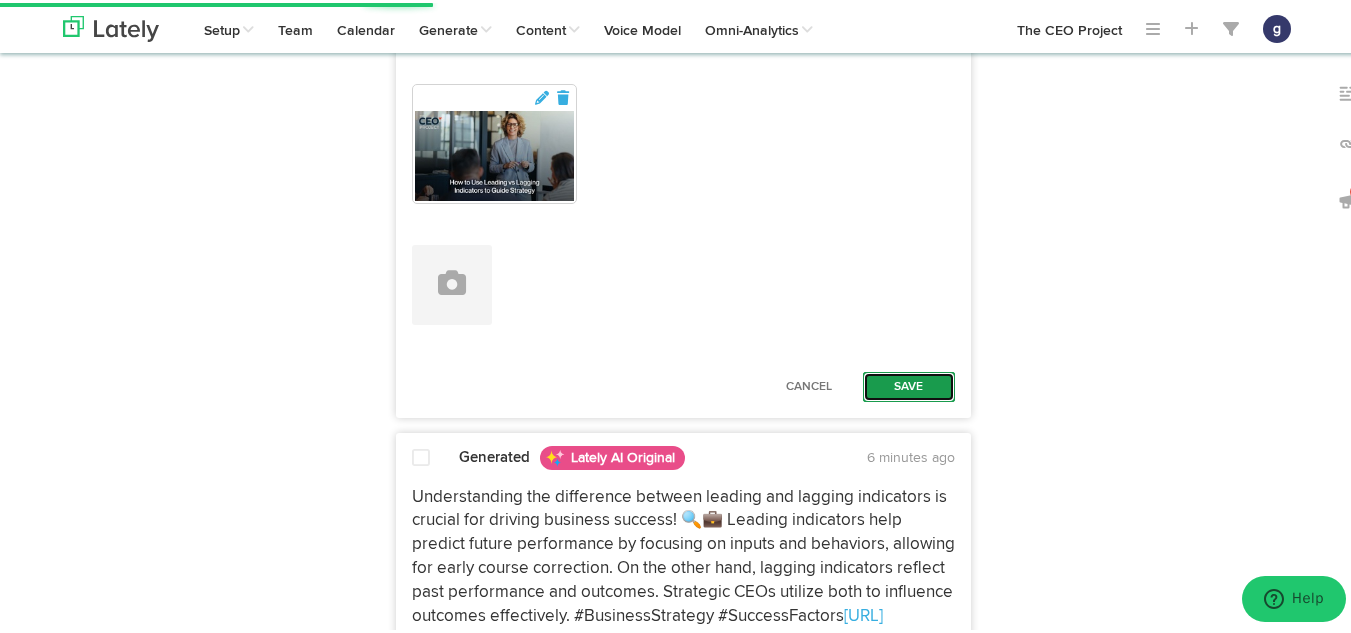click on "Save" at bounding box center (909, 384) 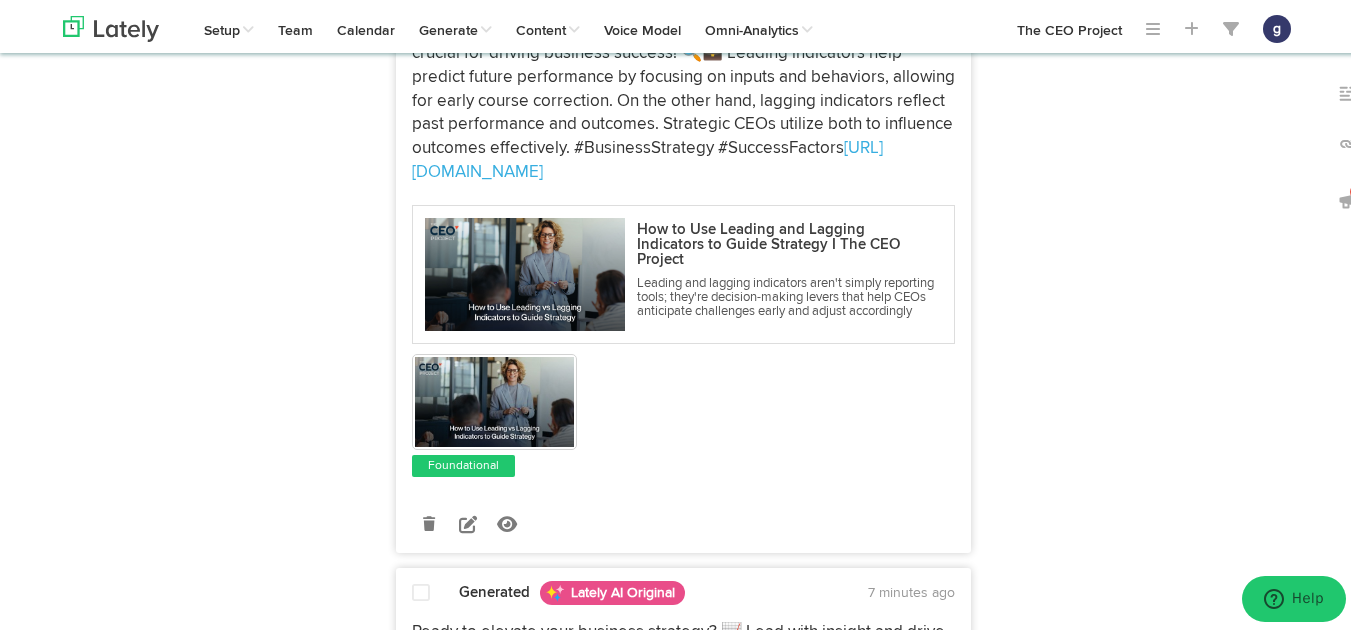 scroll, scrollTop: 860, scrollLeft: 0, axis: vertical 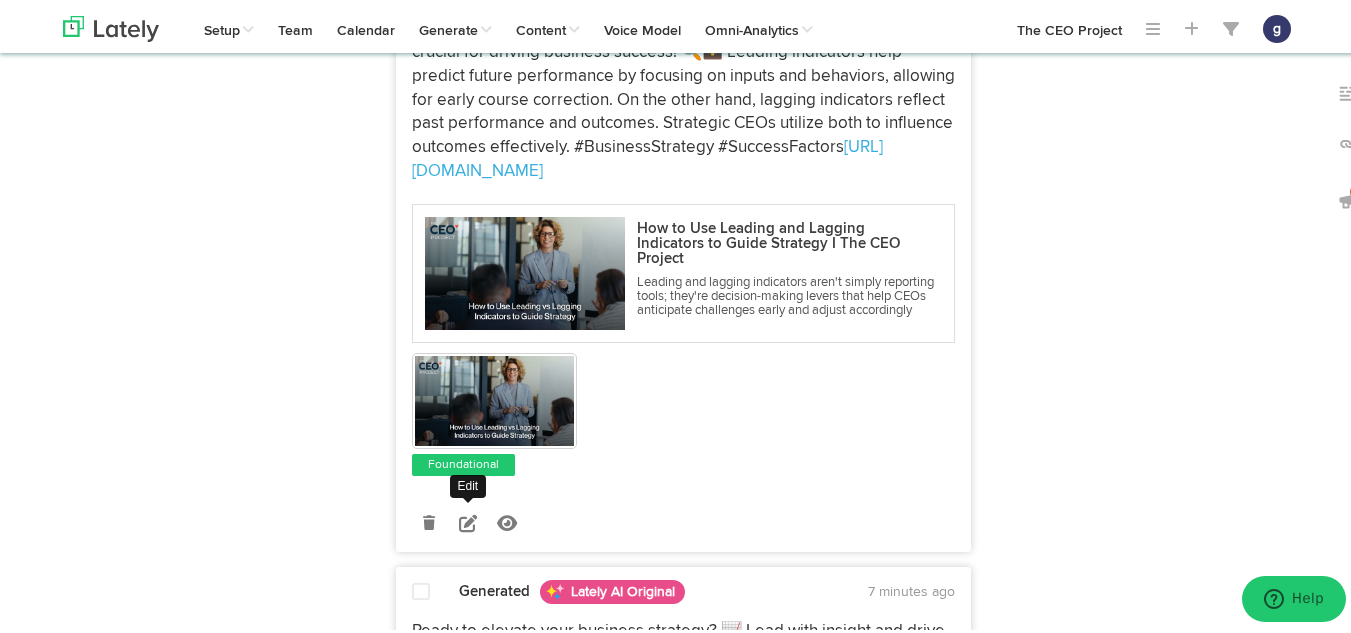 click at bounding box center [468, 520] 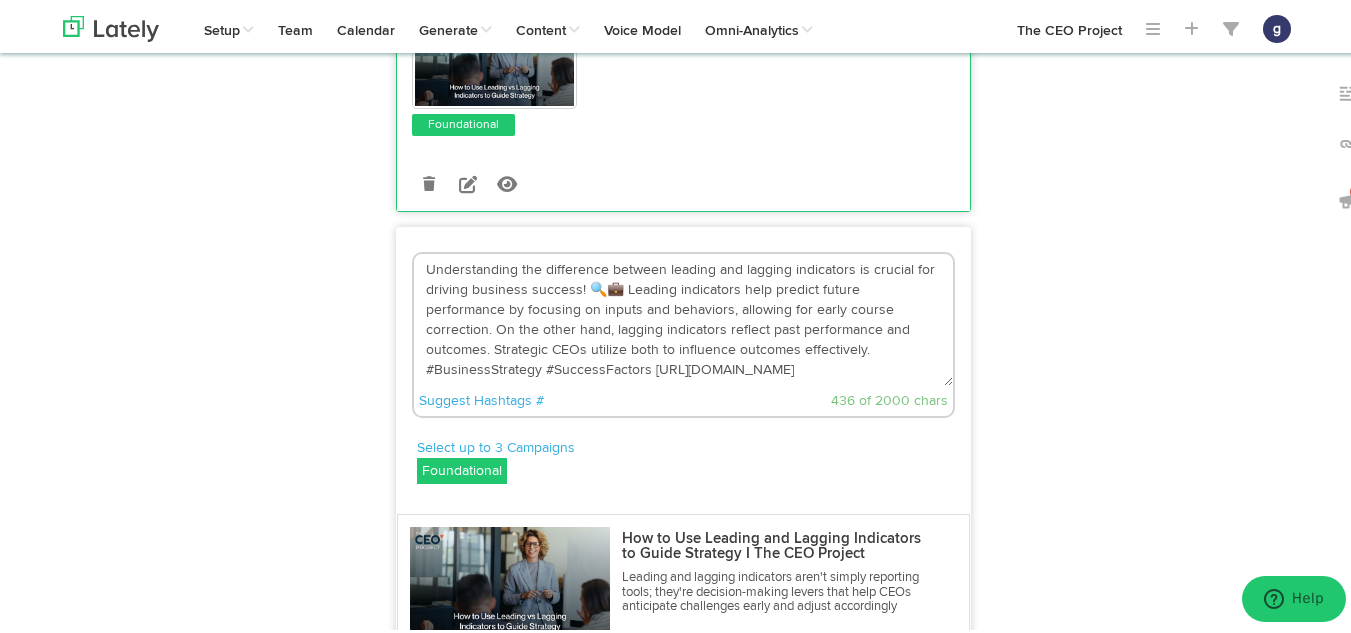 scroll, scrollTop: 578, scrollLeft: 0, axis: vertical 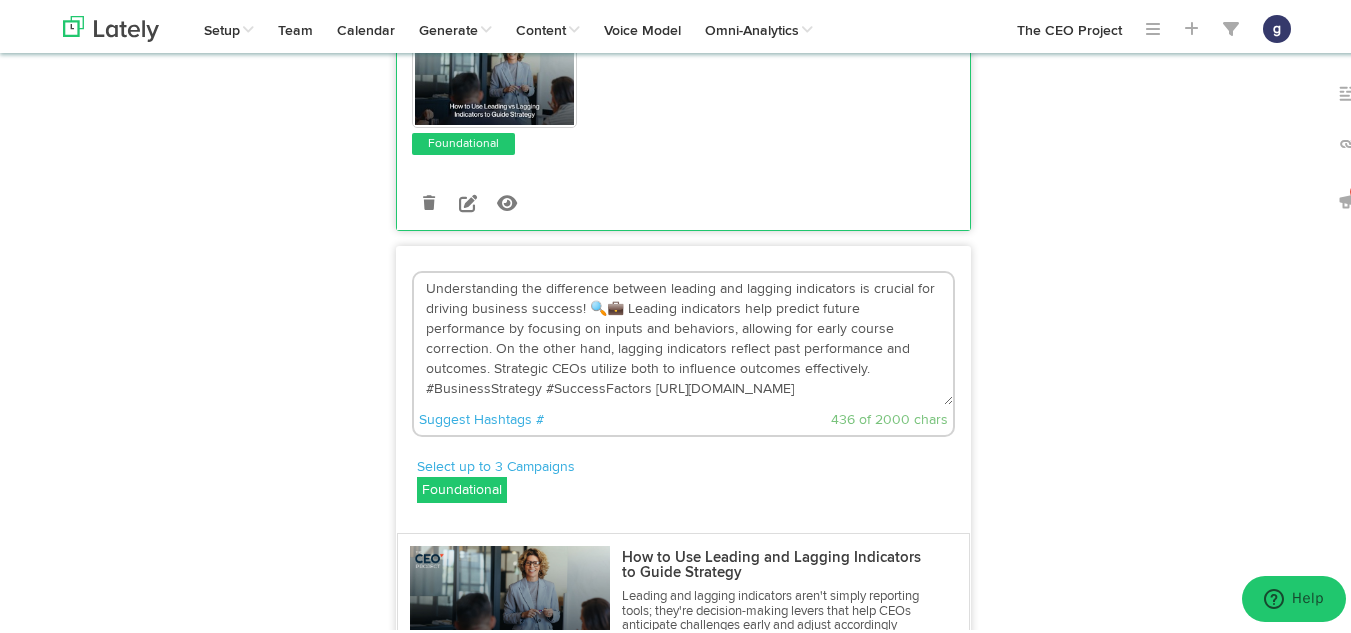 click on "Understanding the difference between leading and lagging indicators is crucial for driving business success! 🔍💼 Leading indicators help predict future performance by focusing on inputs and behaviors, allowing for early course correction. On the other hand, lagging indicators reflect past performance and outcomes. Strategic CEOs utilize both to influence outcomes effectively. #BusinessStrategy #SuccessFactors https://bit.ly/4eYQcl3" at bounding box center [683, 336] 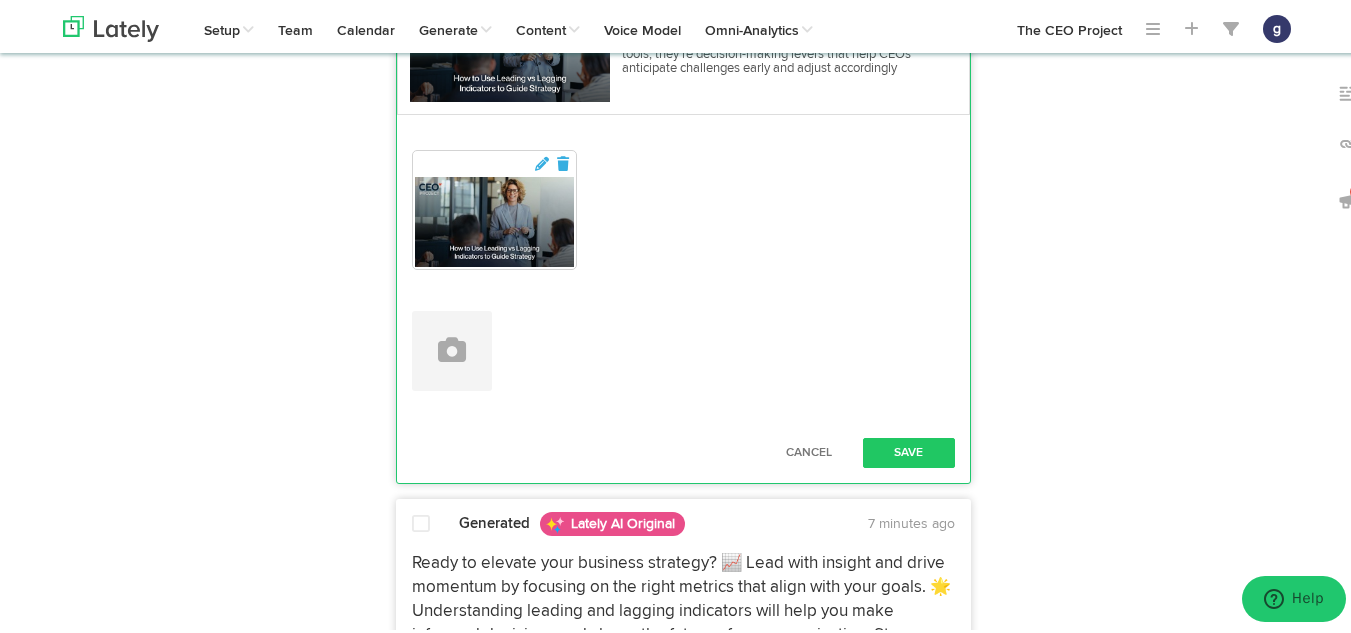scroll, scrollTop: 1201, scrollLeft: 0, axis: vertical 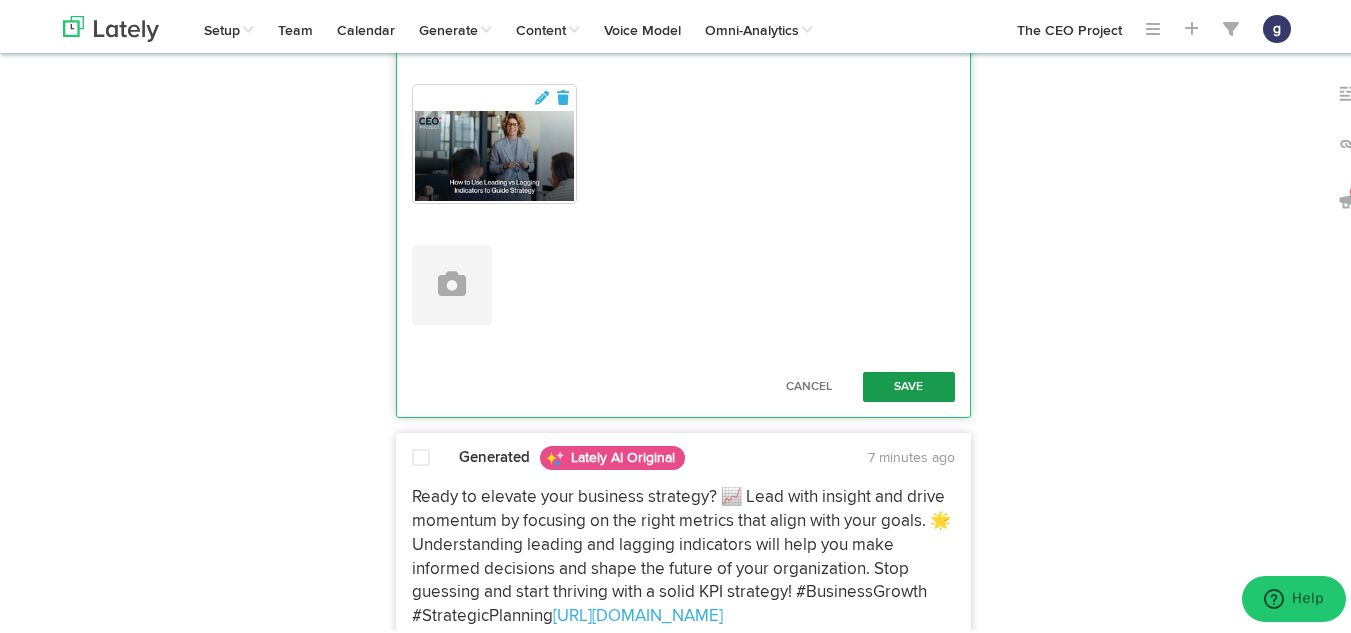 type on "Understanding the difference between leading and lagging indicators is crucial for driving business success!  Leading indicators help predict future performance by focusing on inputs and behaviors, allowing for early course correction. On the other hand, lagging indicators reflect past performance and outcomes. Strategic CEOs utilize both to influence outcomes effectively. #BusinessStrategy #SuccessFactors https://bit.ly/4eYQcl3" 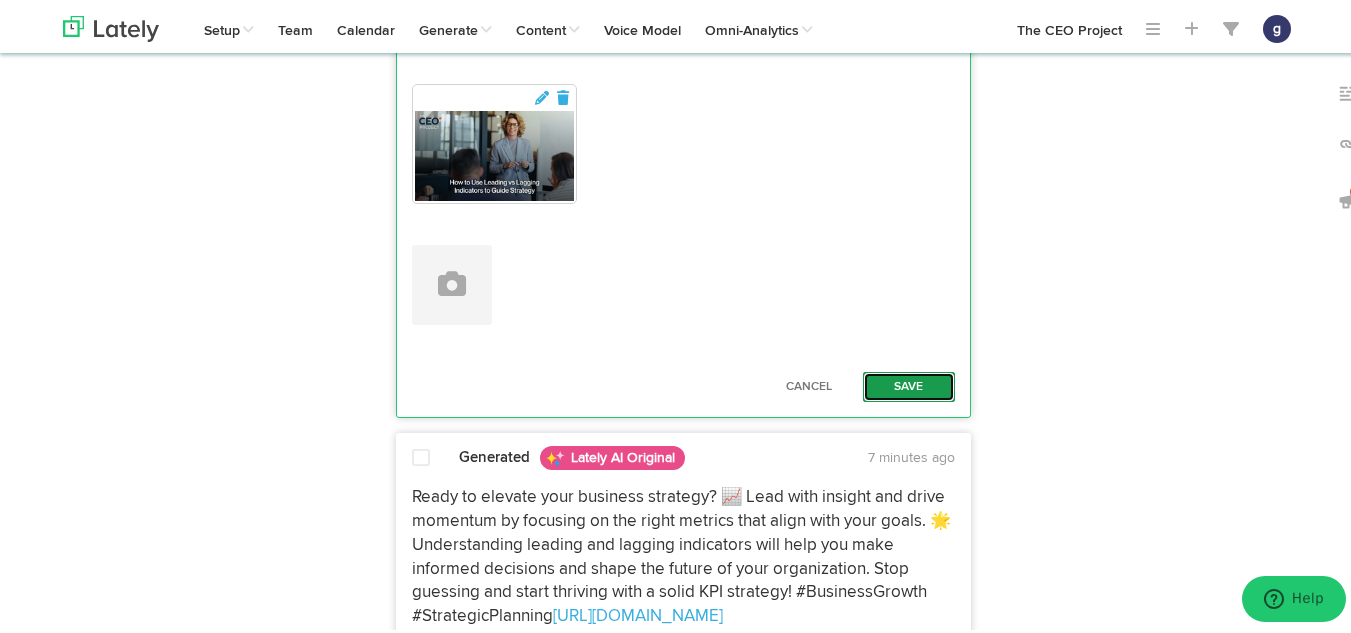 click on "Save" at bounding box center (909, 384) 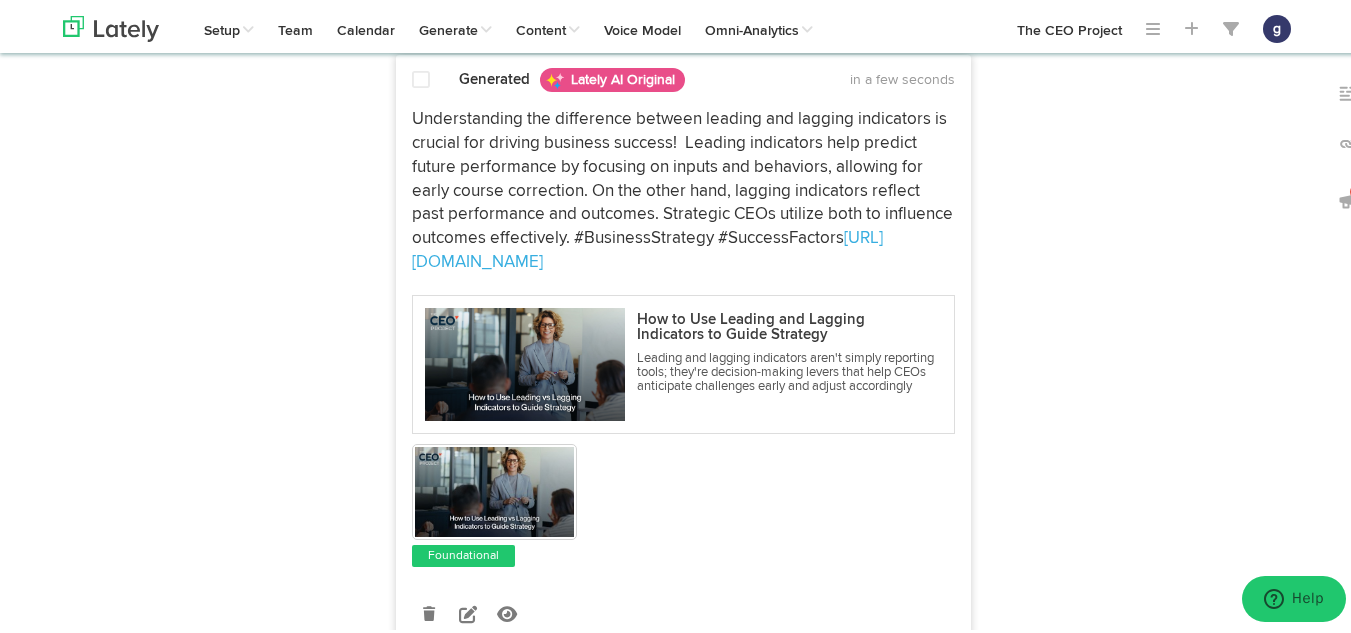 scroll, scrollTop: 768, scrollLeft: 0, axis: vertical 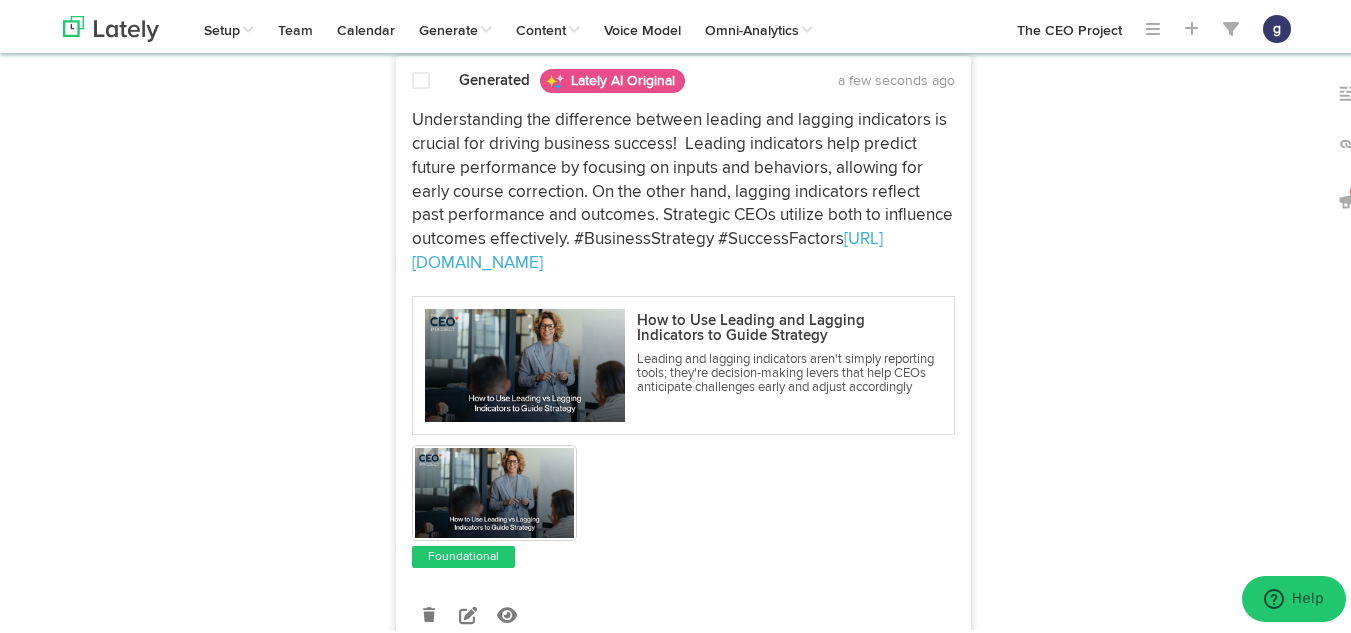 click at bounding box center [421, 78] 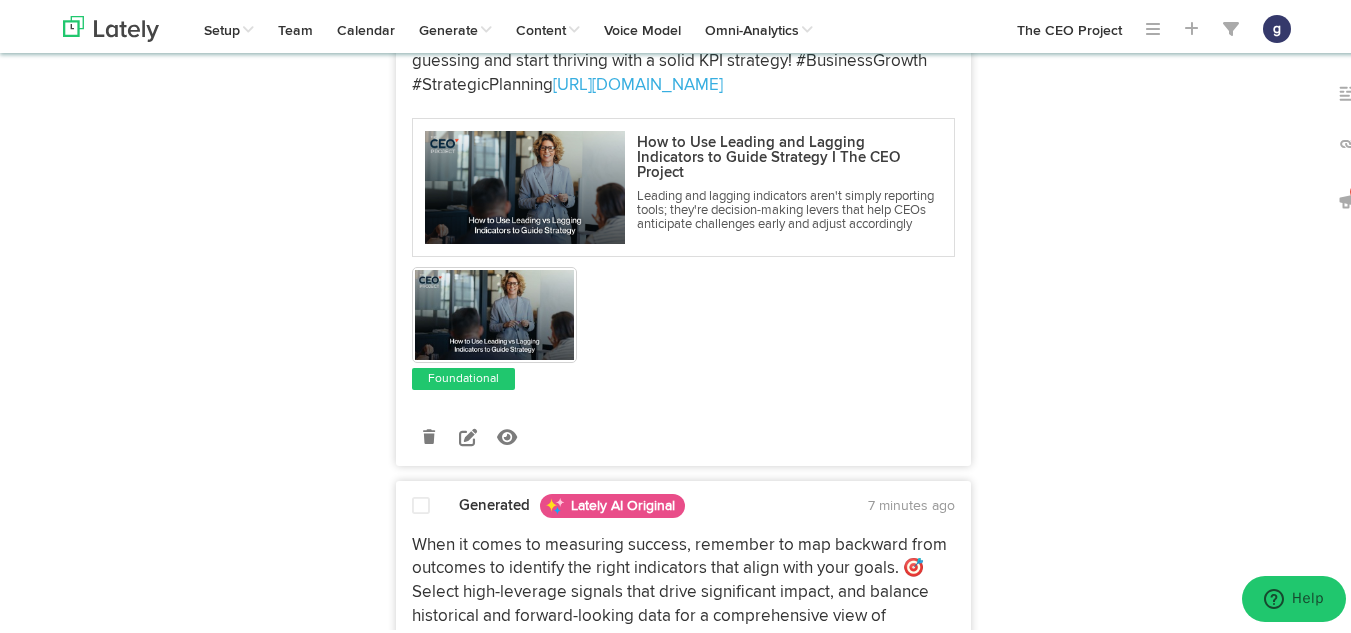 scroll, scrollTop: 1526, scrollLeft: 0, axis: vertical 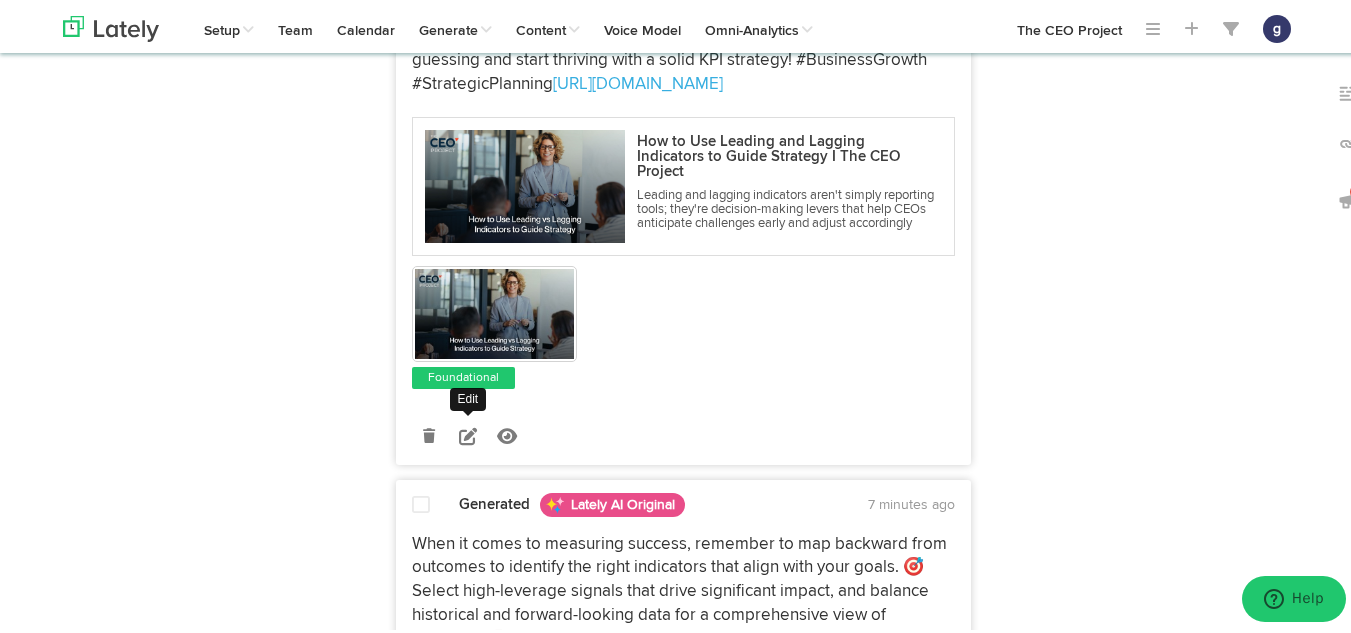click at bounding box center (468, 433) 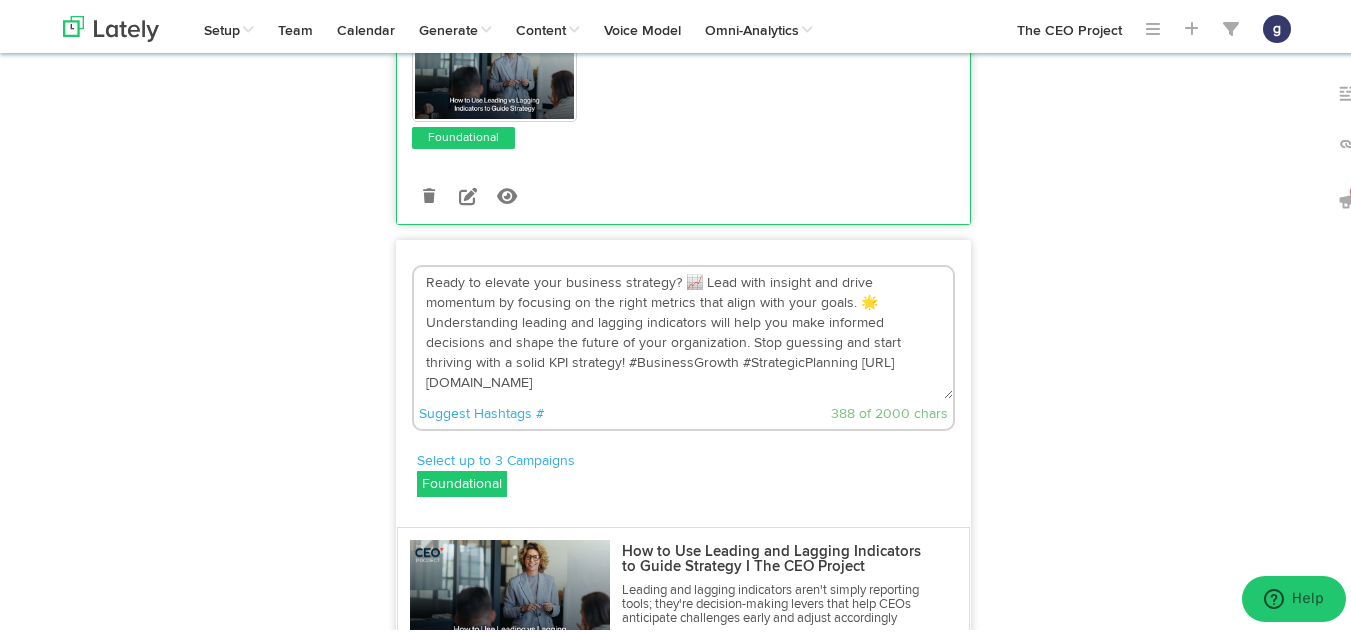 scroll, scrollTop: 1186, scrollLeft: 0, axis: vertical 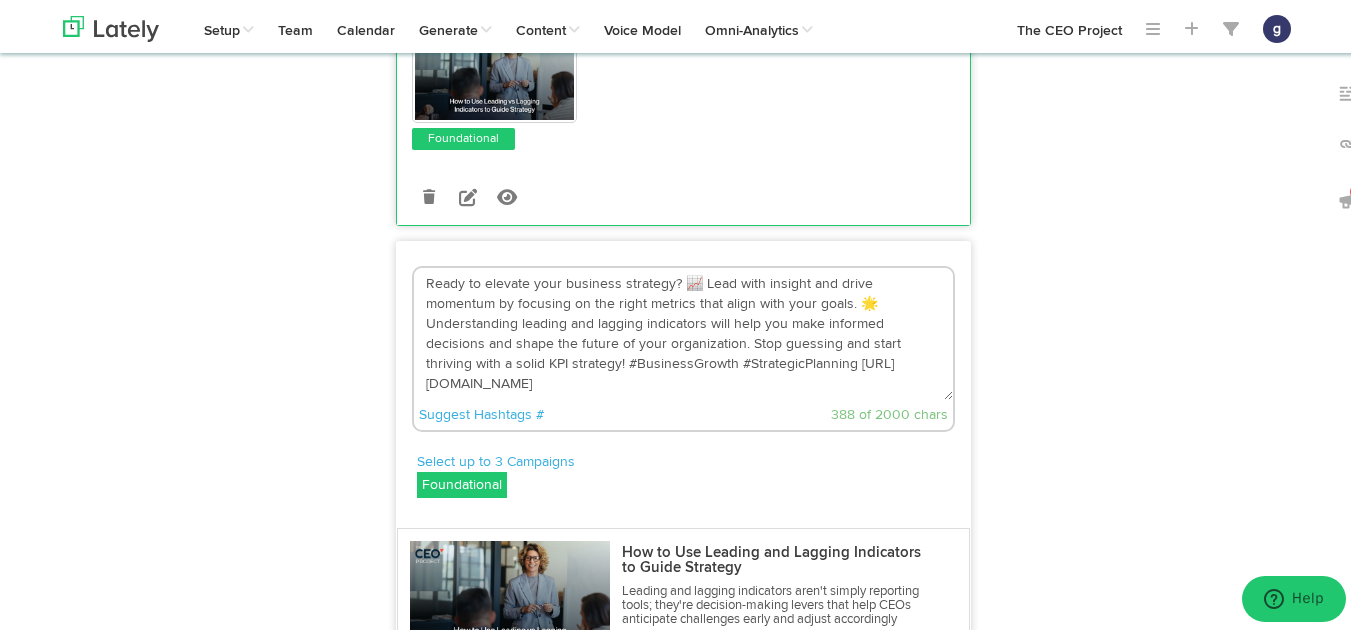 click on "Ready to elevate your business strategy? 📈 Lead with insight and drive momentum by focusing on the right metrics that align with your goals. 🌟 Understanding leading and lagging indicators will help you make informed decisions and shape the future of your organization. Stop guessing and start thriving with a solid KPI strategy! #BusinessGrowth #StrategicPlanning https://bit.ly/4eYQcl3" at bounding box center [683, 331] 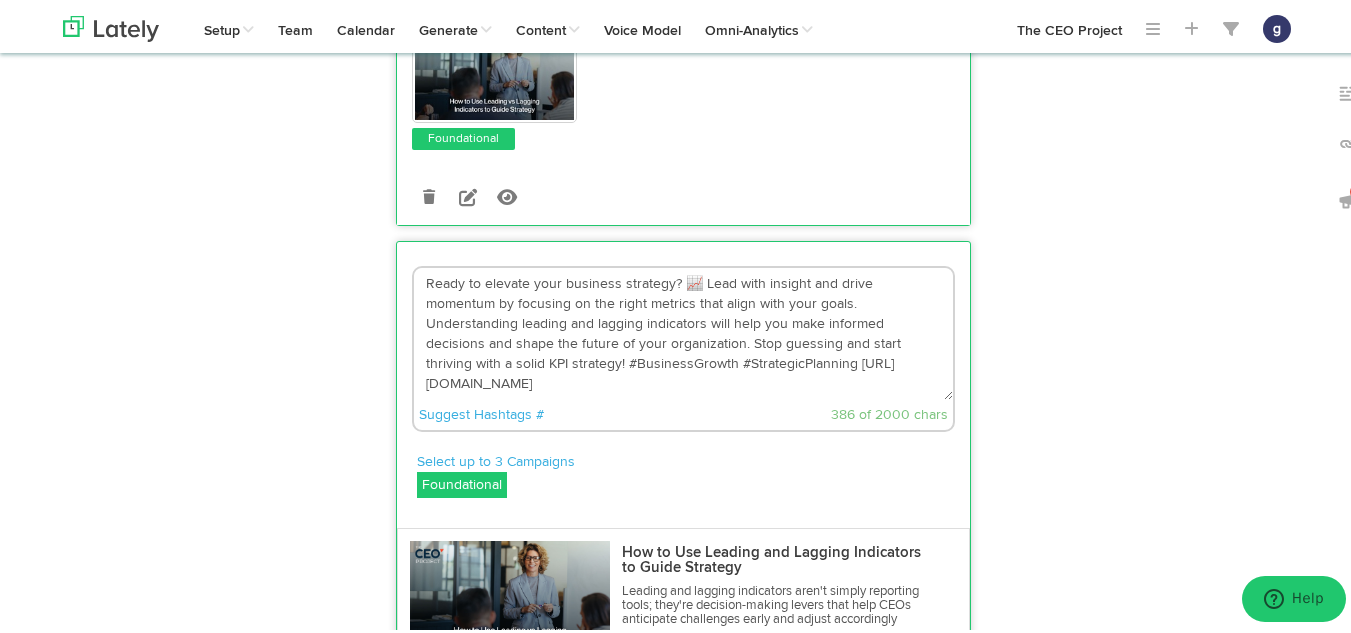 click on "Ready to elevate your business strategy? 📈 Lead with insight and drive momentum by focusing on the right metrics that align with your goals.  Understanding leading and lagging indicators will help you make informed decisions and shape the future of your organization. Stop guessing and start thriving with a solid KPI strategy! #BusinessGrowth #StrategicPlanning https://bit.ly/4eYQcl3" at bounding box center [683, 331] 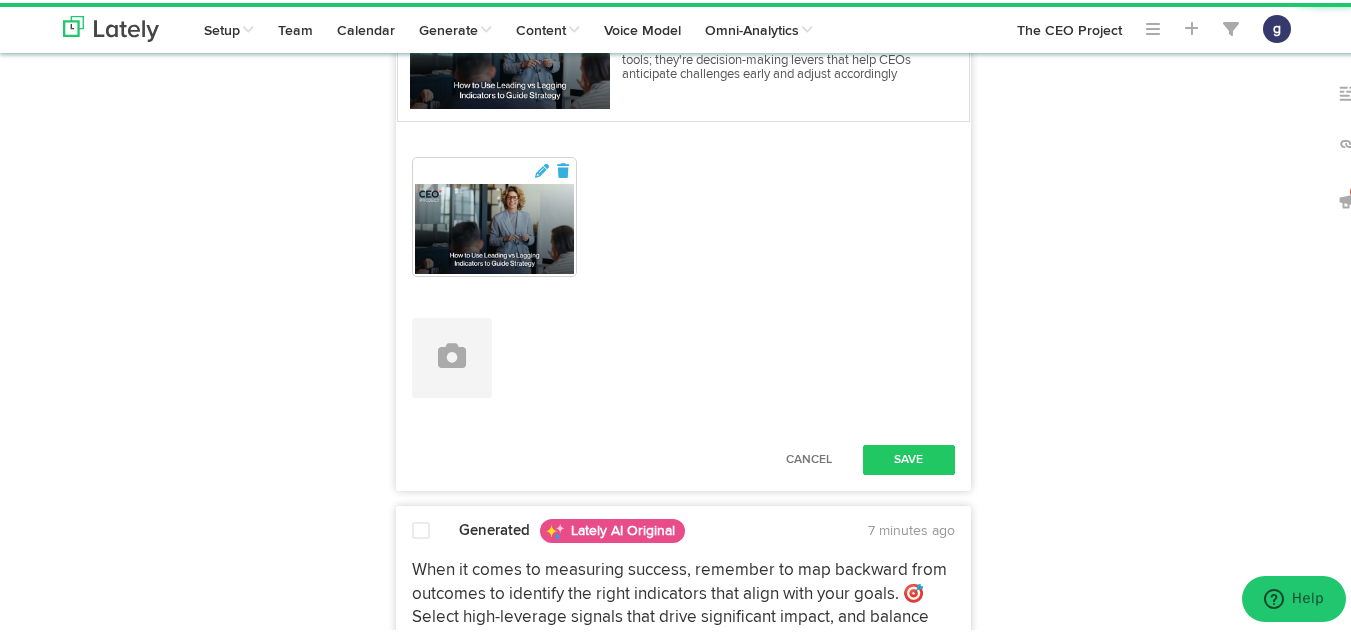 scroll, scrollTop: 1733, scrollLeft: 0, axis: vertical 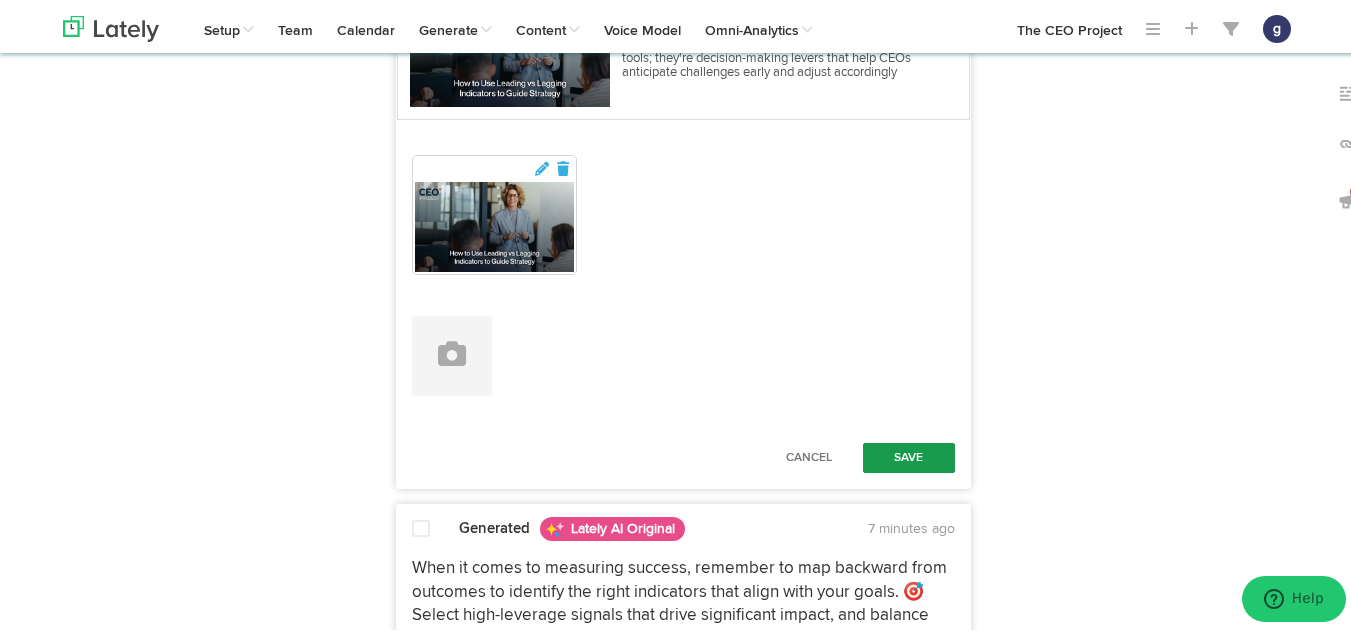 type on "Ready to elevate your business strategy?  Lead with insight and drive momentum by focusing on the right metrics that align with your goals.  Understanding leading and lagging indicators will help you make informed decisions and shape the future of your organization. Stop guessing and start thriving with a solid KPI strategy! #BusinessGrowth #StrategicPlanning https://bit.ly/4eYQcl3" 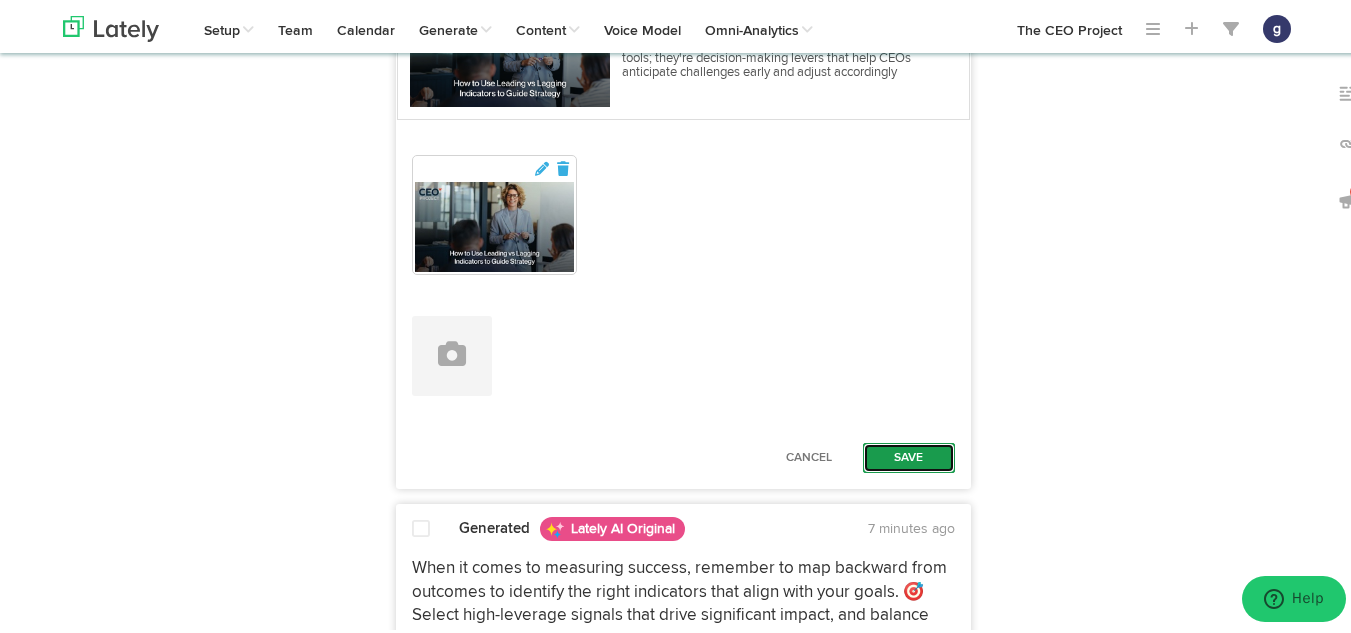 click on "Save" at bounding box center [909, 455] 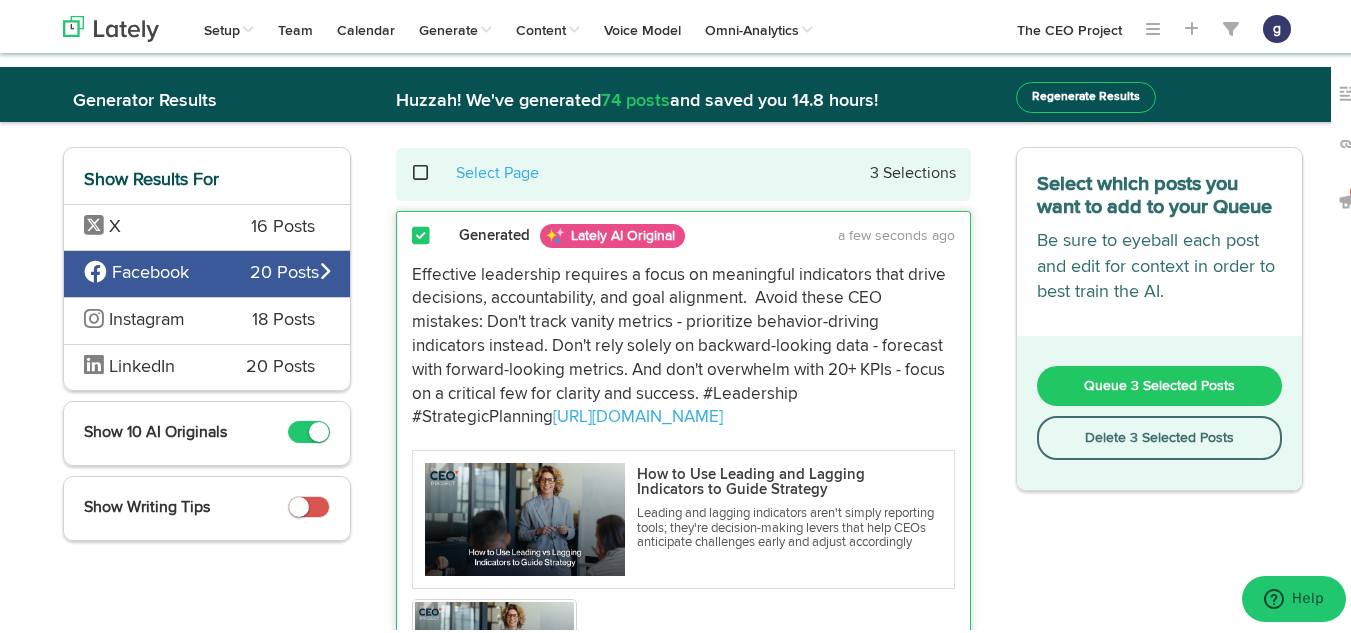 scroll, scrollTop: 10, scrollLeft: 0, axis: vertical 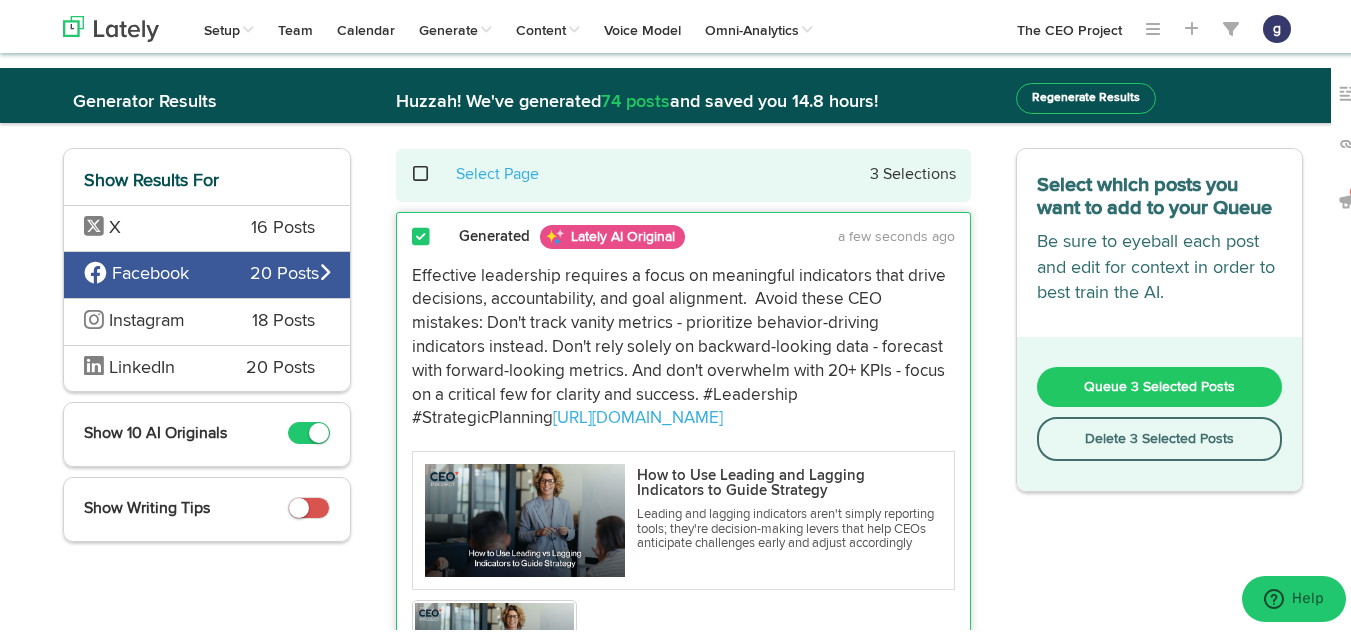 click on "Queue 3 Selected Posts" at bounding box center [1160, 384] 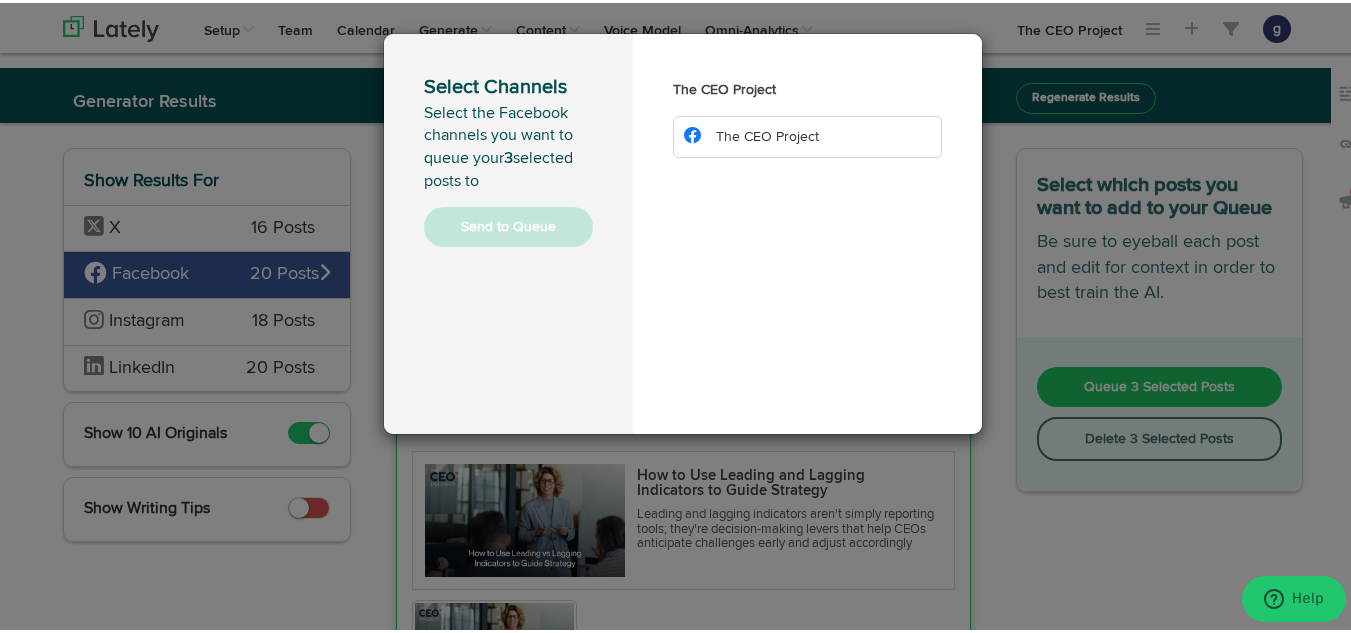 click on "The CEO Project" at bounding box center (807, 134) 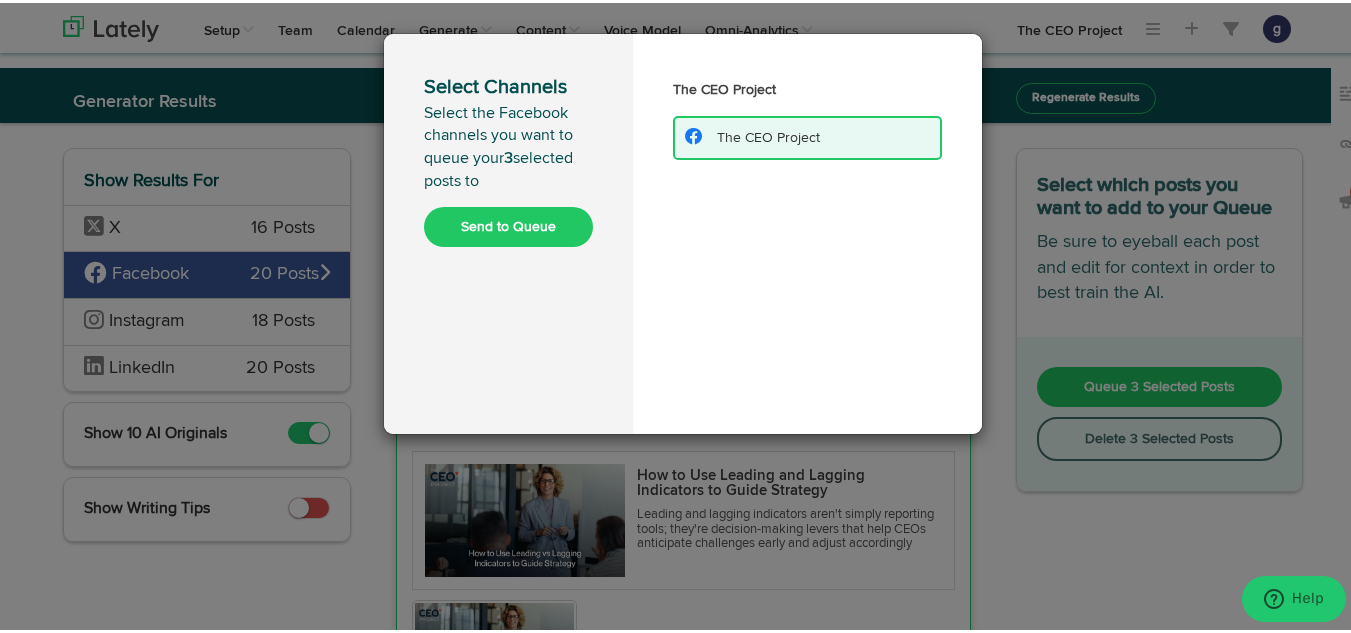 click on "Send to Queue" at bounding box center [508, 224] 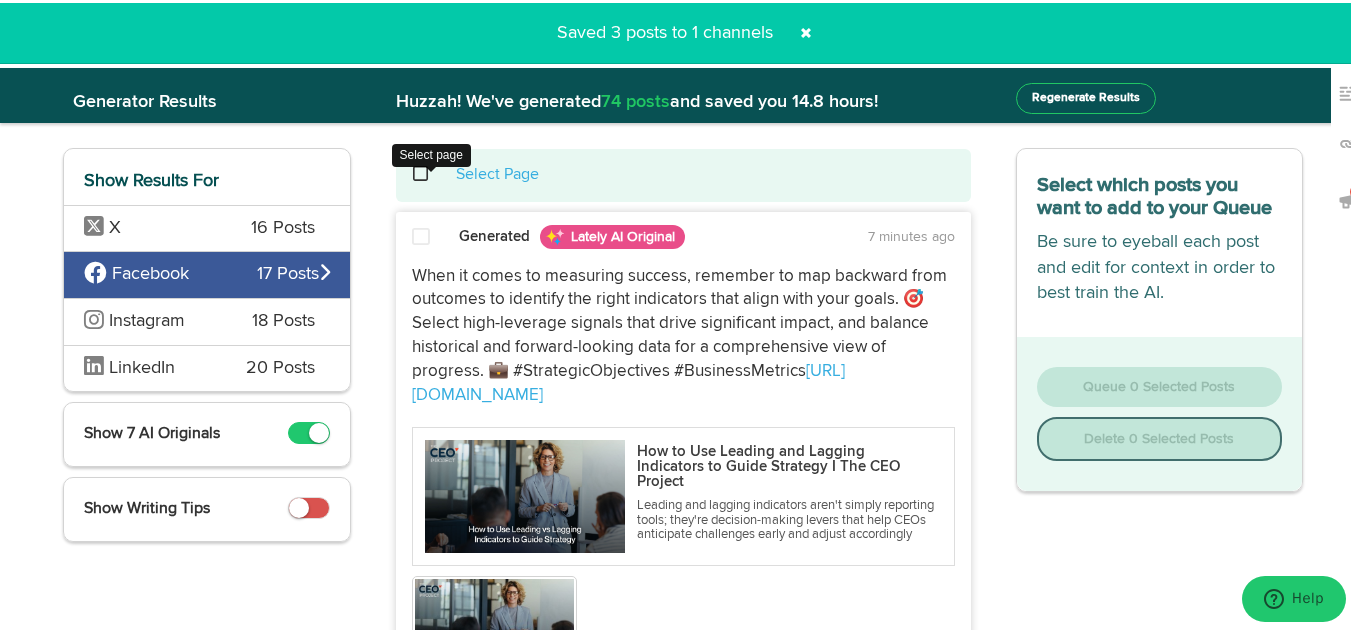 click at bounding box center (431, 171) 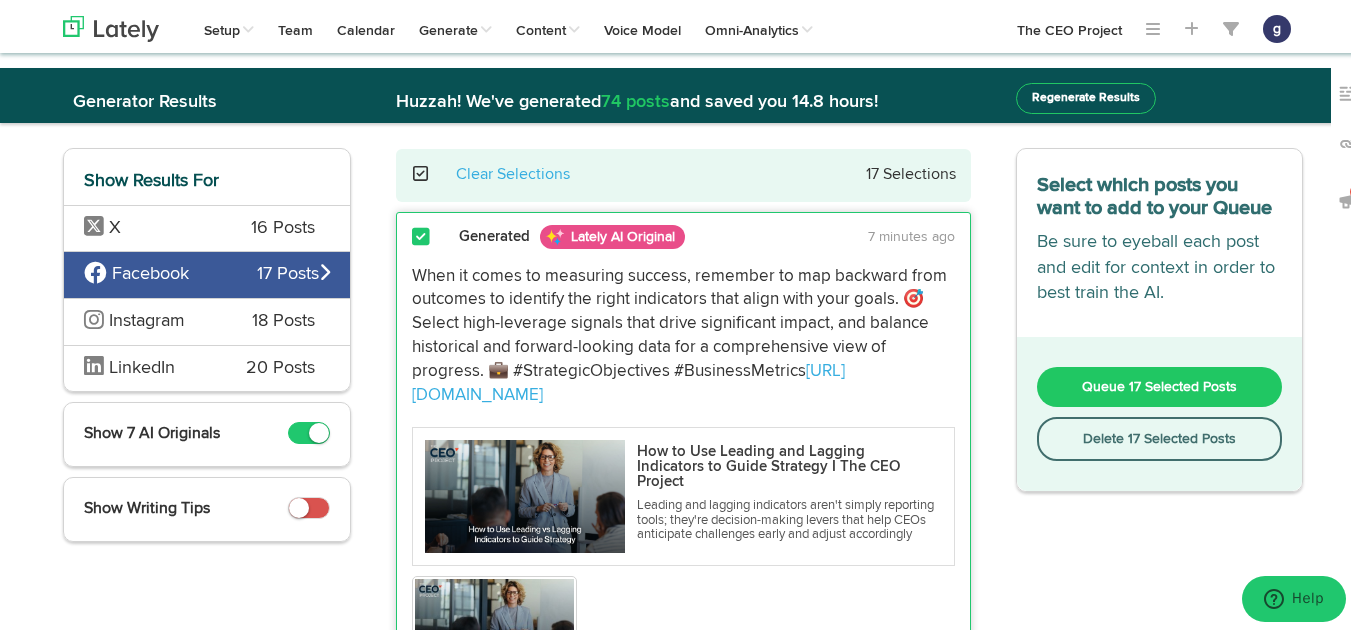click on "Delete 17 Selected Posts" at bounding box center (1160, 436) 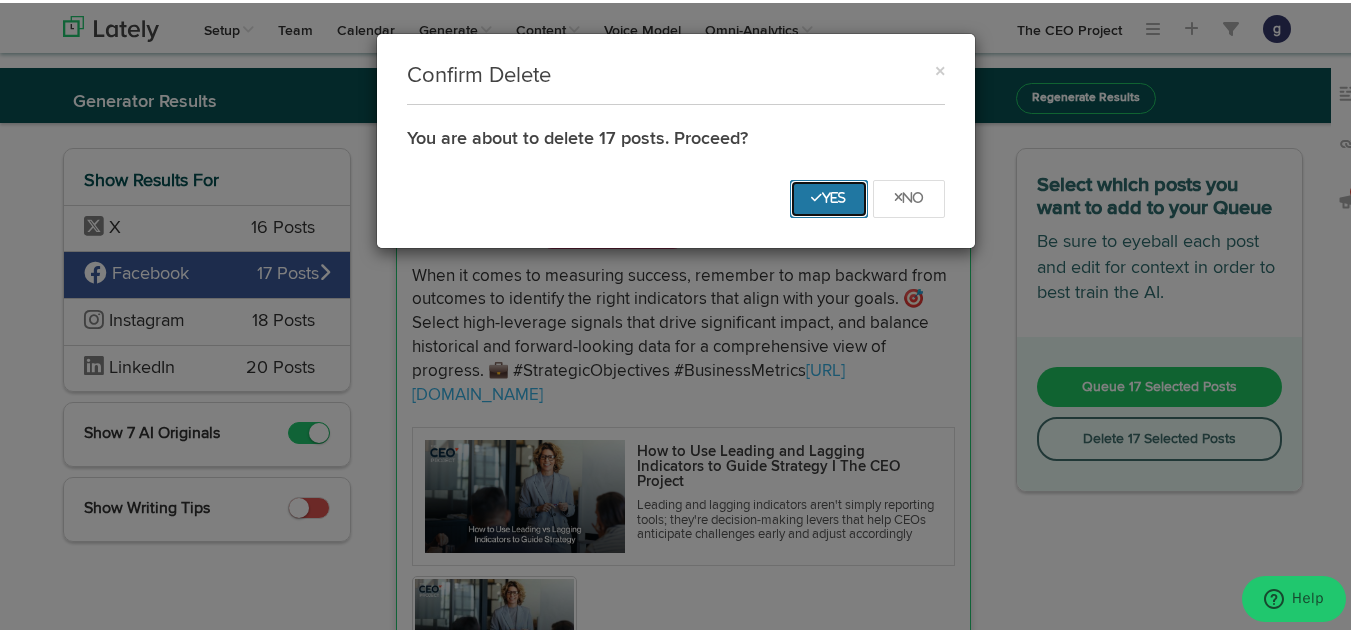 click on "Yes" at bounding box center (829, 196) 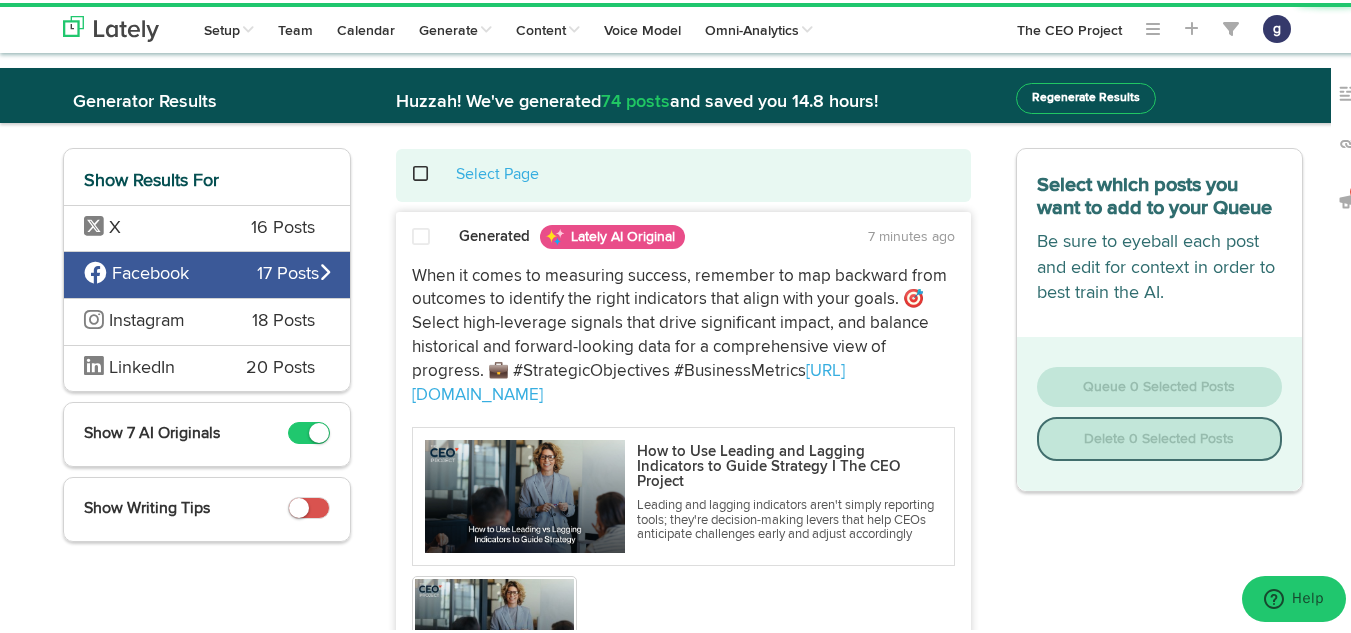 scroll, scrollTop: 0, scrollLeft: 0, axis: both 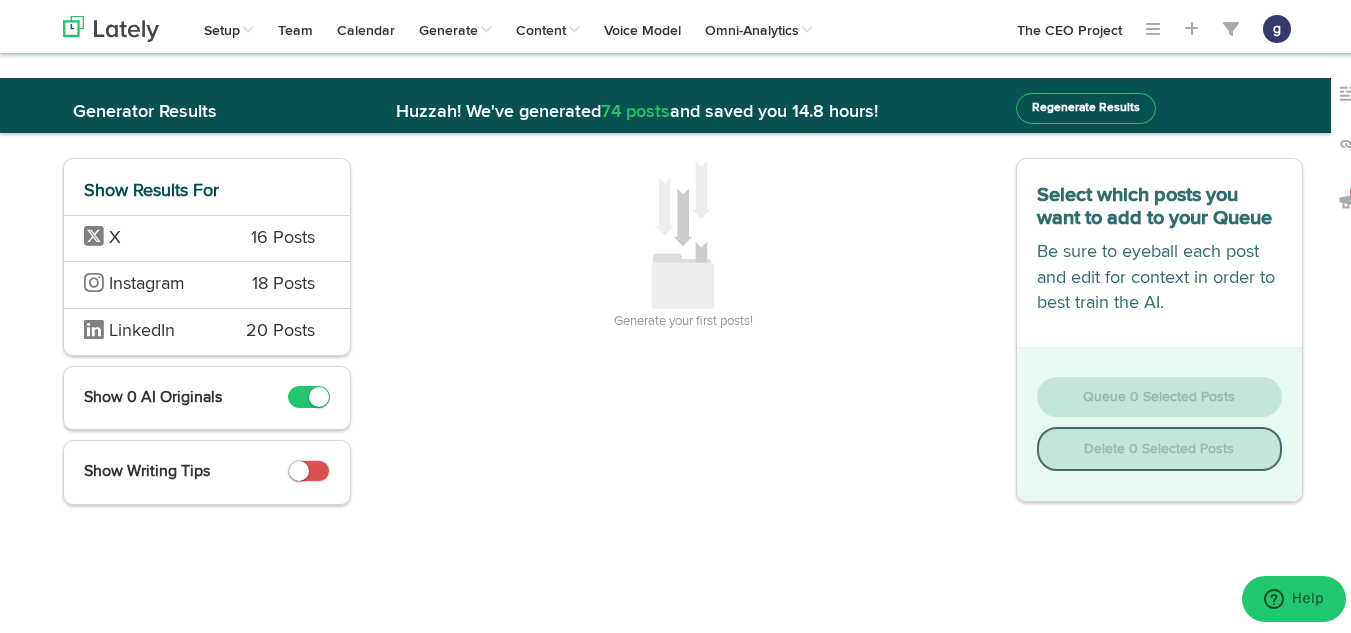 click on "16 Posts" at bounding box center (283, 236) 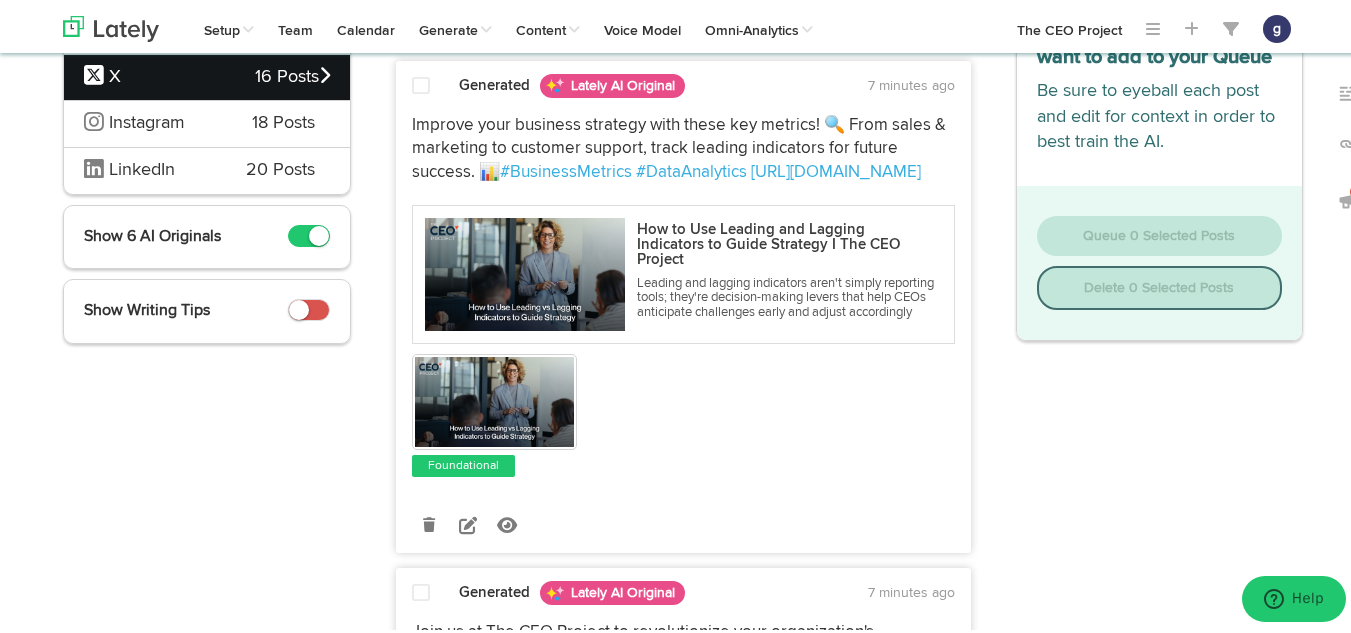 scroll, scrollTop: 162, scrollLeft: 0, axis: vertical 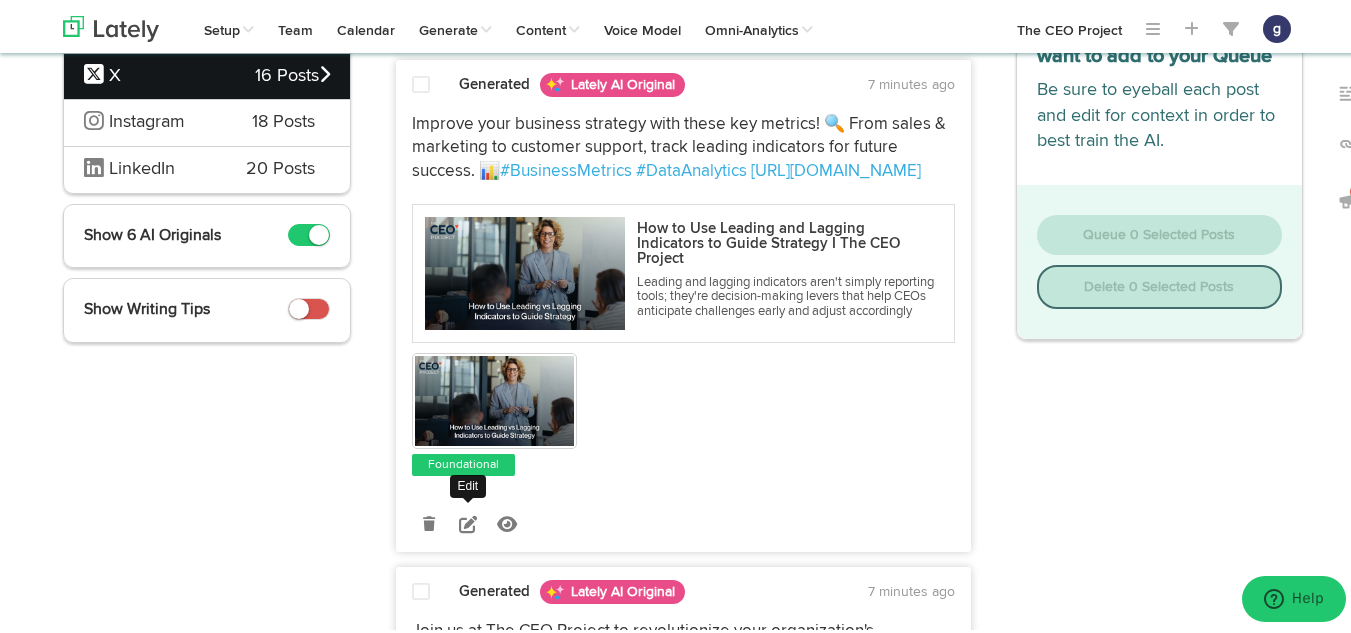 click at bounding box center [468, 521] 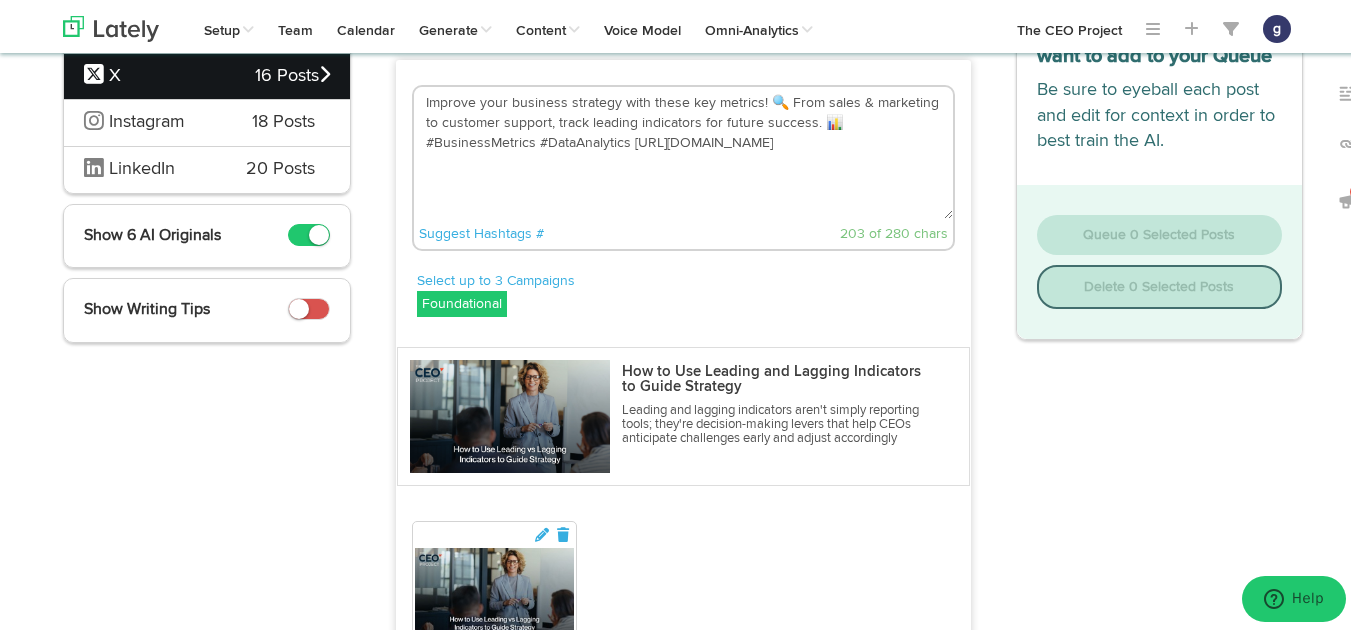 click on "Improve your business strategy with these key metrics! 🔍 From sales & marketing to customer support, track leading indicators for future success. 📊 #BusinessMetrics #DataAnalytics https://bit.ly/4eYQcl3" at bounding box center (683, 150) 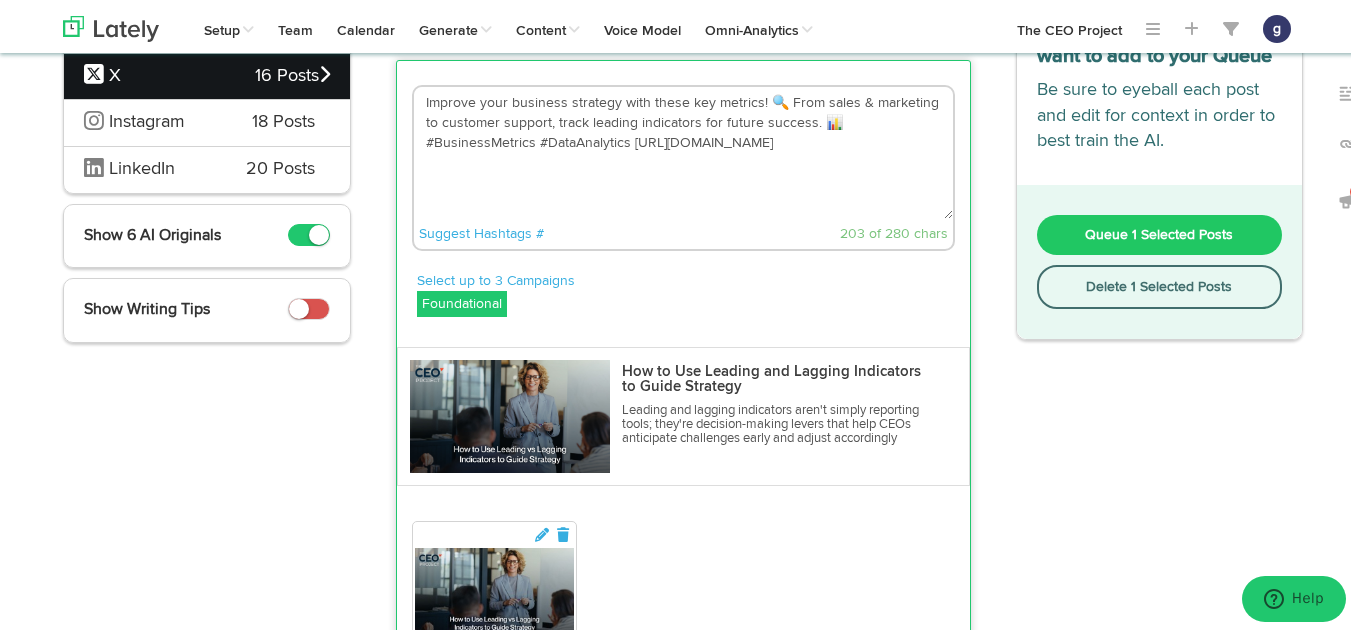 click on "Improve your business strategy with these key metrics! 🔍 From sales & marketing to customer support, track leading indicators for future success. 📊 #BusinessMetrics #DataAnalytics https://bit.ly/4eYQcl3" at bounding box center (683, 150) 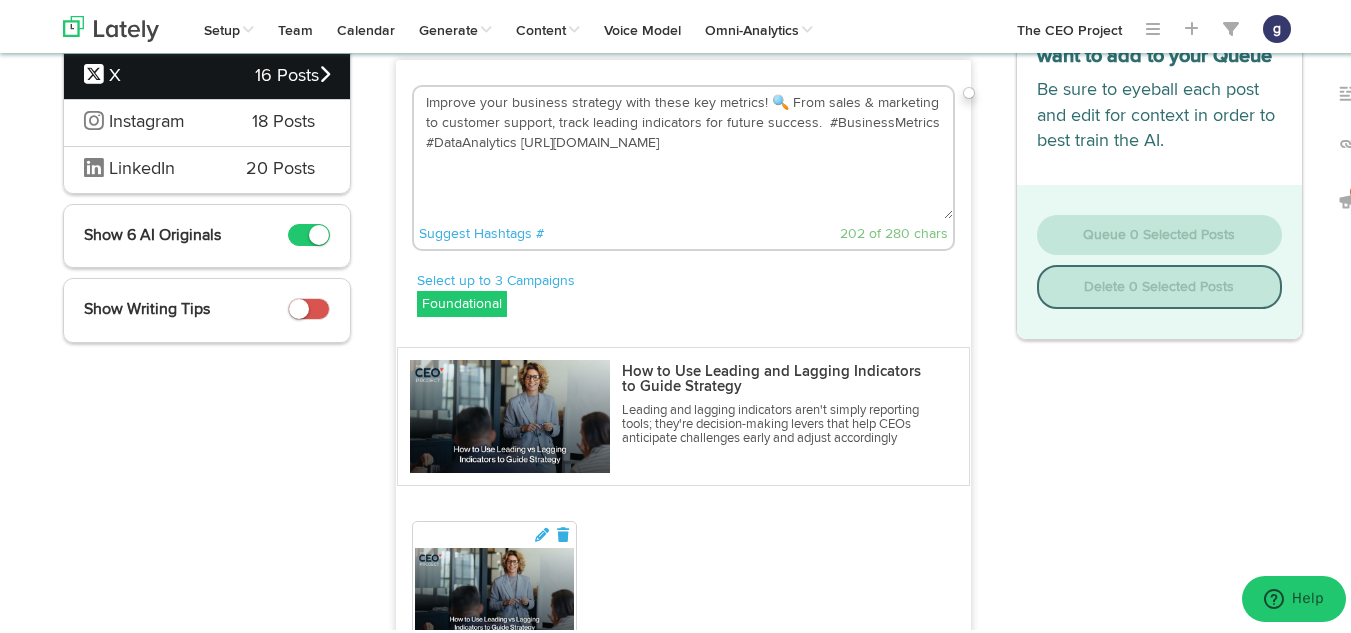 click on "Improve your business strategy with these key metrics! 🔍 From sales & marketing to customer support, track leading indicators for future success.  #BusinessMetrics #DataAnalytics https://bit.ly/4eYQcl3" at bounding box center [683, 150] 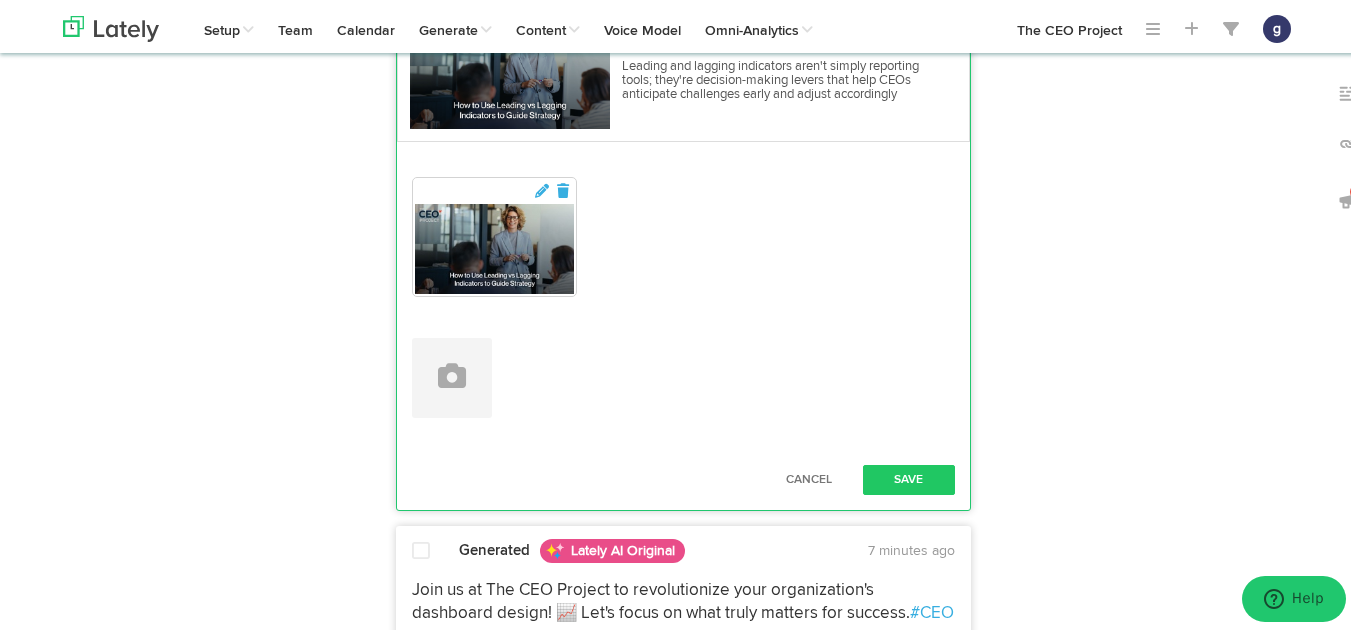 scroll, scrollTop: 539, scrollLeft: 0, axis: vertical 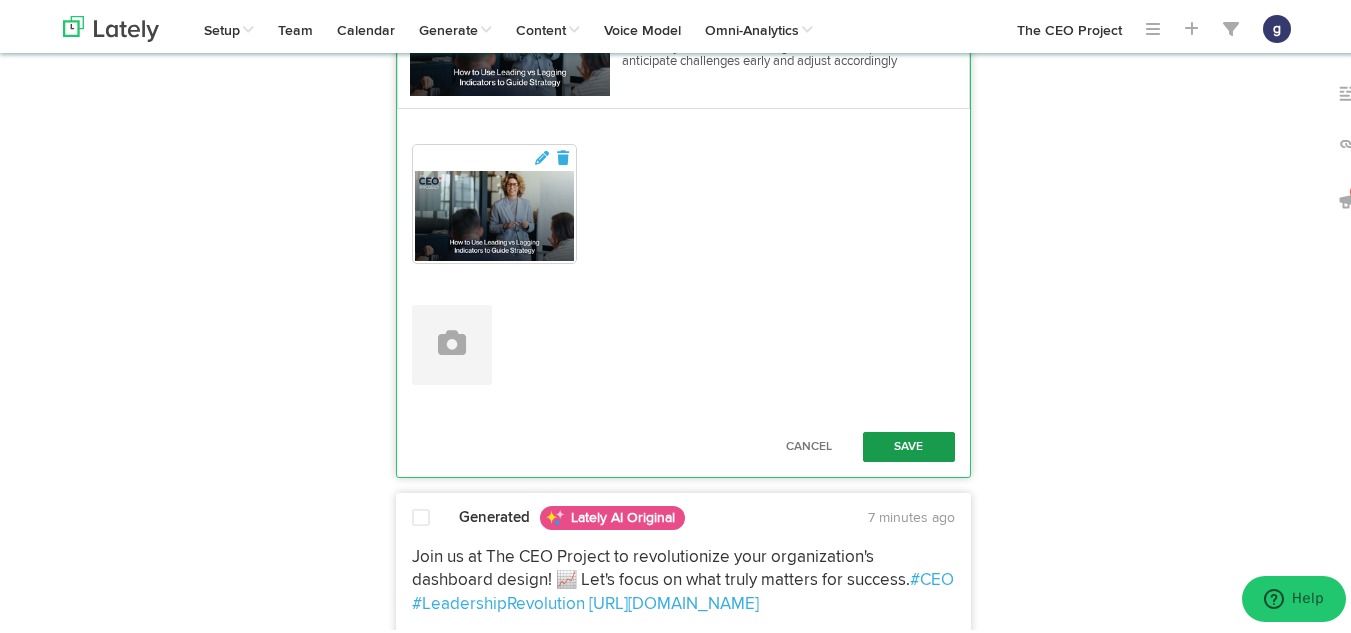 type on "Improve your business strategy with these key metrics!  From sales & marketing to customer support, track leading indicators for future success.  #BusinessMetrics #DataAnalytics https://bit.ly/4eYQcl3" 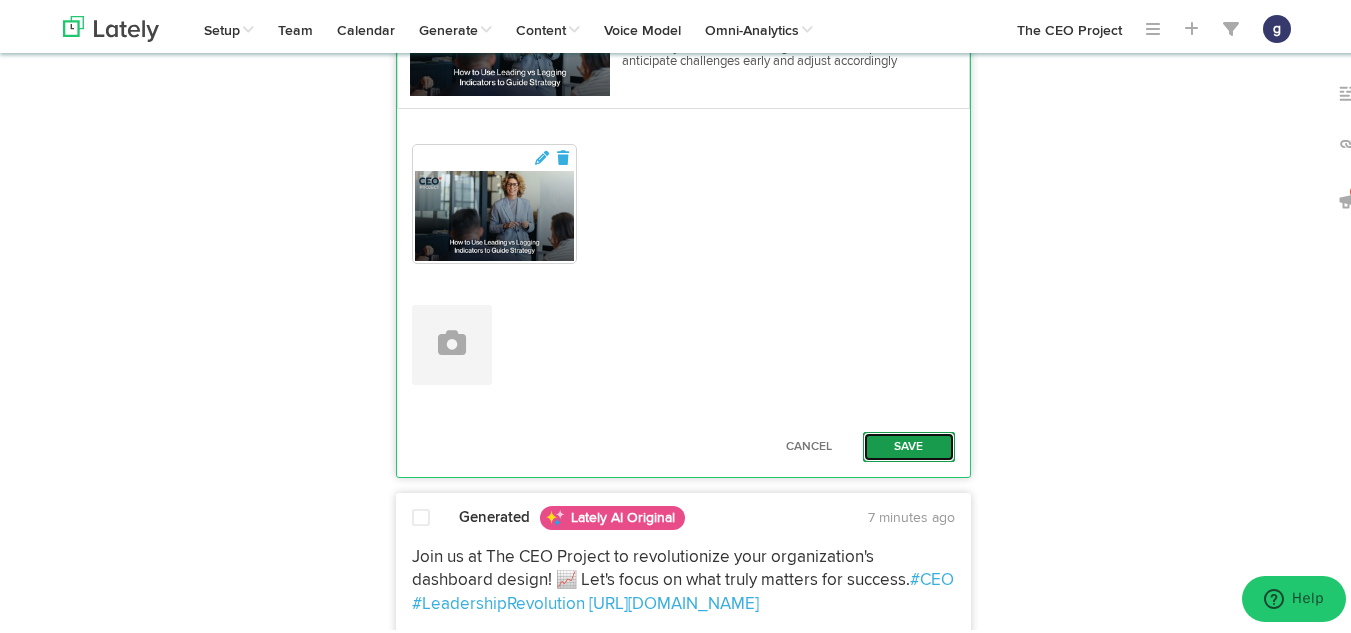 click on "Save" at bounding box center (909, 444) 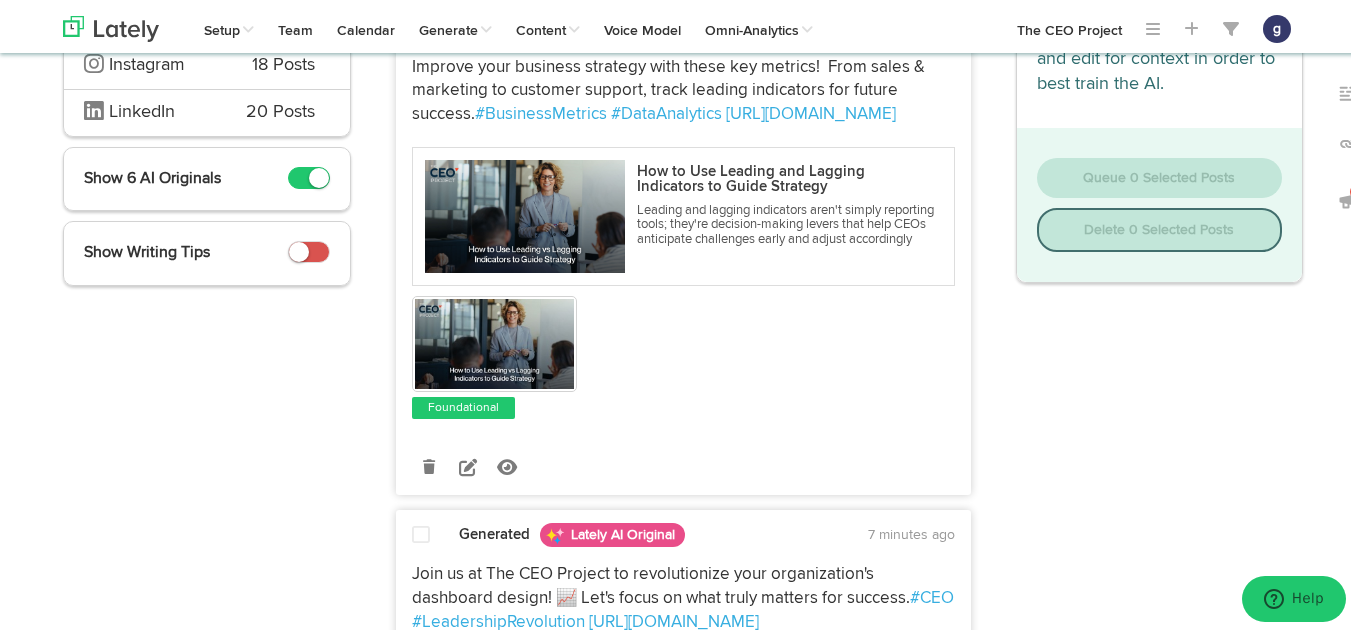 scroll, scrollTop: 0, scrollLeft: 0, axis: both 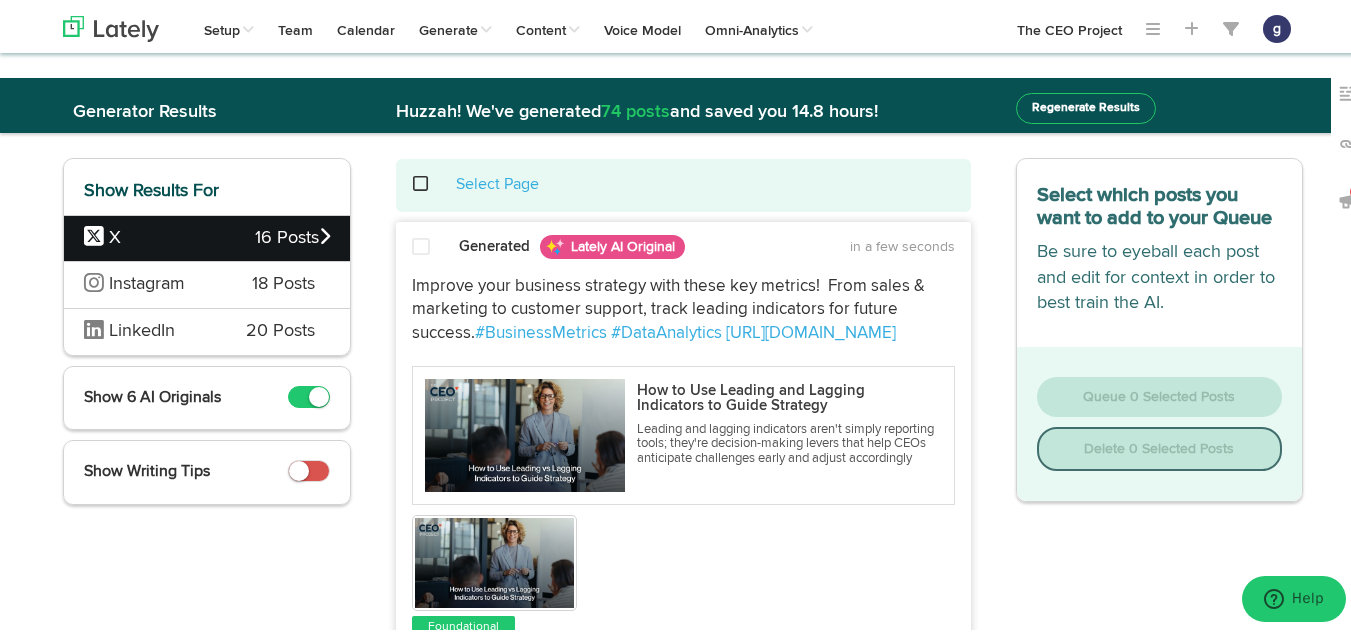click at bounding box center [421, 244] 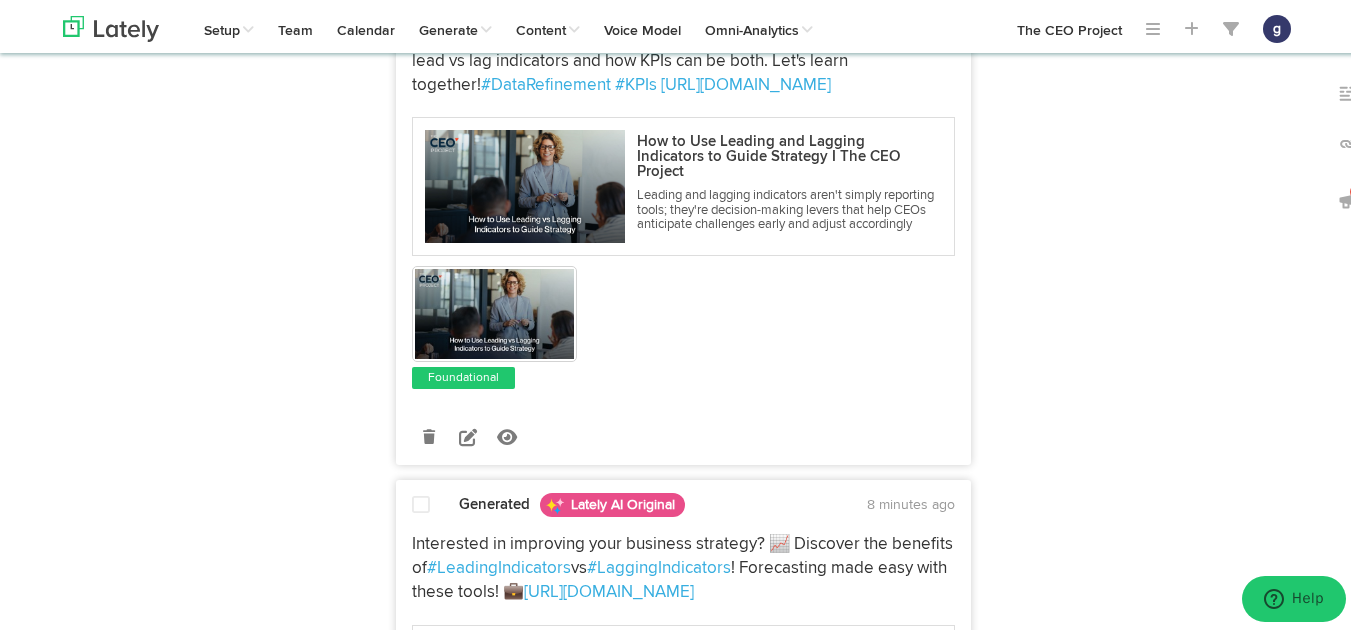 scroll, scrollTop: 1772, scrollLeft: 0, axis: vertical 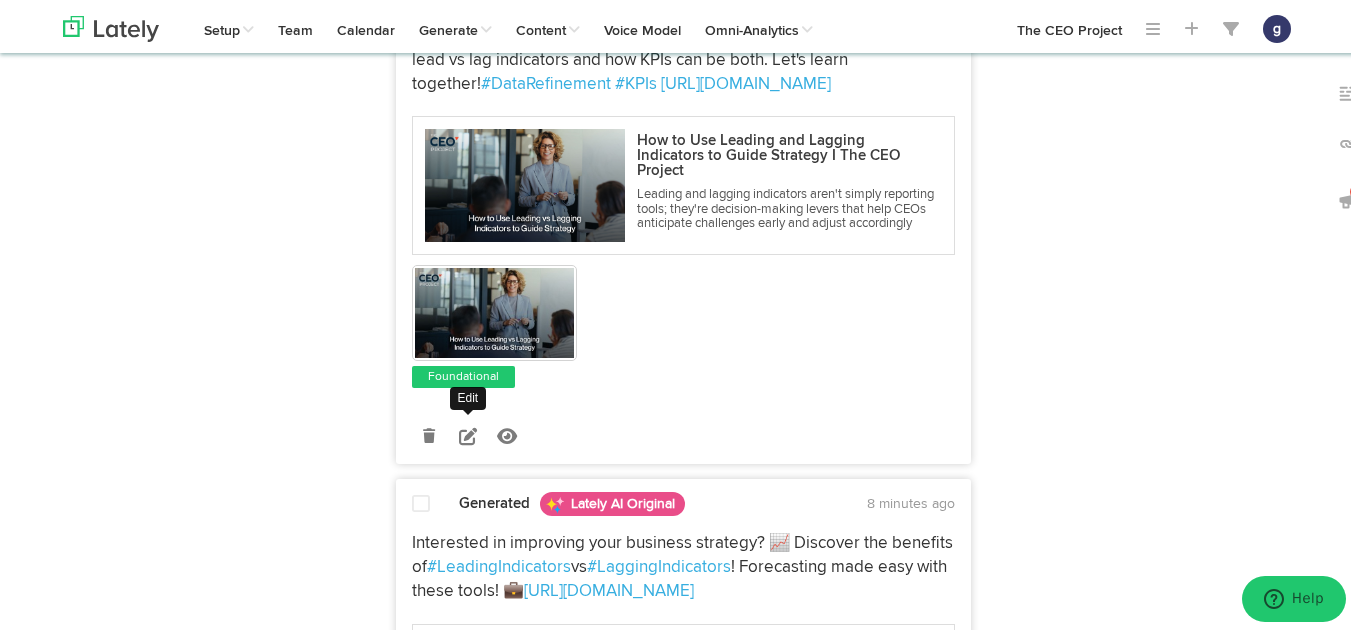click at bounding box center (468, 433) 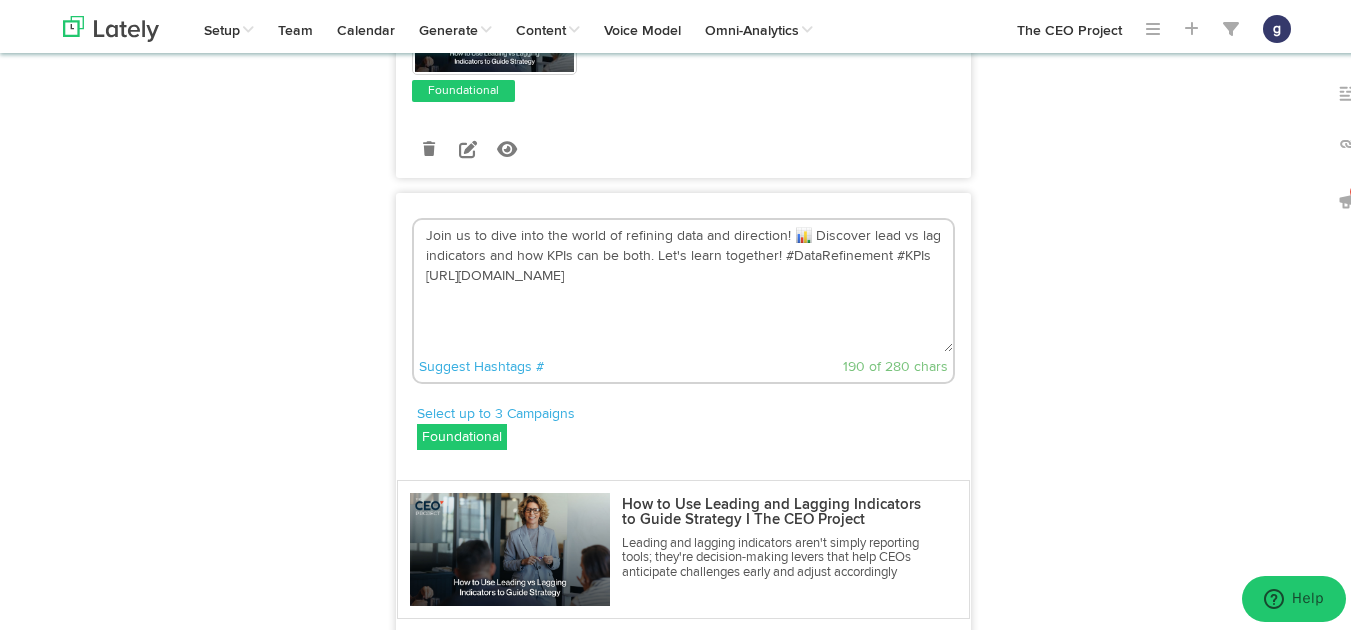 scroll, scrollTop: 1545, scrollLeft: 0, axis: vertical 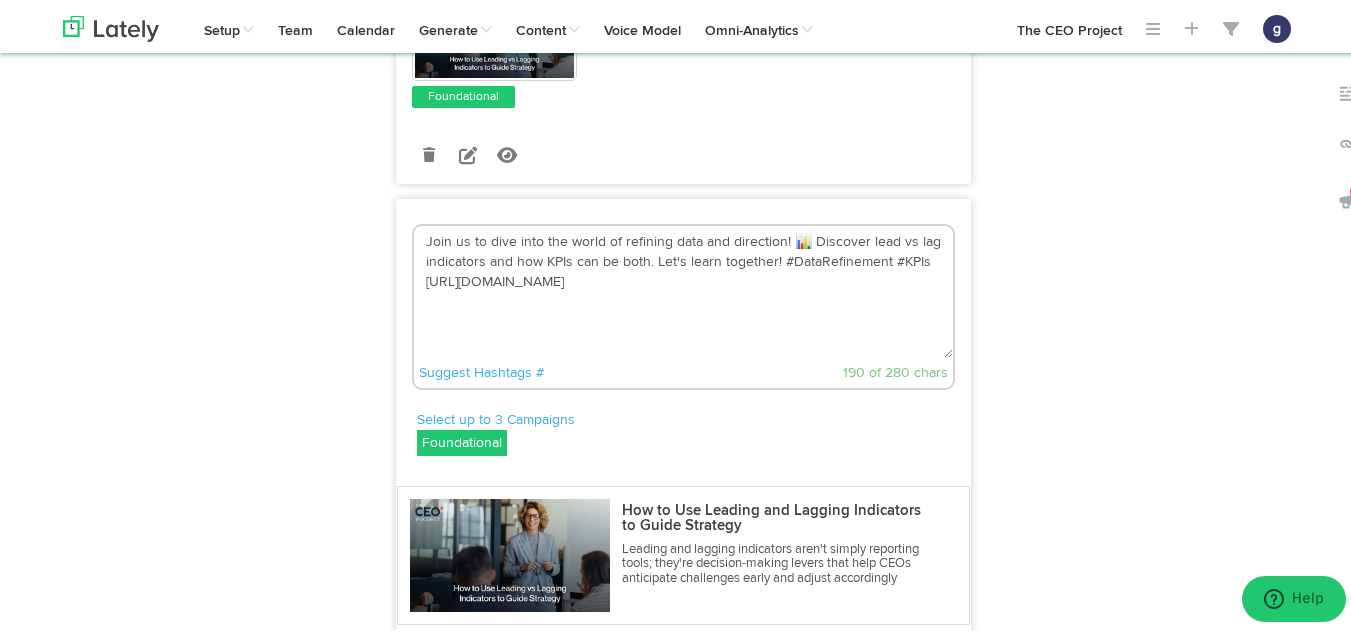 click on "Join us to dive into the world of refining data and direction! 📊 Discover lead vs lag indicators and how KPIs can be both. Let's learn together! #DataRefinement #KPIs https://bit.ly/4eYQcl3" at bounding box center [683, 289] 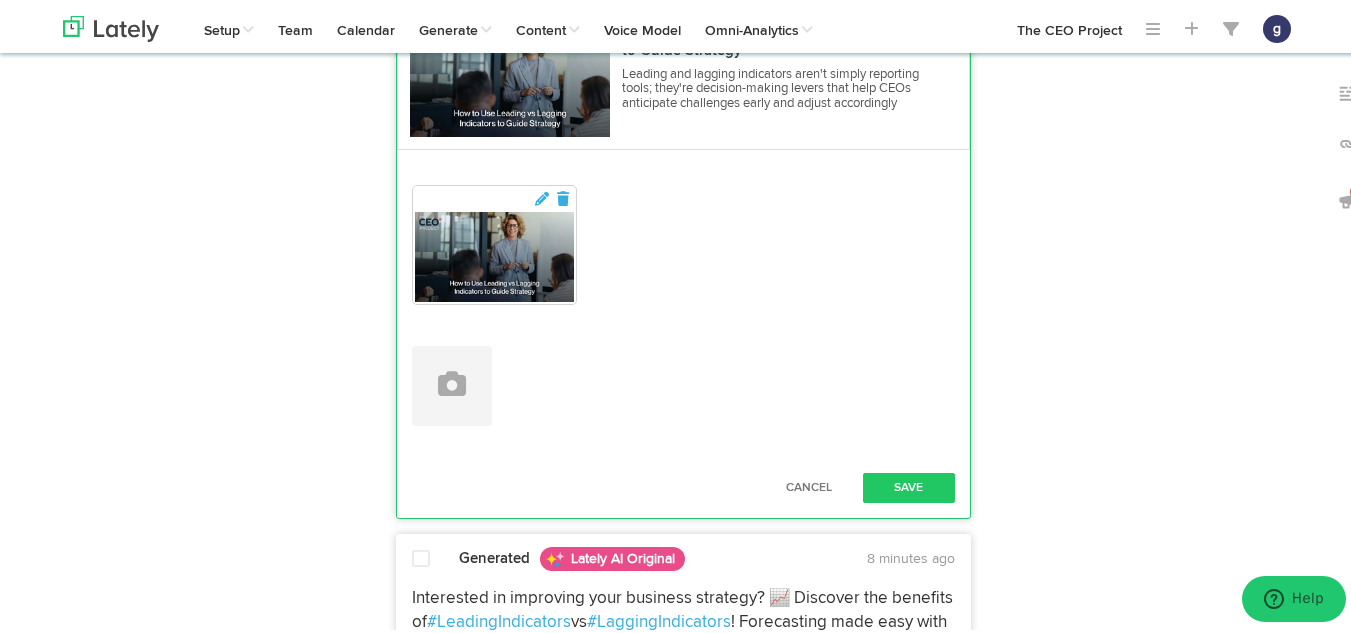 scroll, scrollTop: 2021, scrollLeft: 0, axis: vertical 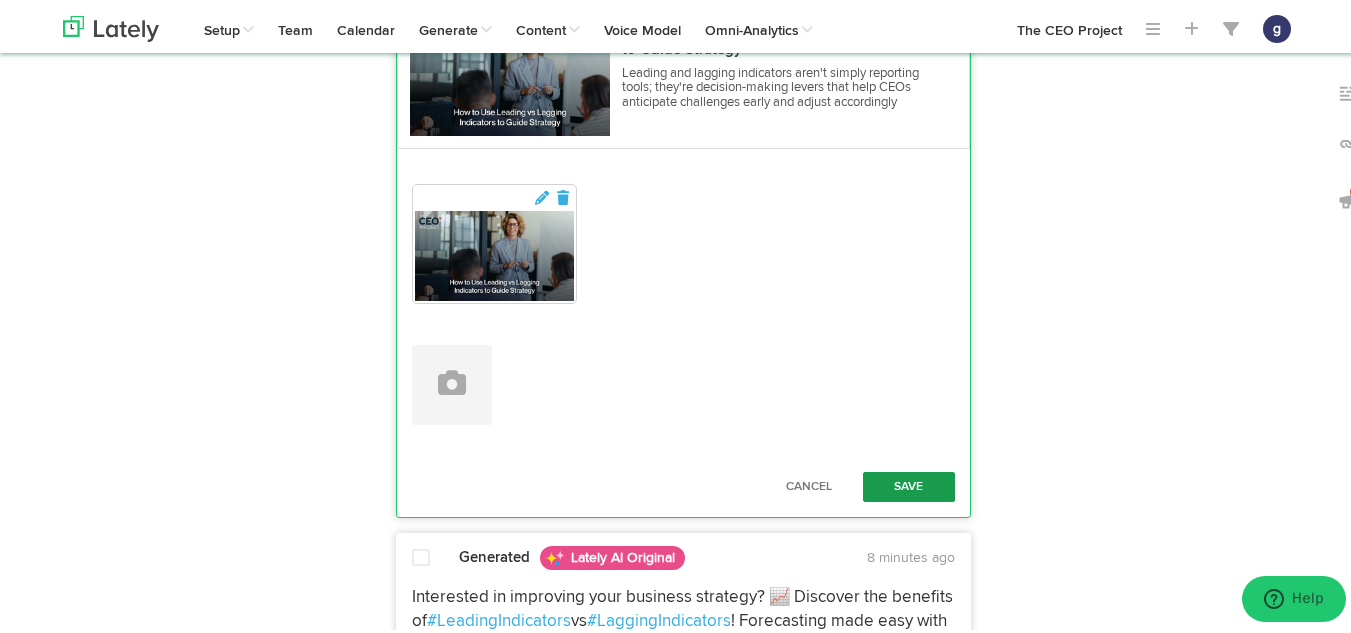 type on "Join us to dive into the world of refining data and direction!  Discover lead vs lag indicators and how KPIs can be both. Let's learn together! #DataRefinement #KPIs https://bit.ly/4eYQcl3" 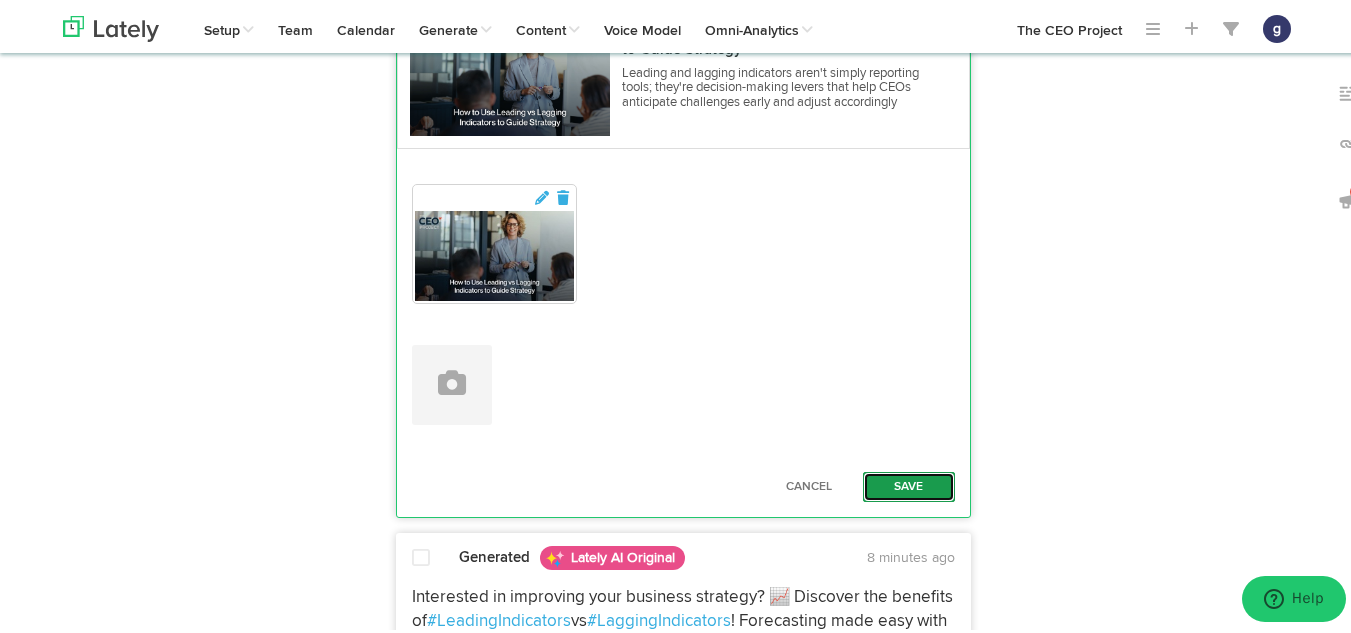 click on "Save" at bounding box center (909, 484) 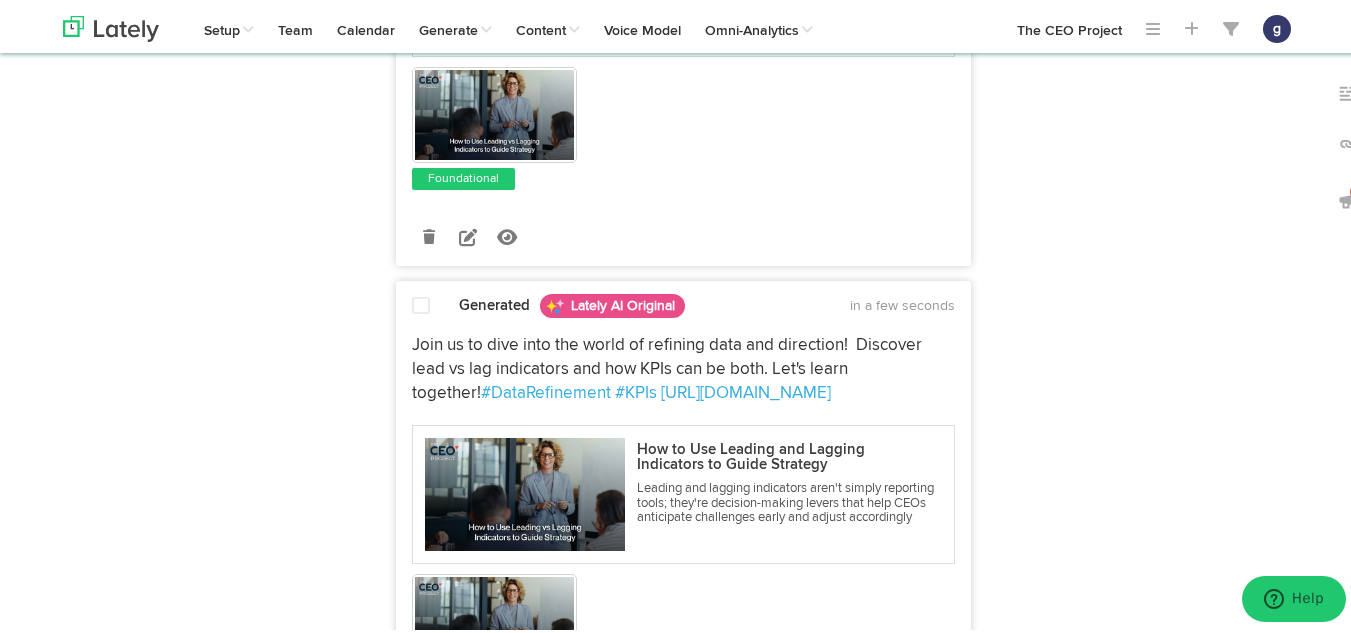 scroll, scrollTop: 1462, scrollLeft: 0, axis: vertical 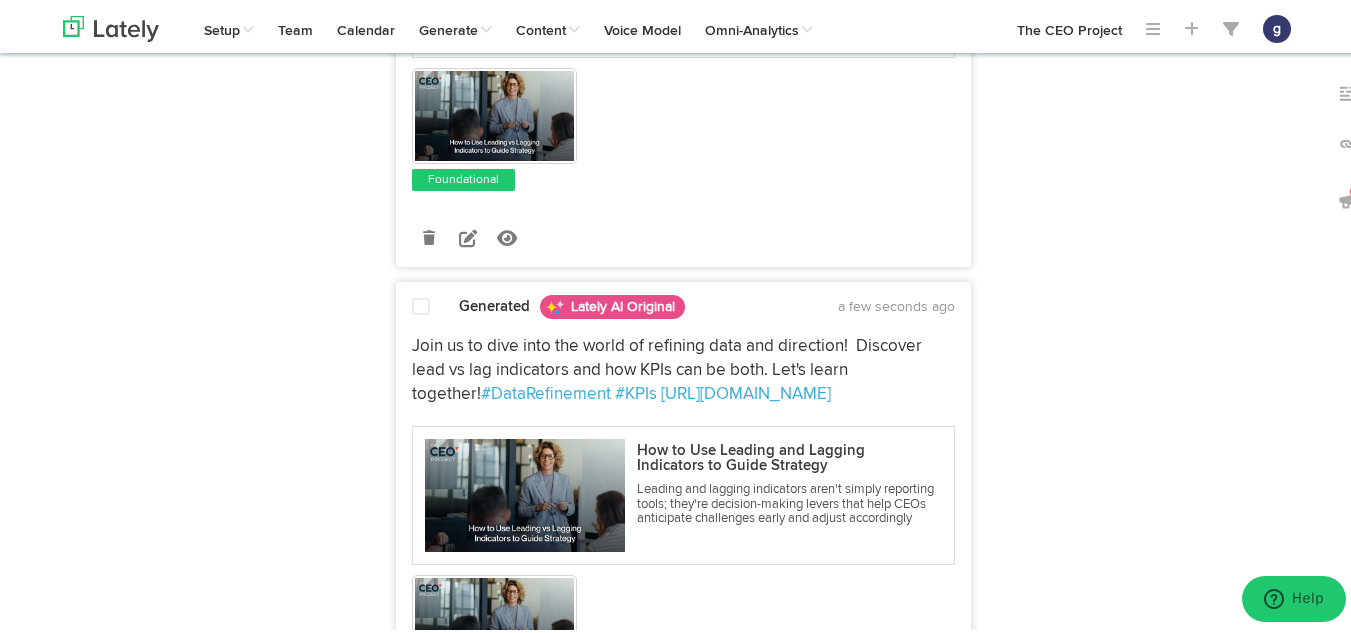 click at bounding box center [421, 304] 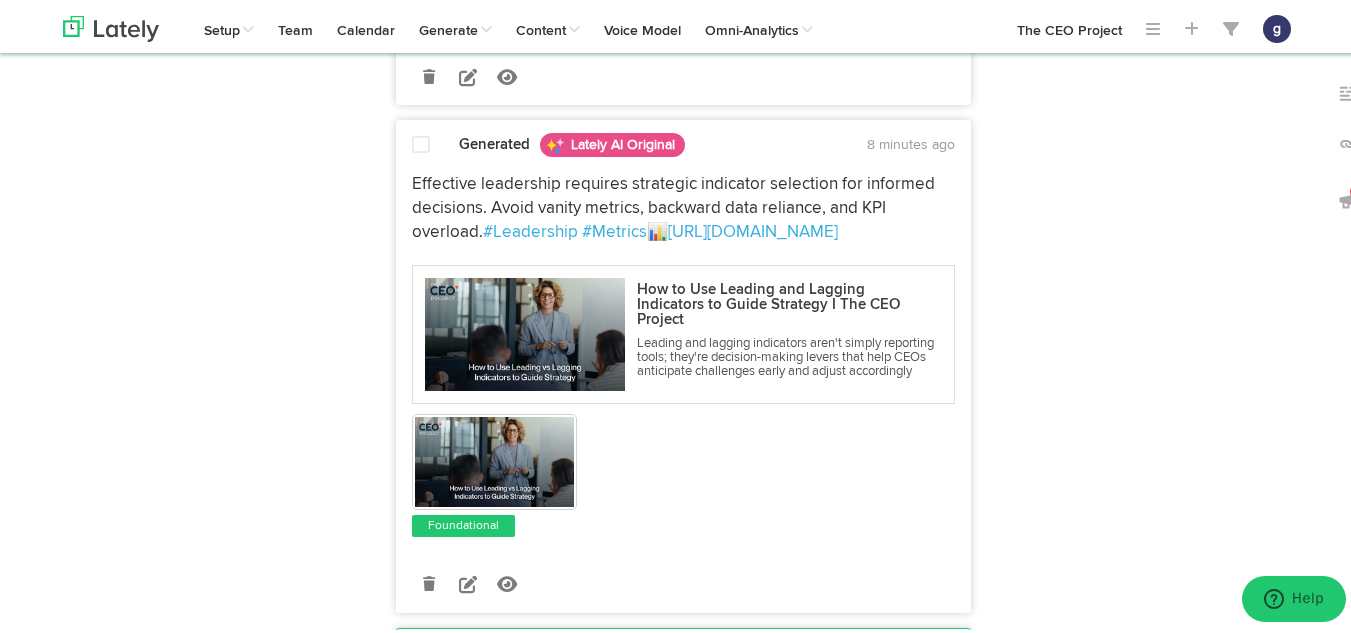 scroll, scrollTop: 1115, scrollLeft: 0, axis: vertical 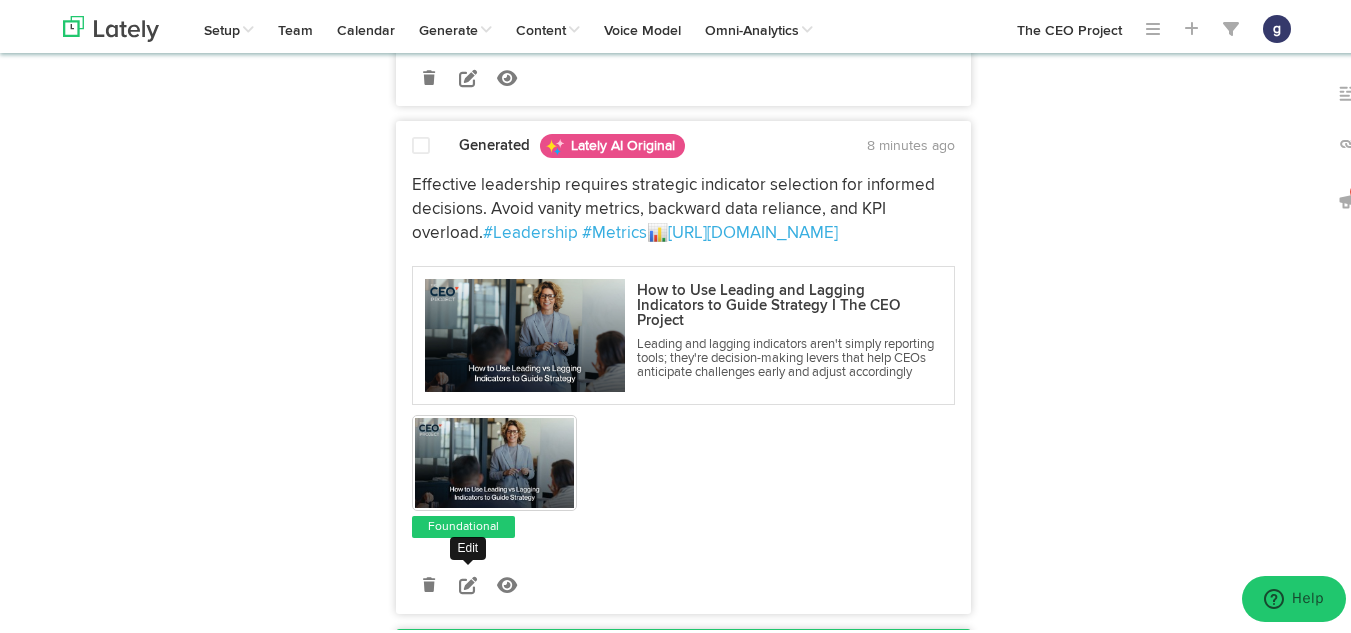 click at bounding box center [468, 582] 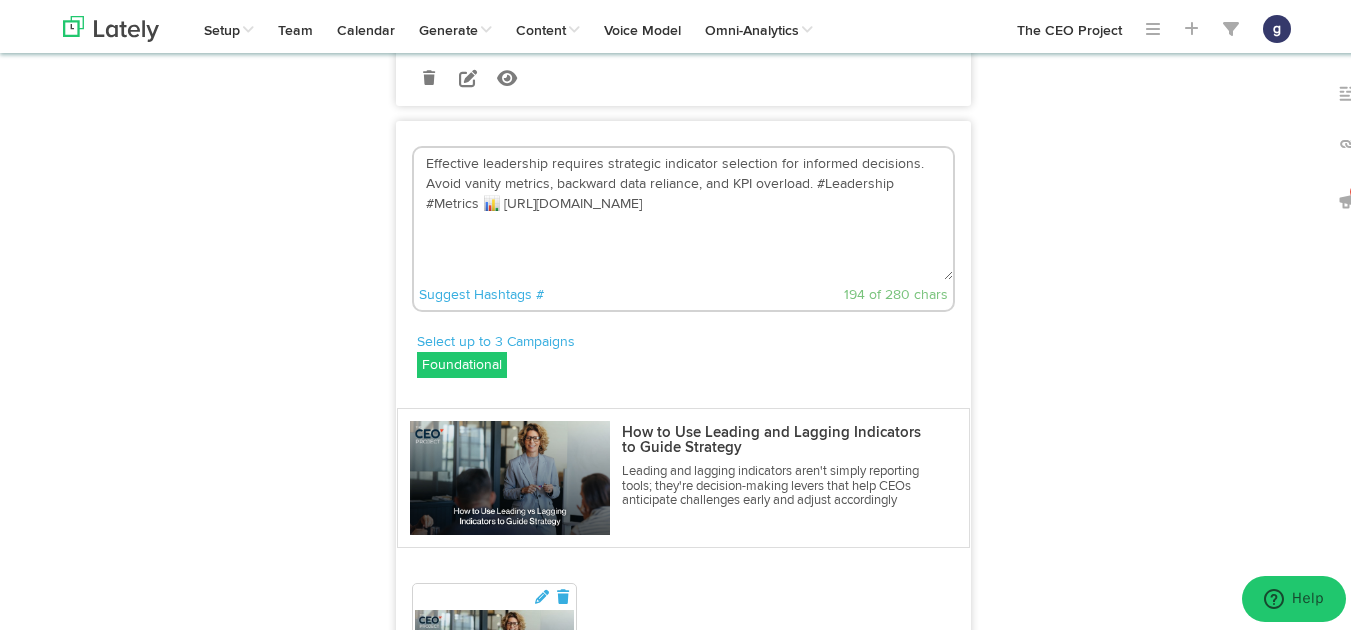 click on "Effective leadership requires strategic indicator selection for informed decisions. Avoid vanity metrics, backward data reliance, and KPI overload. #Leadership #Metrics 📊 https://bit.ly/4eYQcl3" at bounding box center (683, 211) 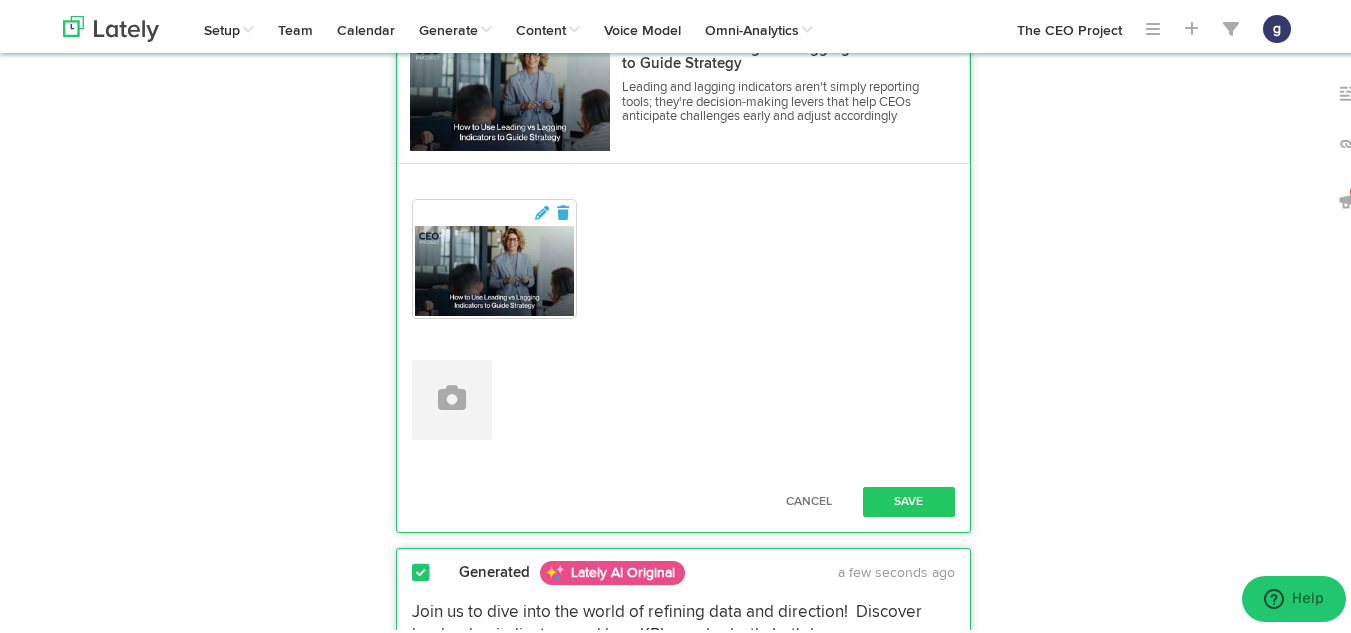 scroll, scrollTop: 1523, scrollLeft: 0, axis: vertical 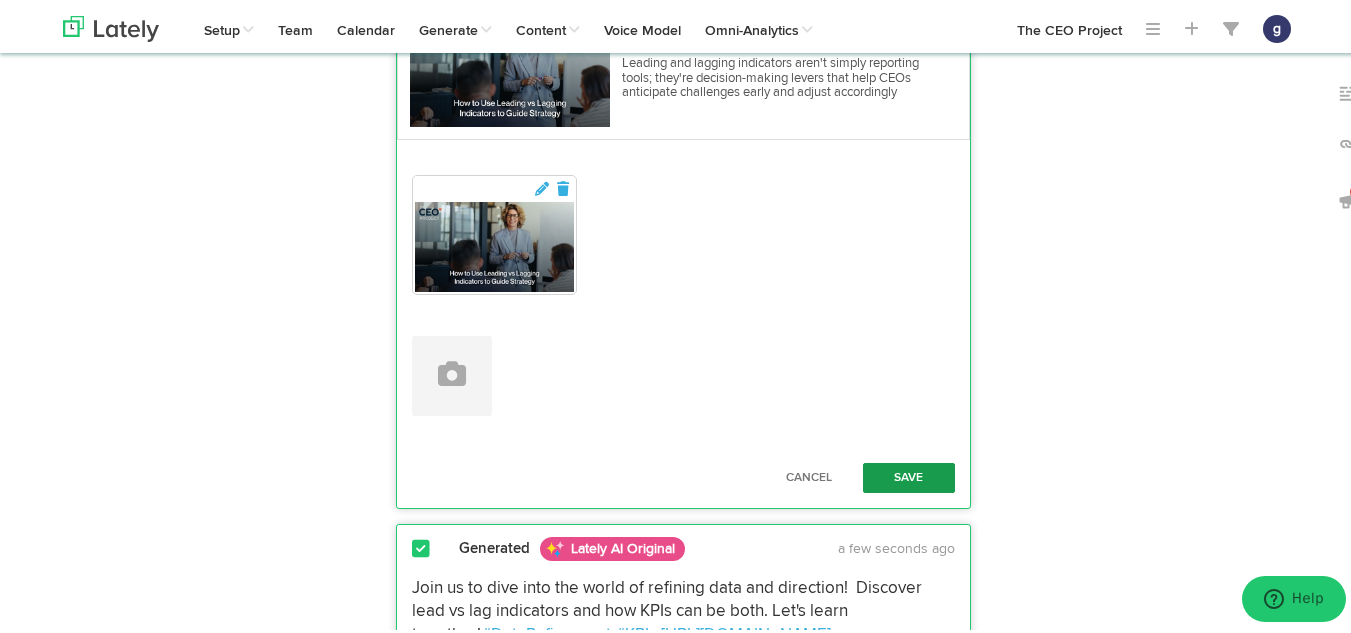 type on "Effective leadership requires strategic indicator selection for informed decisions. Avoid vanity metrics, backward data reliance, and KPI overload. #Leadership #Metrics  https://bit.ly/4eYQcl3" 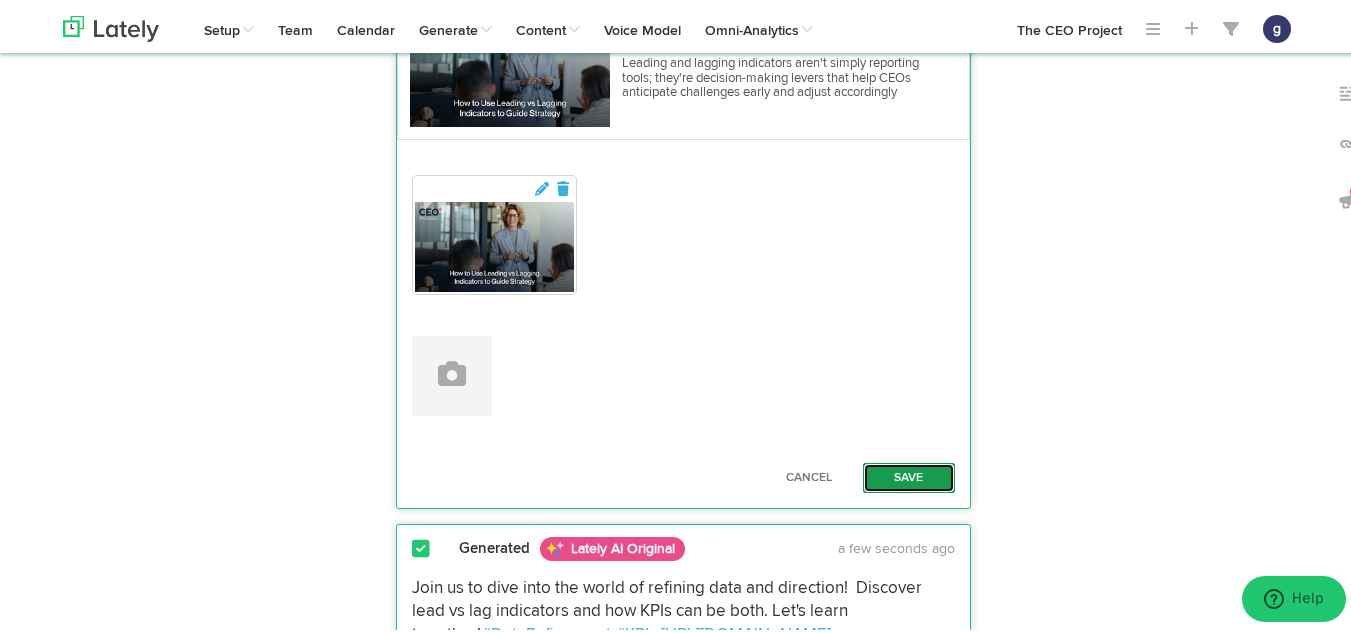 click on "Save" at bounding box center [909, 475] 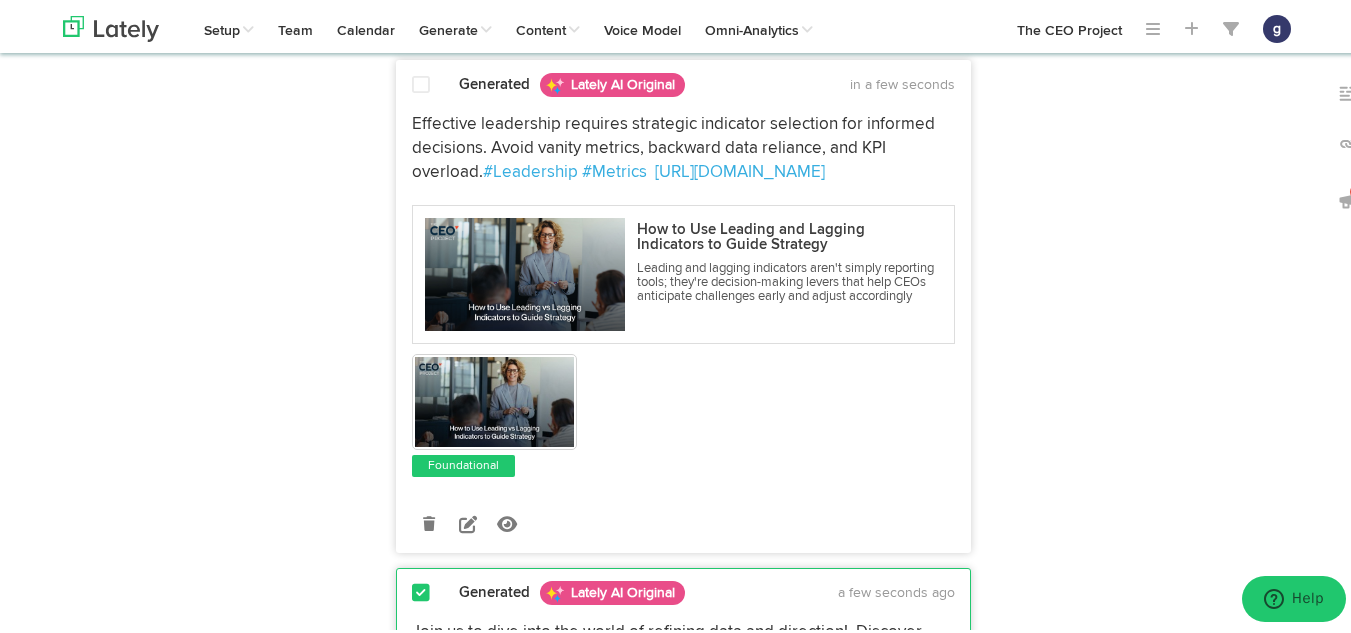 scroll, scrollTop: 996, scrollLeft: 0, axis: vertical 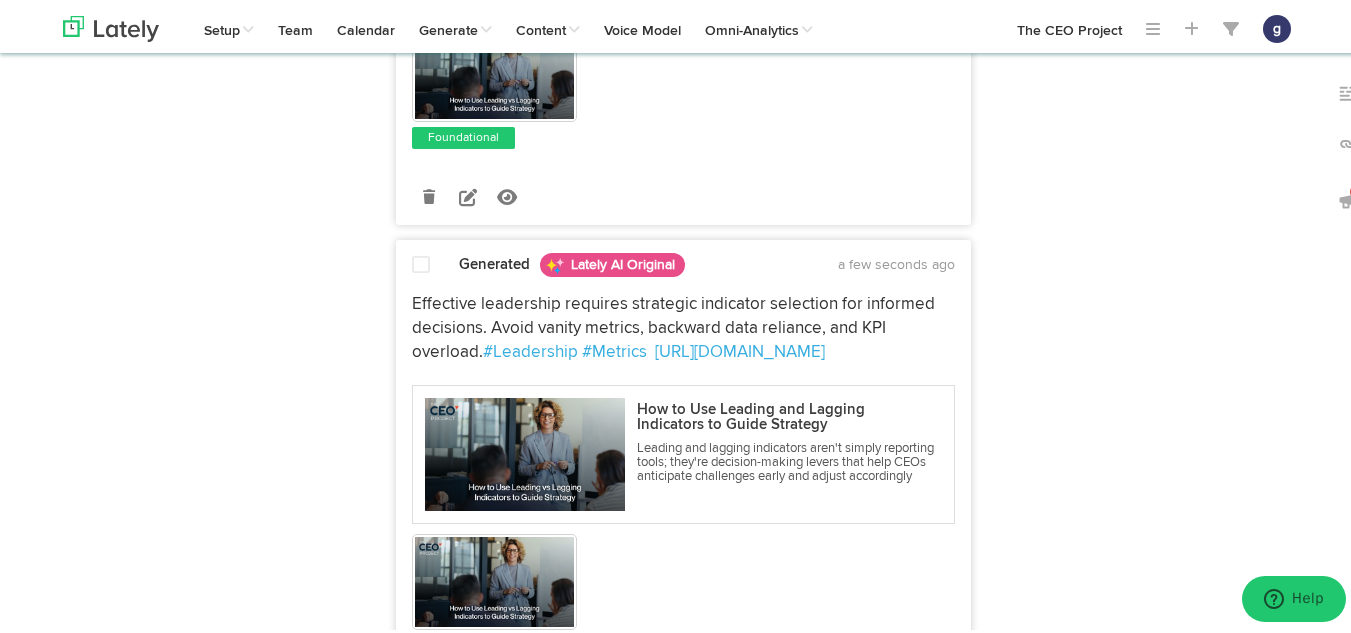 click at bounding box center (421, 262) 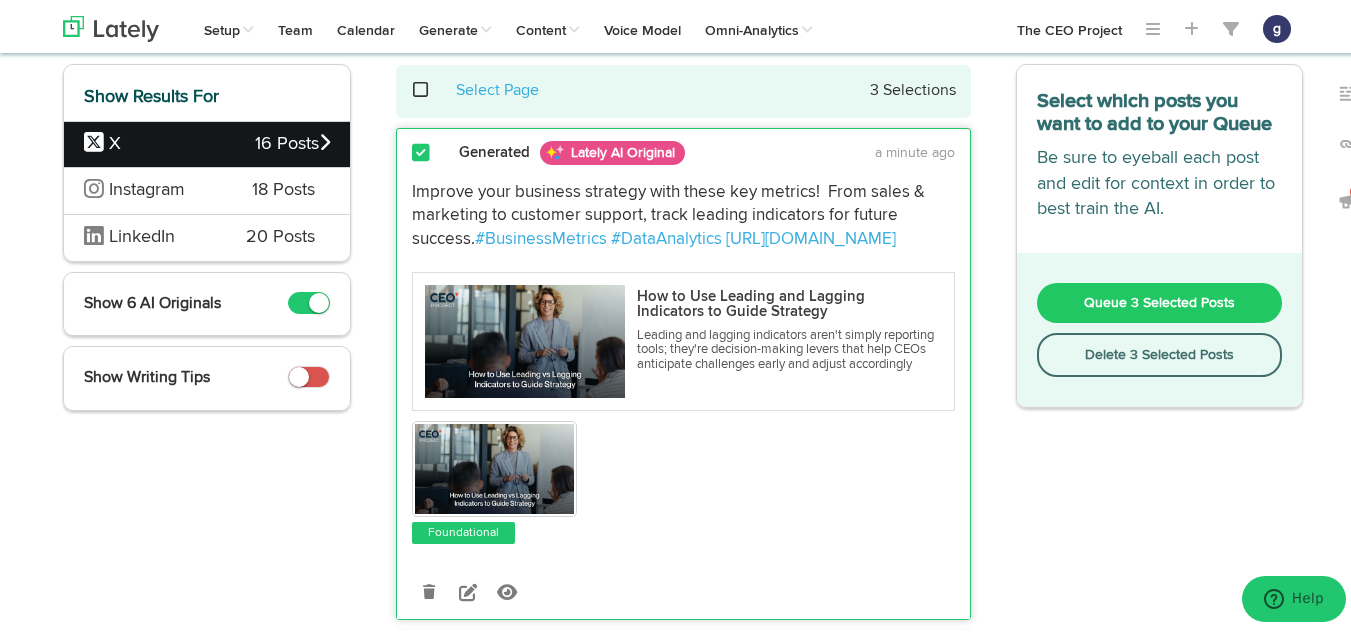scroll, scrollTop: 0, scrollLeft: 0, axis: both 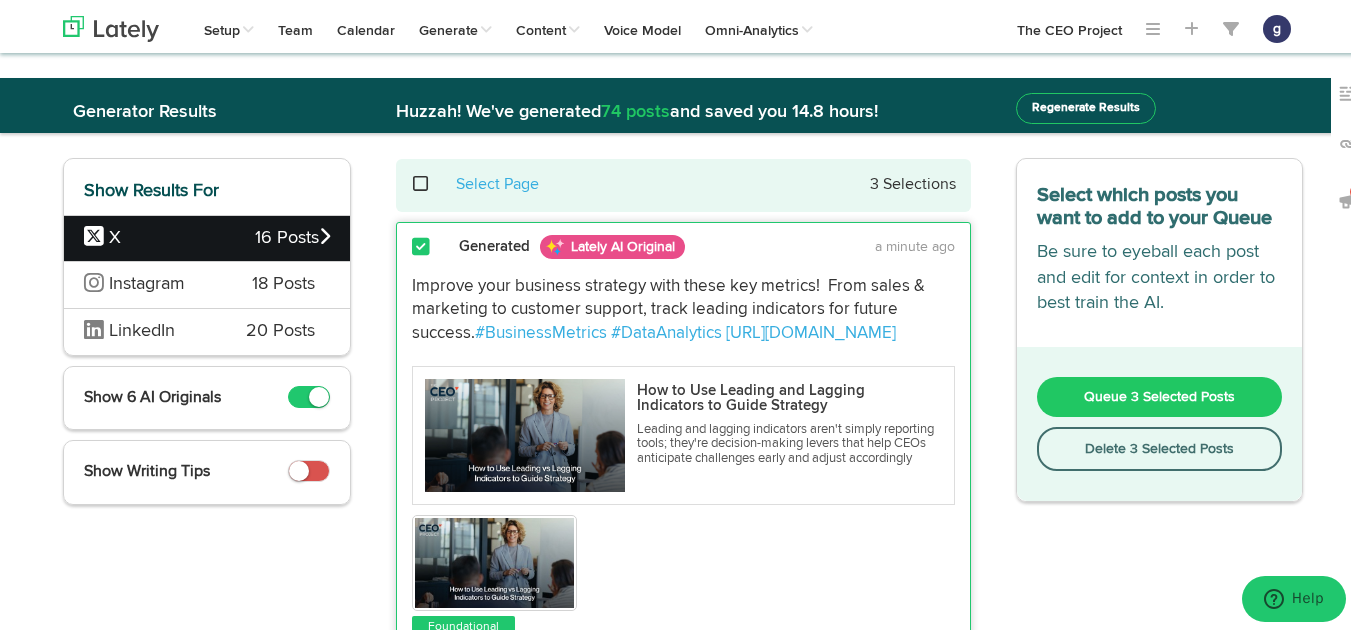 click on "Queue 3 Selected Posts" at bounding box center [1159, 394] 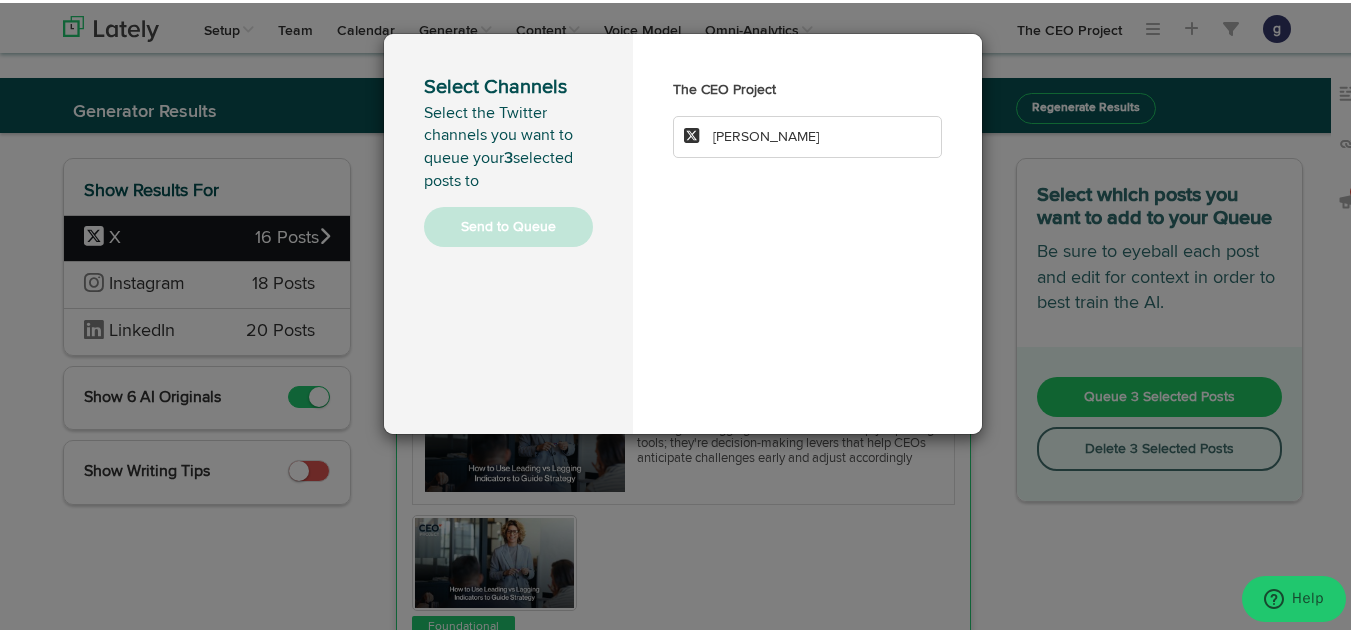 click on "Jim Schleckser" at bounding box center (807, 134) 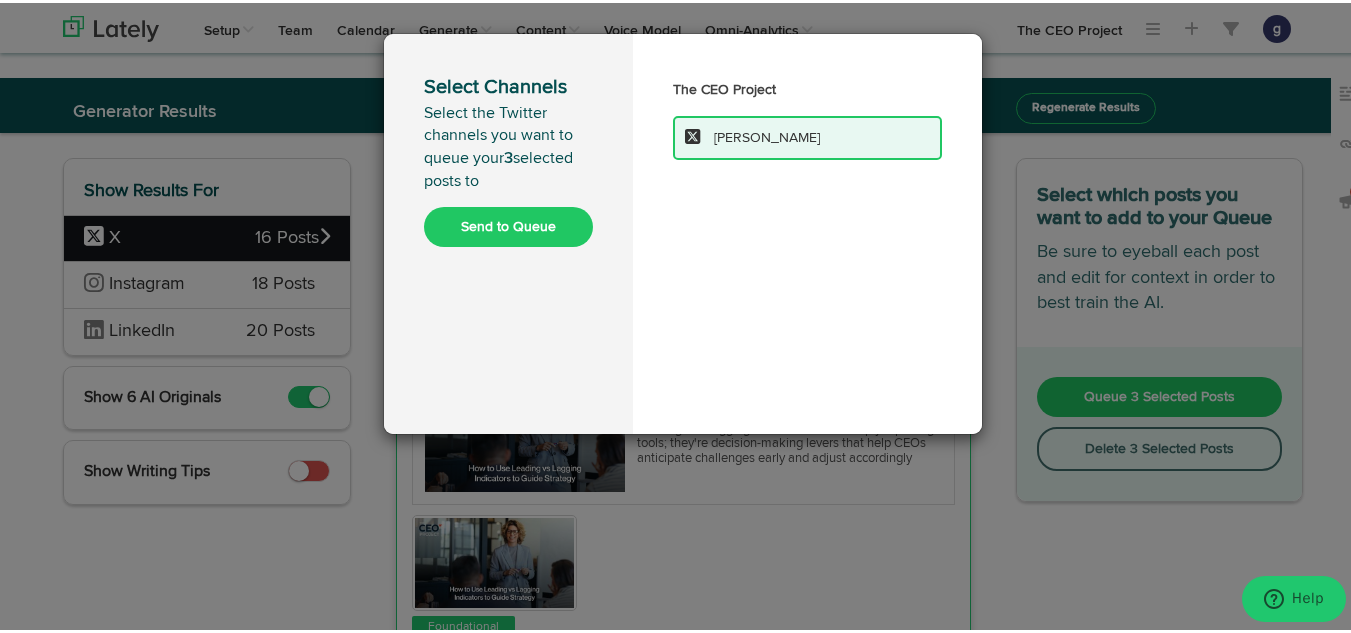 click on "Send to Queue" at bounding box center (508, 224) 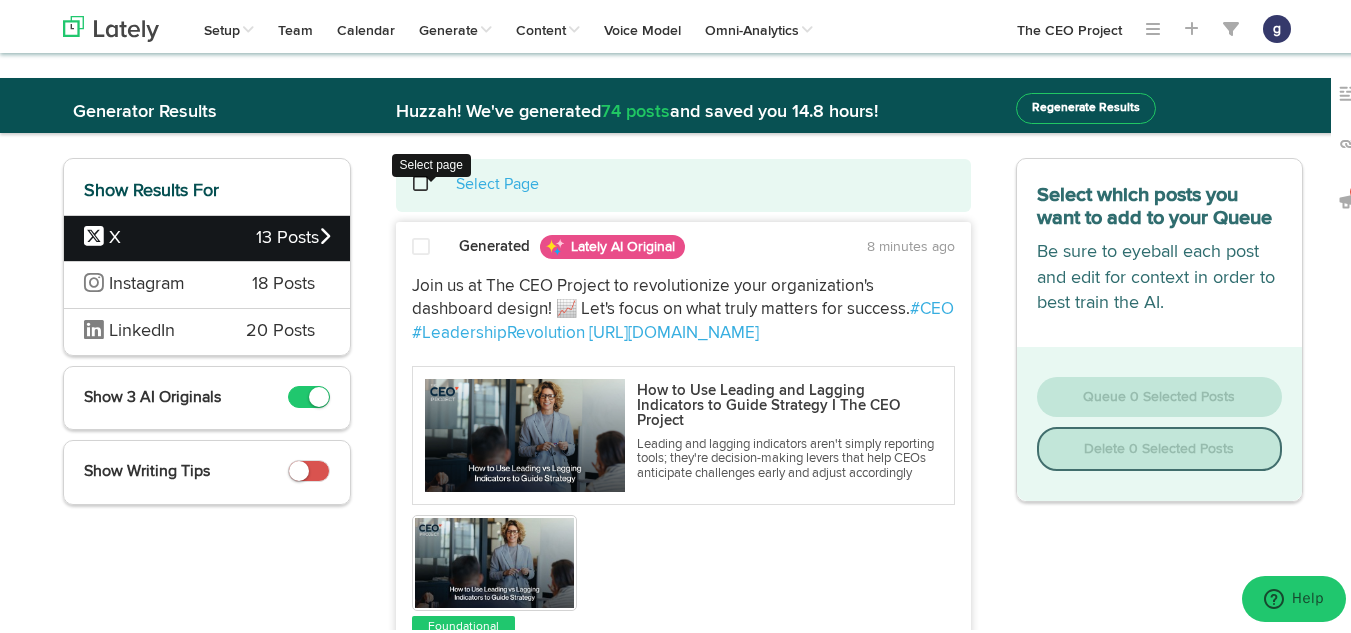 click at bounding box center [431, 181] 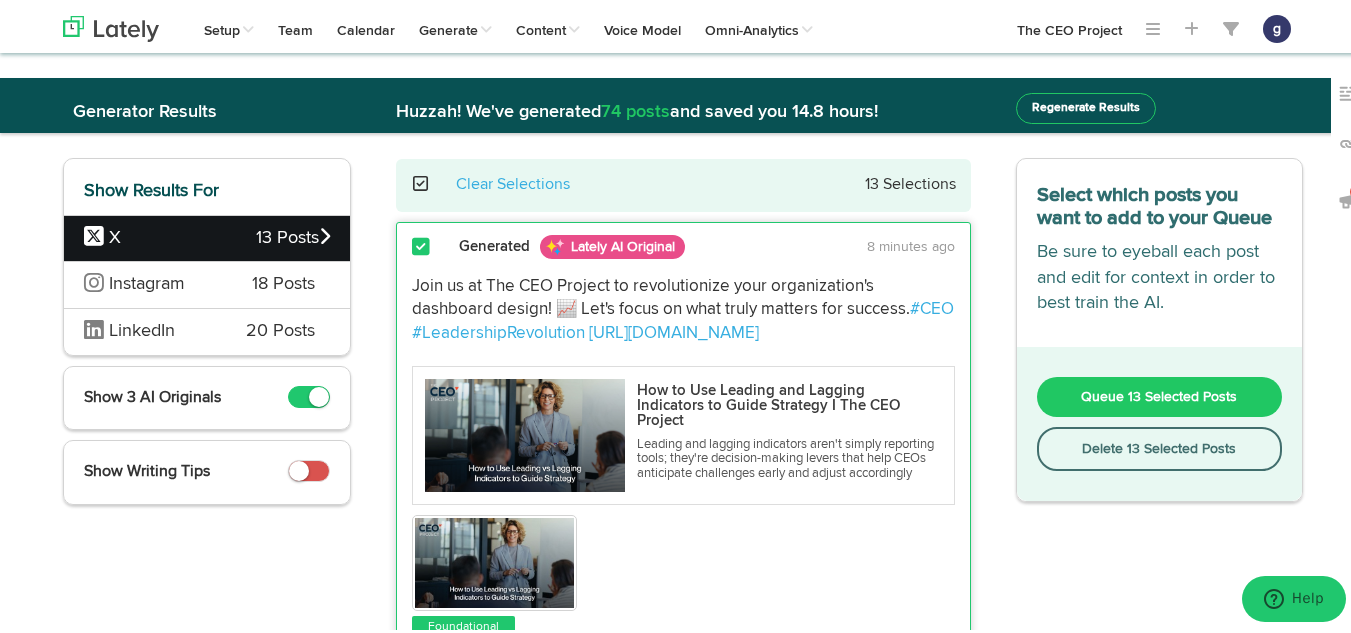 click on "Delete 13 Selected Posts" at bounding box center [1160, 446] 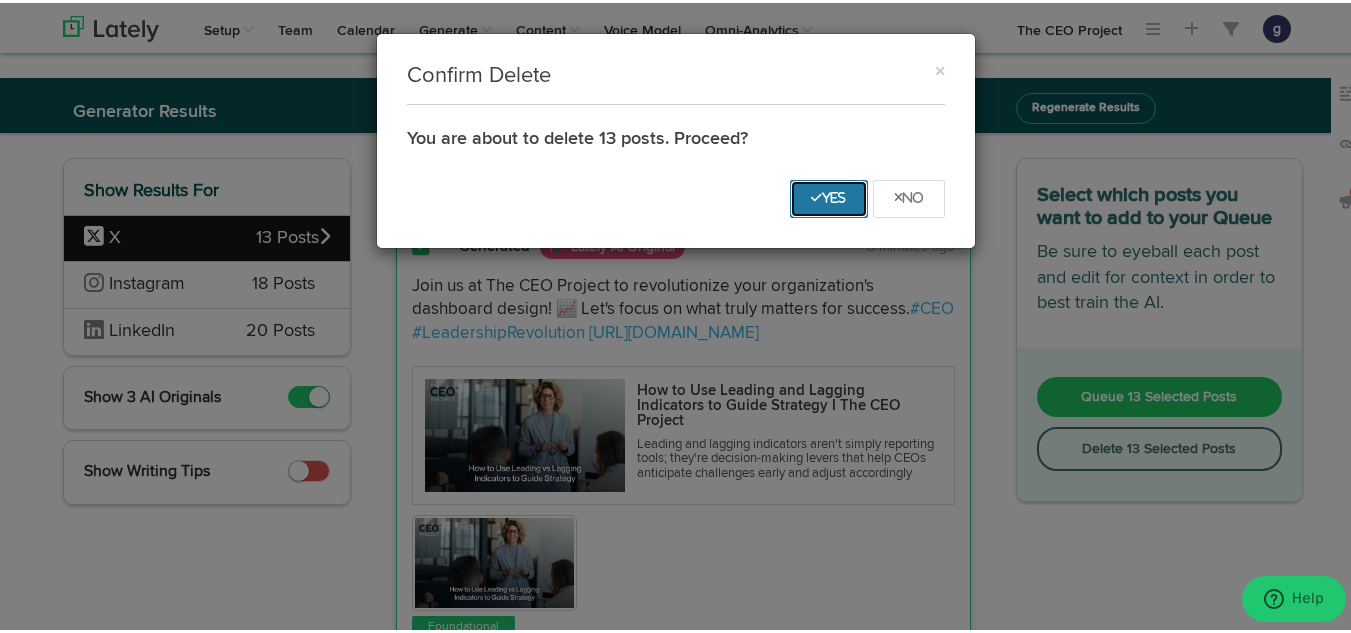 click on "Yes" at bounding box center (829, 195) 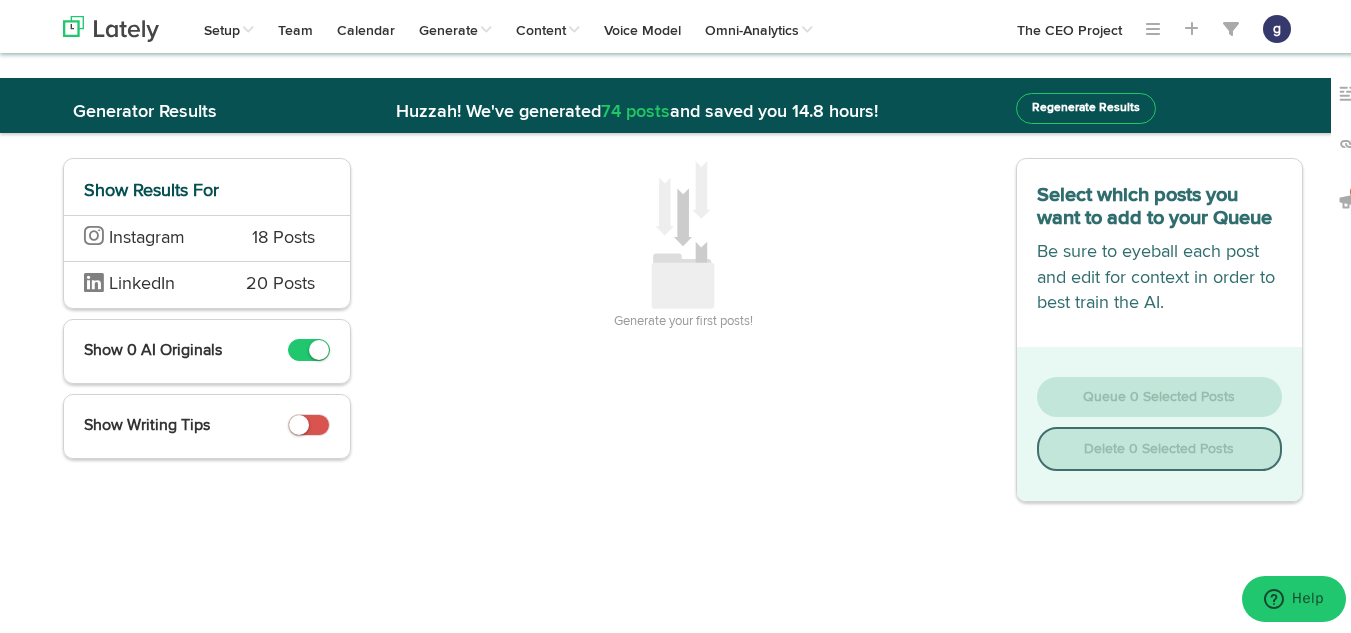 click on "Instagram
18 Posts" at bounding box center (207, 235) 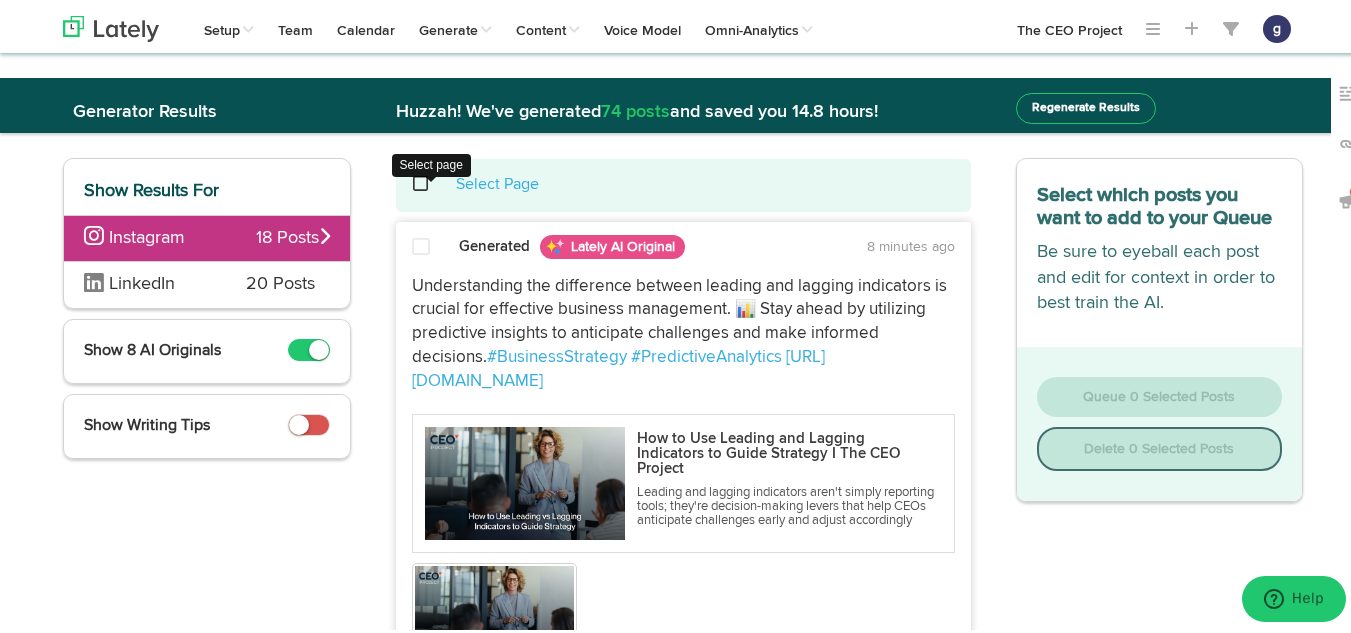 click at bounding box center (431, 181) 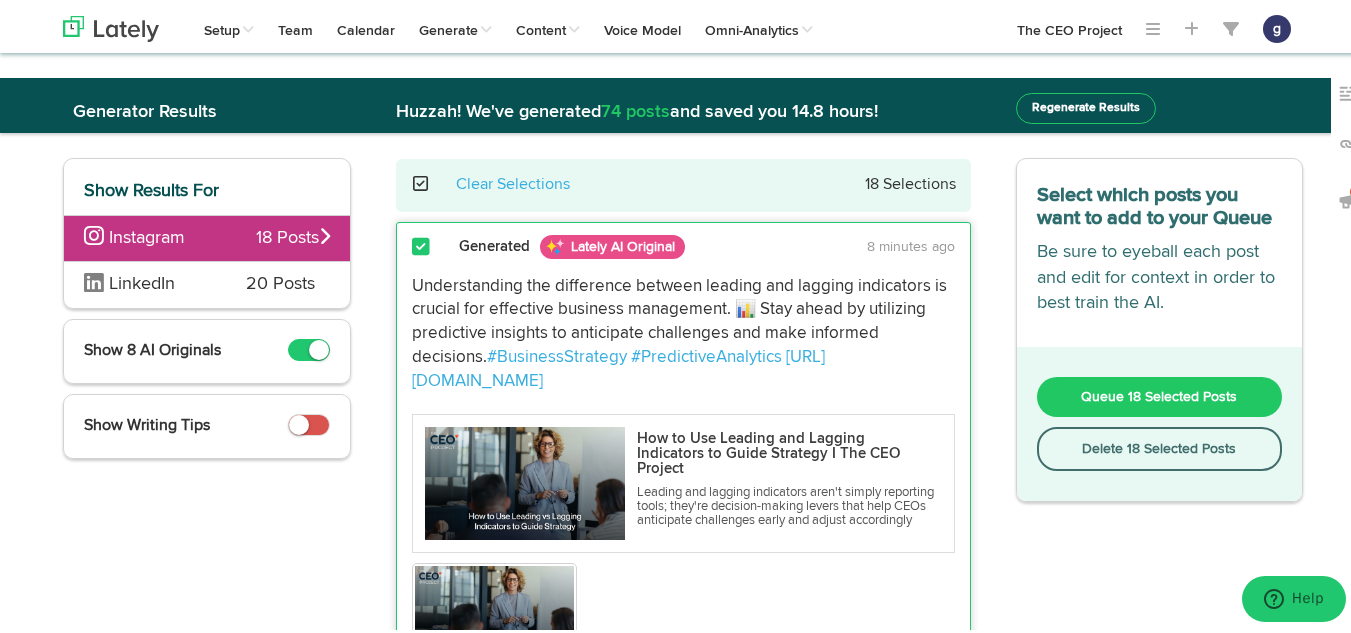 click on "Delete 18 Selected Posts" at bounding box center (1160, 446) 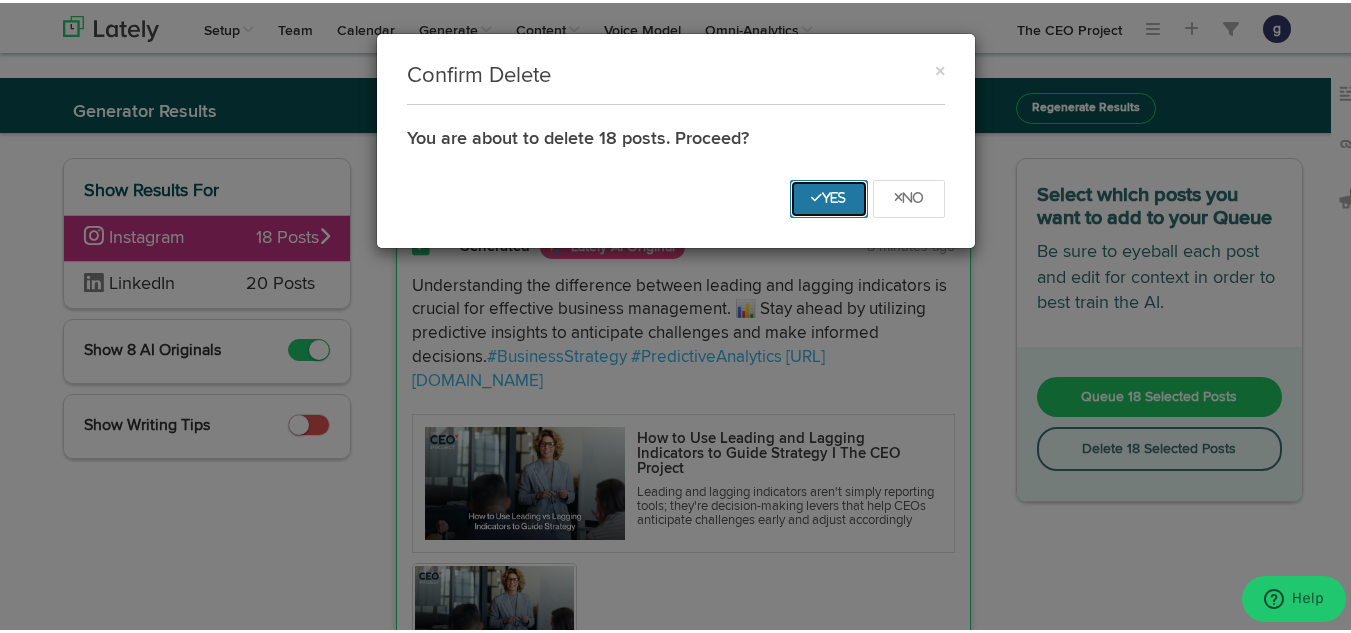 click on "Yes" at bounding box center [829, 196] 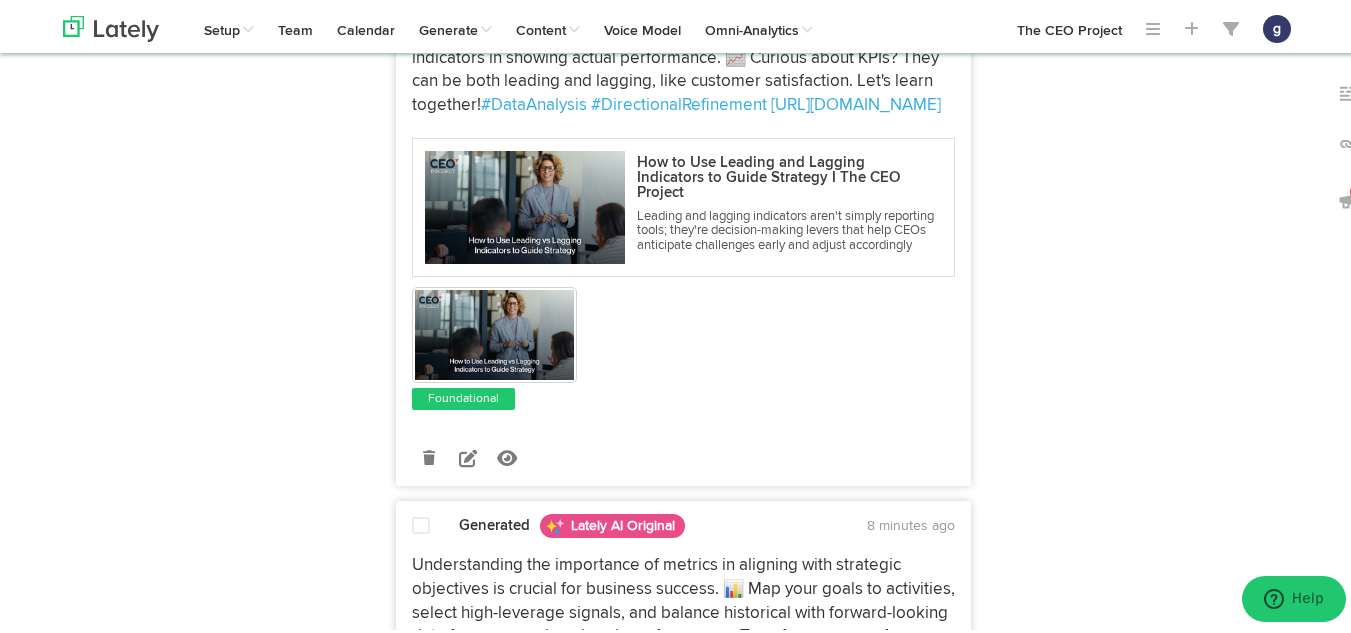 scroll, scrollTop: 903, scrollLeft: 0, axis: vertical 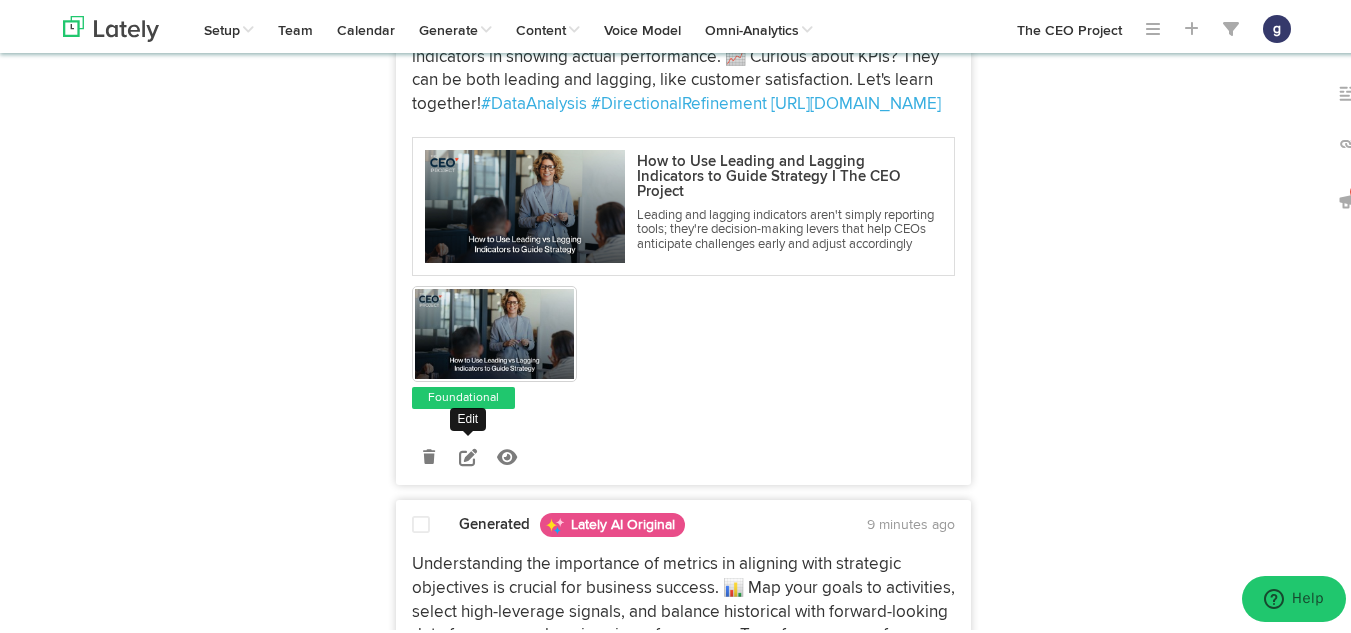 click at bounding box center [468, 454] 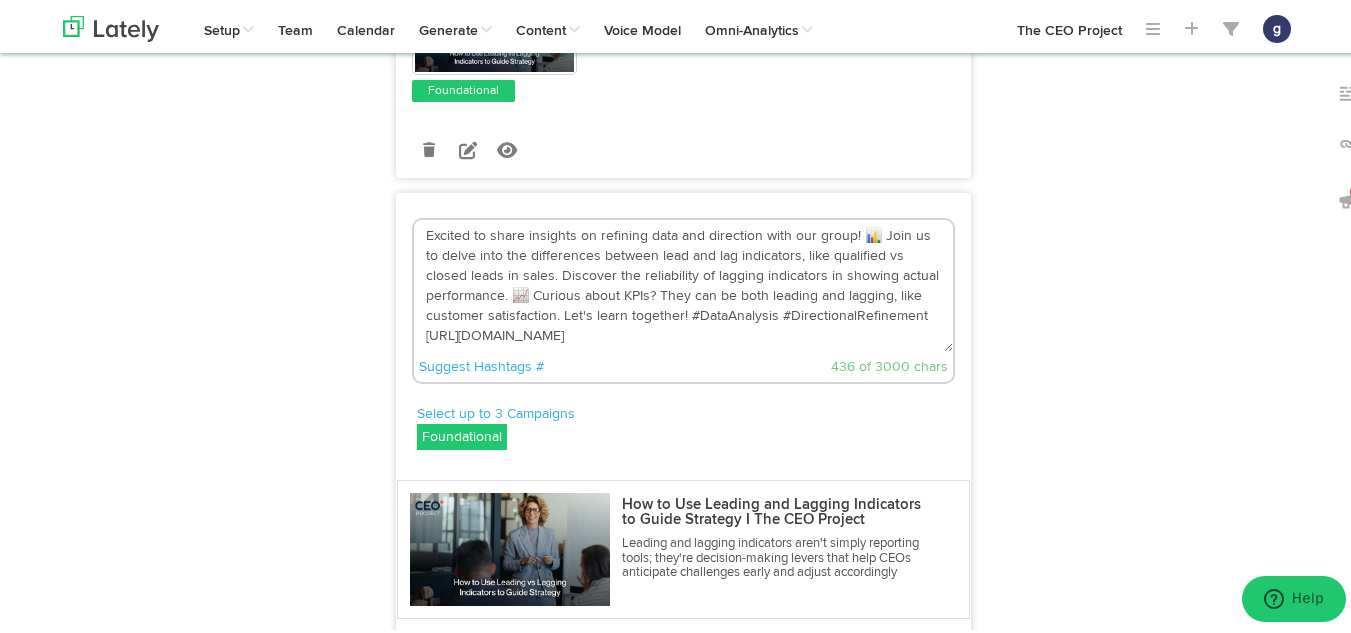 scroll, scrollTop: 630, scrollLeft: 0, axis: vertical 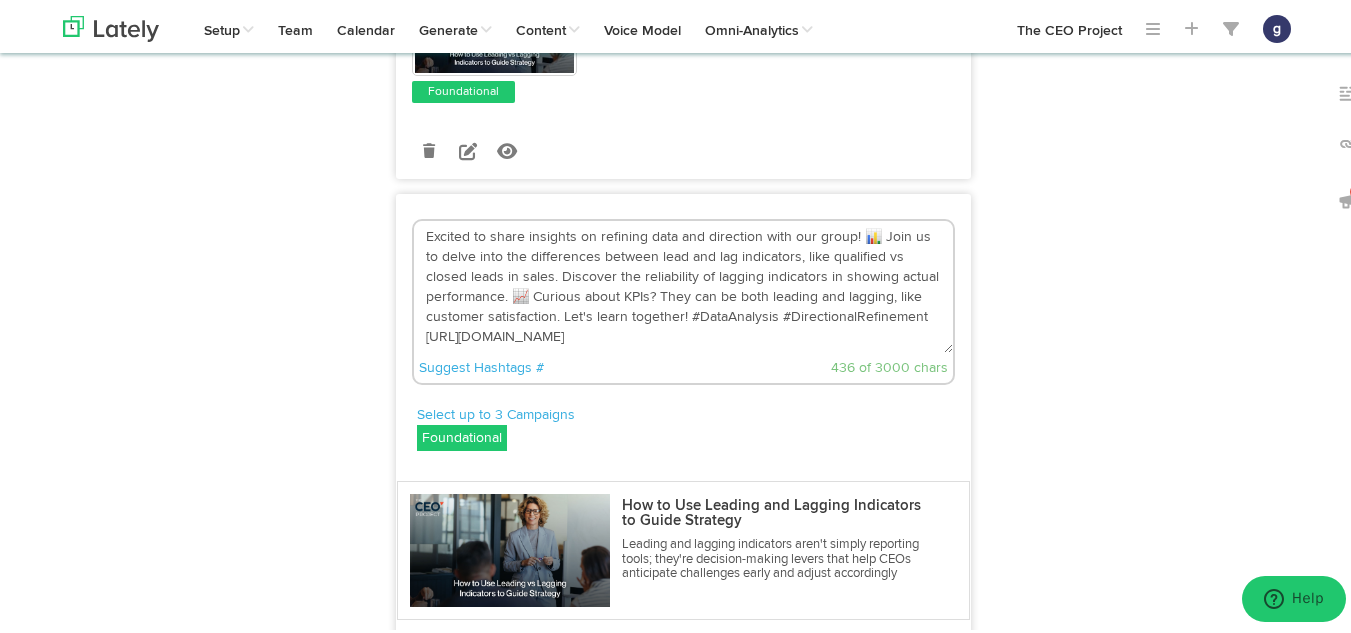 click on "Excited to share insights on refining data and direction with our group! 📊 Join us to delve into the differences between lead and lag indicators, like qualified vs closed leads in sales. Discover the reliability of lagging indicators in showing actual performance. 📈 Curious about KPIs? They can be both leading and lagging, like customer satisfaction. Let's learn together! #DataAnalysis #DirectionalRefinement https://bit.ly/4eYQcl3" at bounding box center (683, 284) 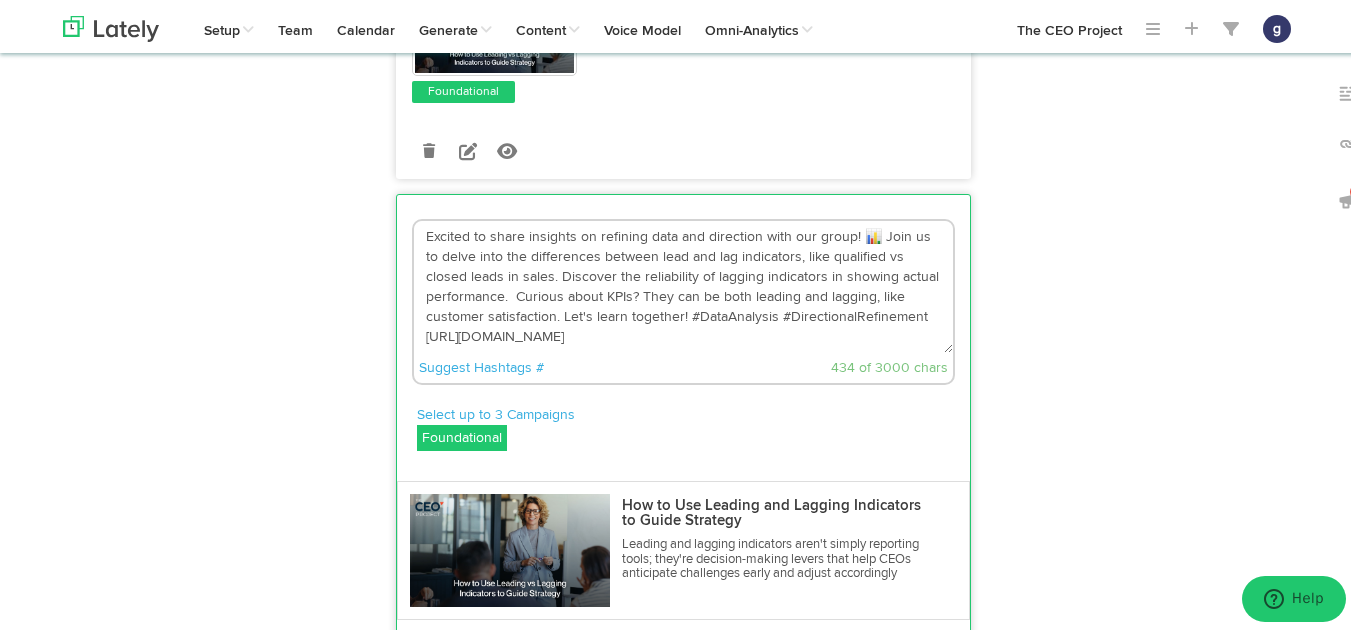 click on "Excited to share insights on refining data and direction with our group! 📊 Join us to delve into the differences between lead and lag indicators, like qualified vs closed leads in sales. Discover the reliability of lagging indicators in showing actual performance.  Curious about KPIs? They can be both leading and lagging, like customer satisfaction. Let's learn together! #DataAnalysis #DirectionalRefinement https://bit.ly/4eYQcl3" at bounding box center (683, 284) 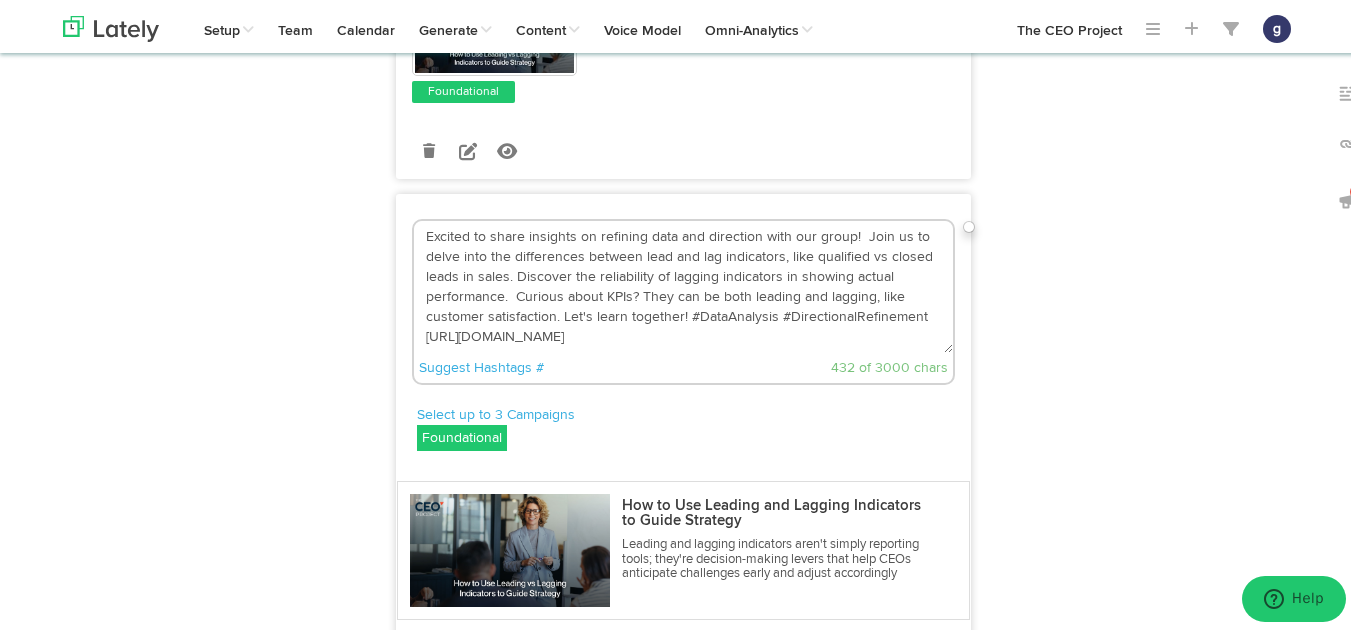 type on "Excited to share insights on refining data and direction with our group!  Join us to delve into the differences between lead and lag indicators, like qualified vs closed leads in sales. Discover the reliability of lagging indicators in showing actual performance.  Curious about KPIs? They can be both leading and lagging, like customer satisfaction. Let's learn together! #DataAnalysis #DirectionalRefinement https://bit.ly/4eYQcl3" 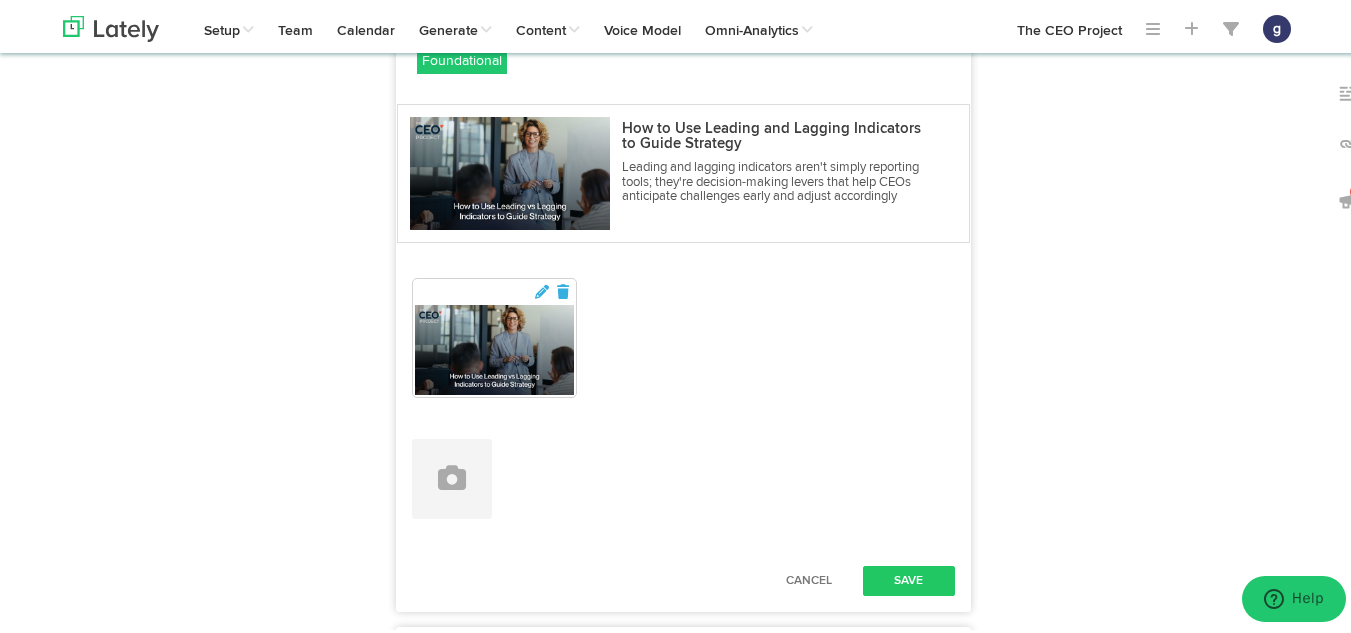 scroll, scrollTop: 1008, scrollLeft: 0, axis: vertical 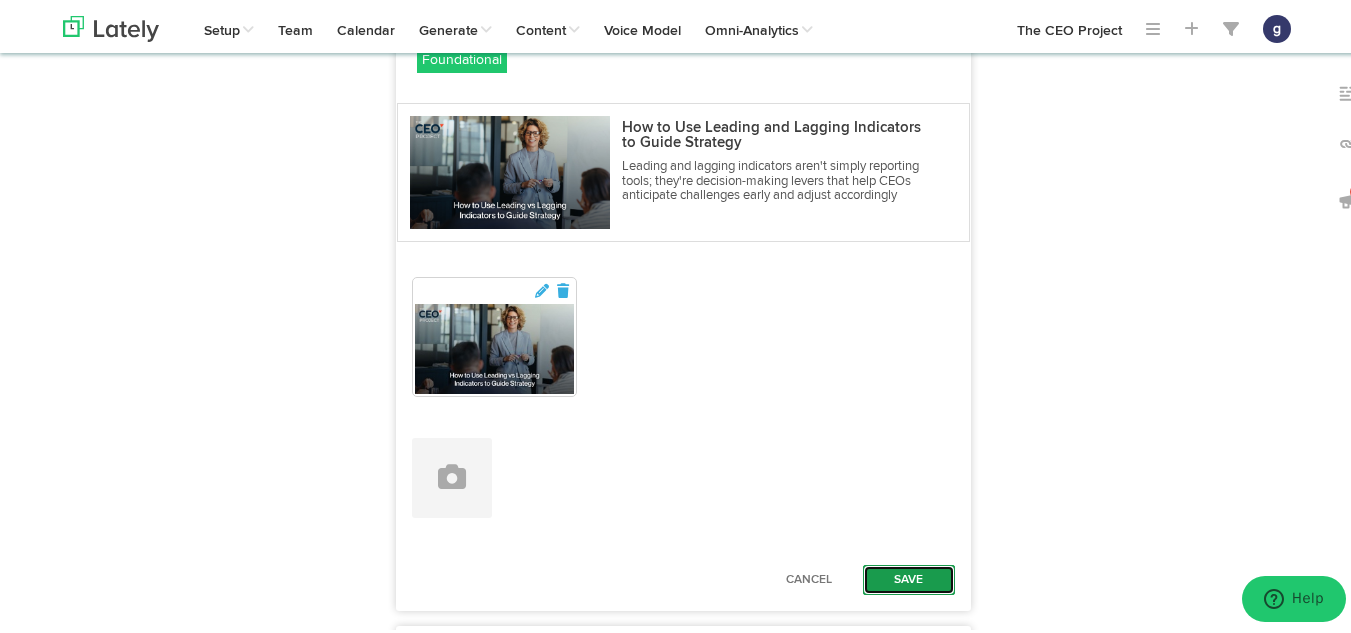 click on "Save" at bounding box center [909, 577] 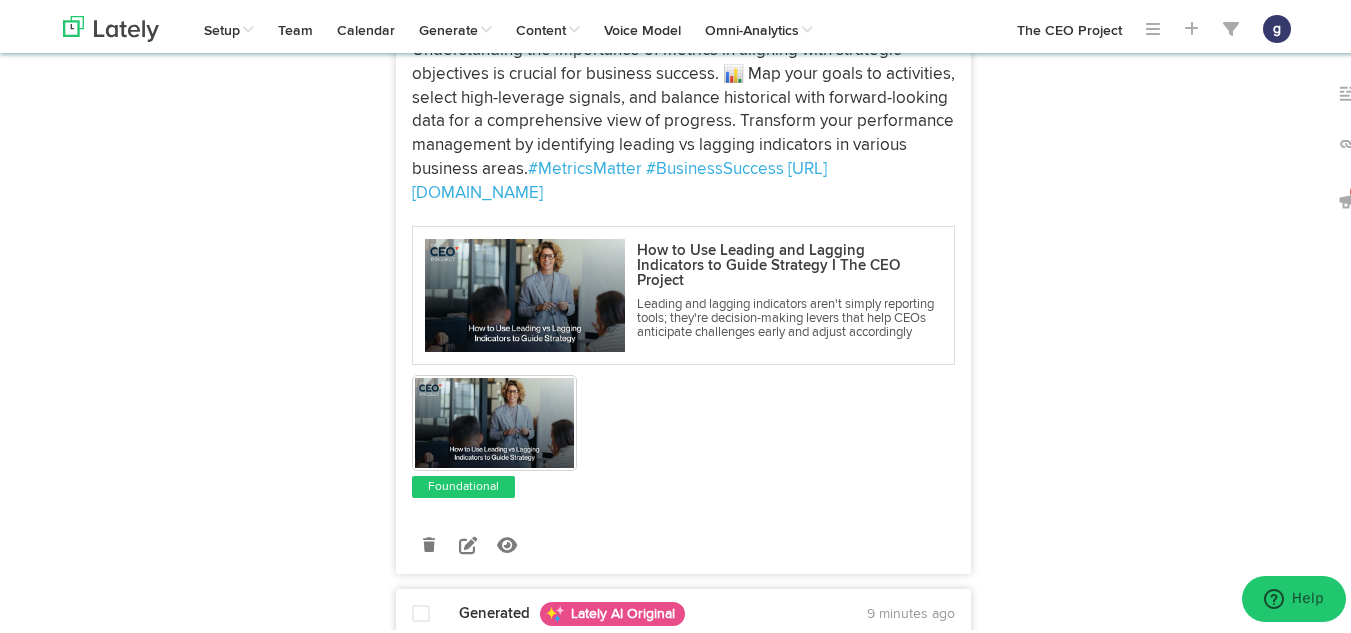scroll, scrollTop: 1422, scrollLeft: 0, axis: vertical 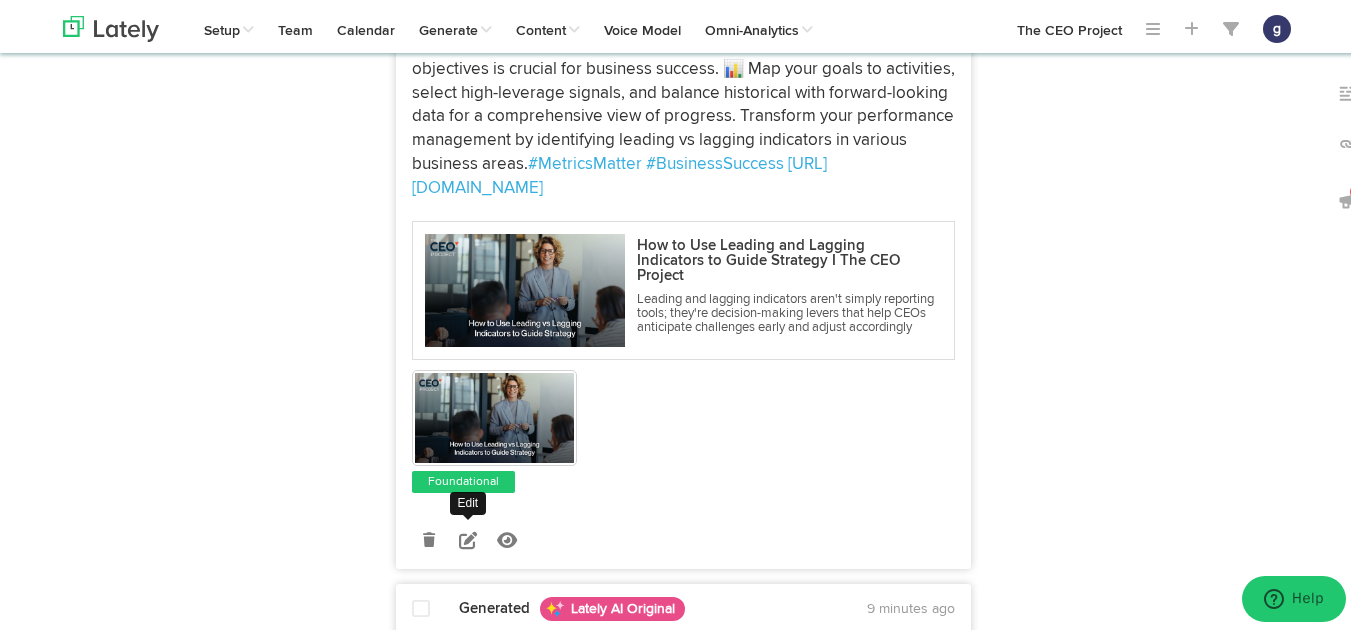 click at bounding box center [468, 537] 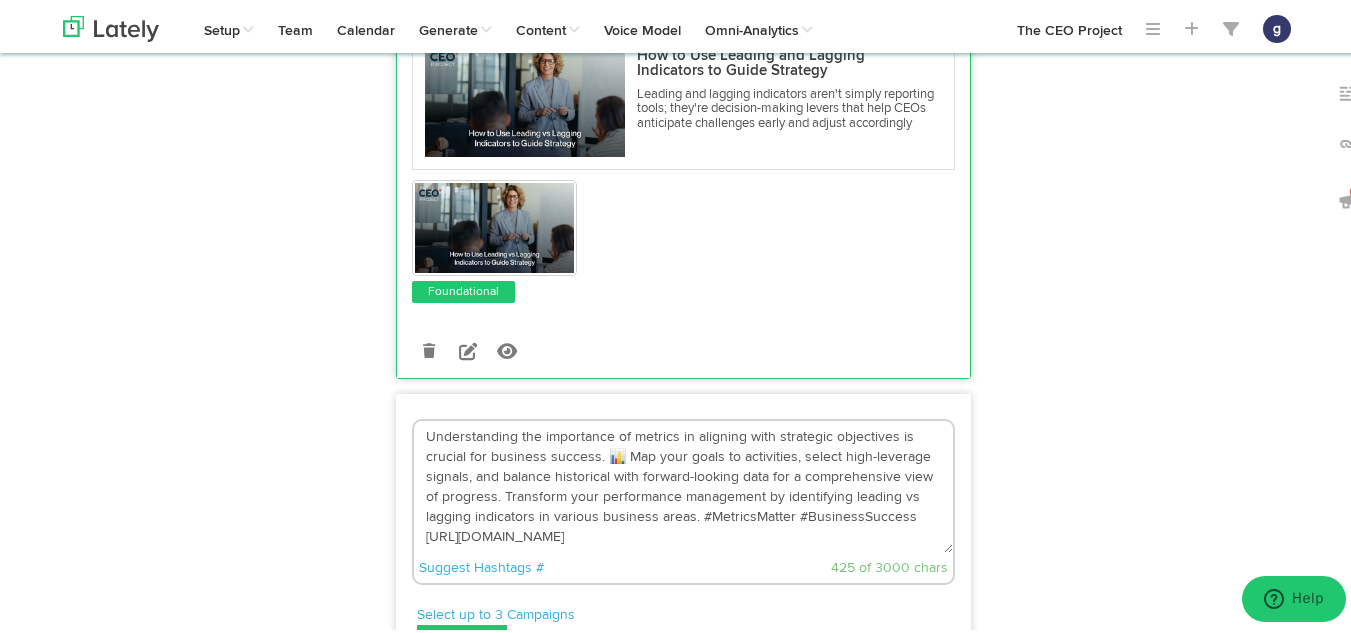 scroll, scrollTop: 994, scrollLeft: 0, axis: vertical 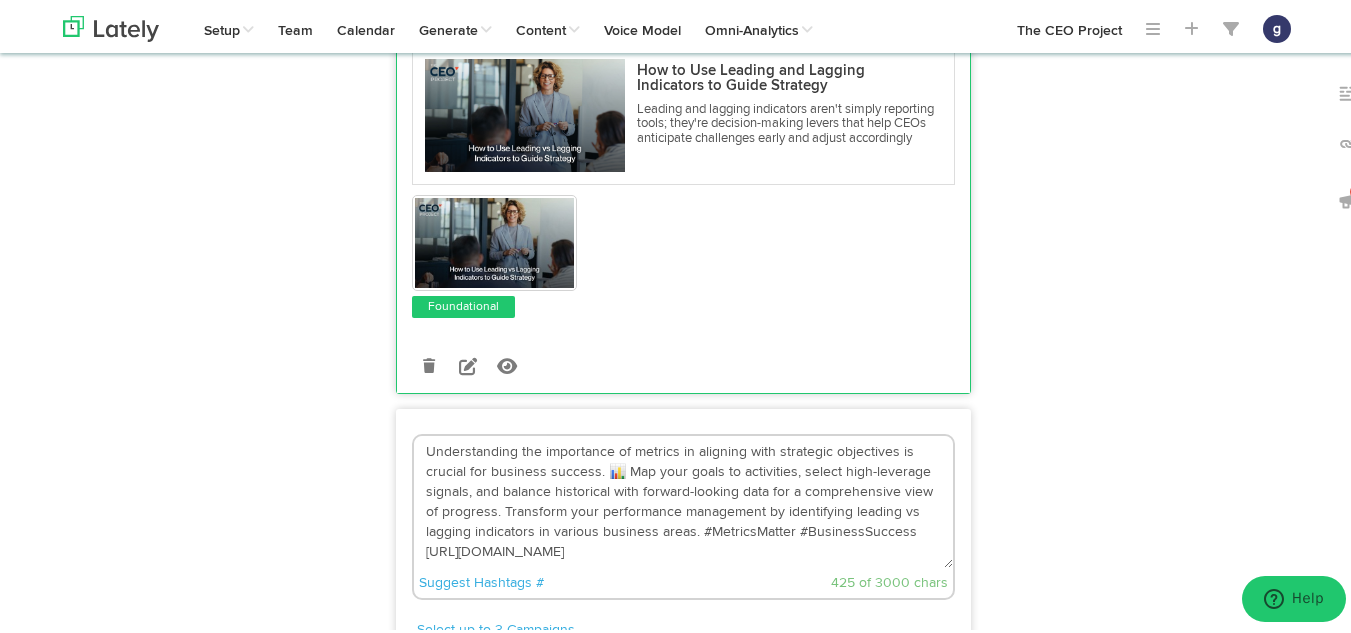 click on "Understanding the importance of metrics in aligning with strategic objectives is crucial for business success. 📊 Map your goals to activities, select high-leverage signals, and balance historical with forward-looking data for a comprehensive view of progress. Transform your performance management by identifying leading vs lagging indicators in various business areas. #MetricsMatter #BusinessSuccess https://bit.ly/4eYQcl3" at bounding box center (683, 499) 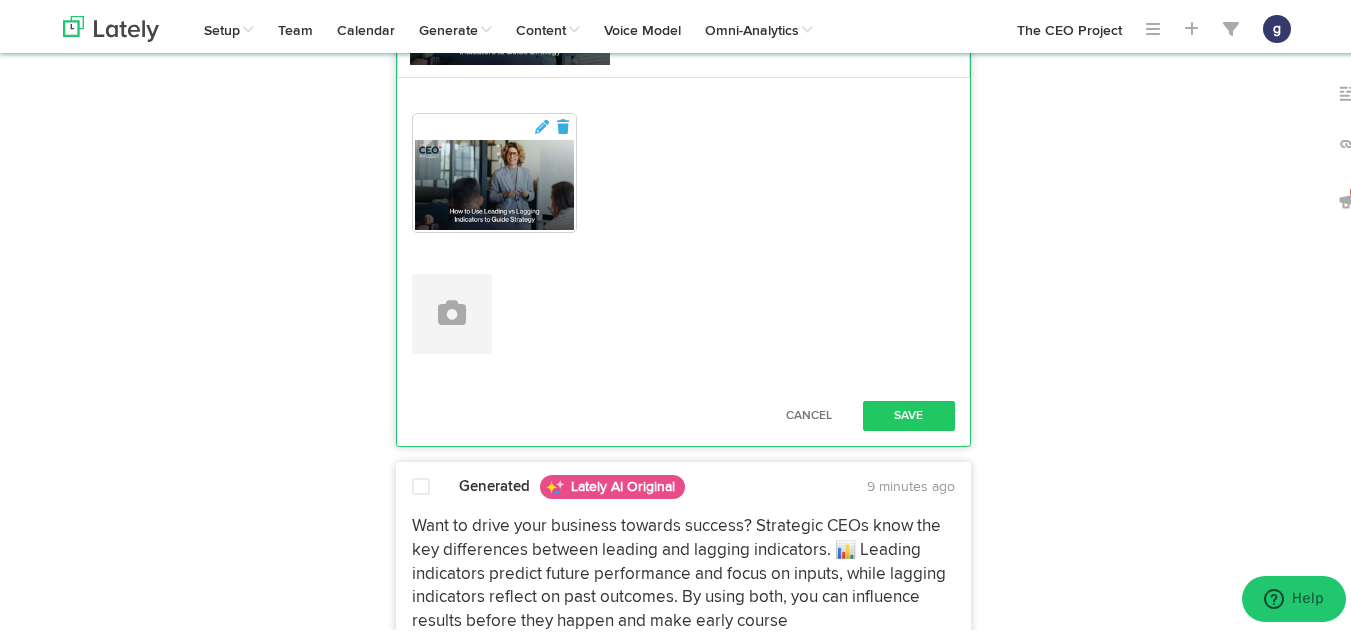 scroll, scrollTop: 1753, scrollLeft: 0, axis: vertical 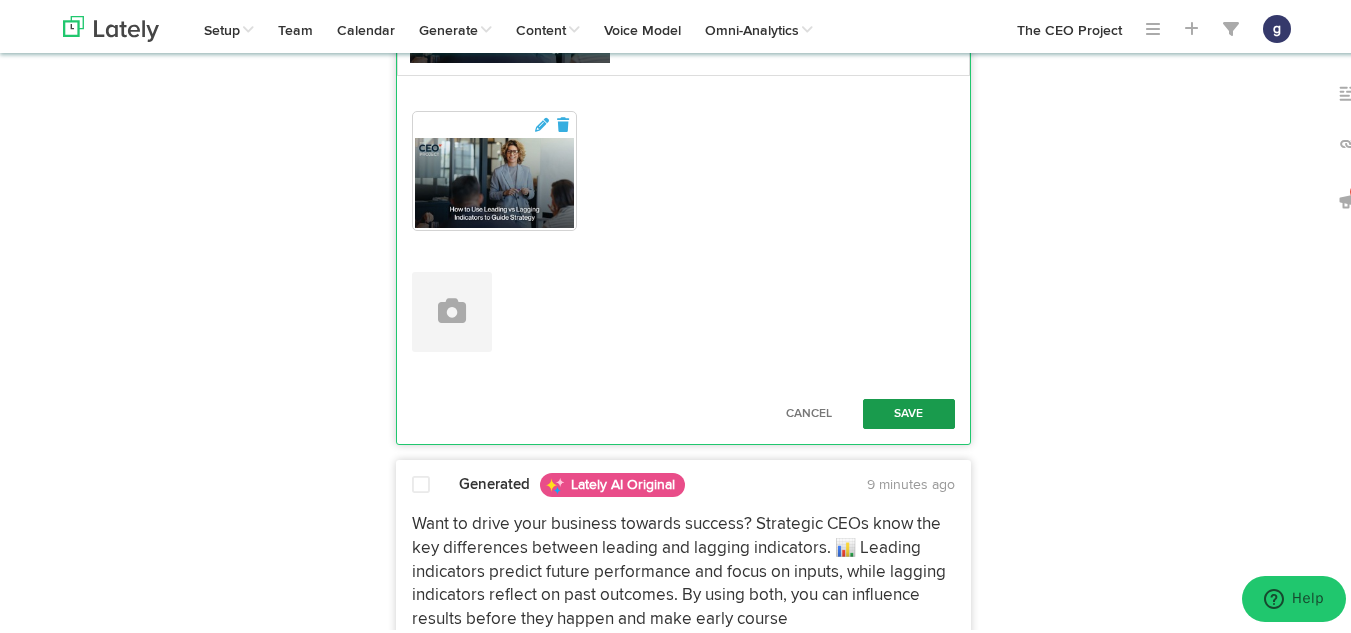 type on "Understanding the importance of metrics in aligning with strategic objectives is crucial for business success.  Map your goals to activities, select high-leverage signals, and balance historical with forward-looking data for a comprehensive view of progress. Transform your performance management by identifying leading vs lagging indicators in various business areas. #MetricsMatter #BusinessSuccess https://bit.ly/4eYQcl3" 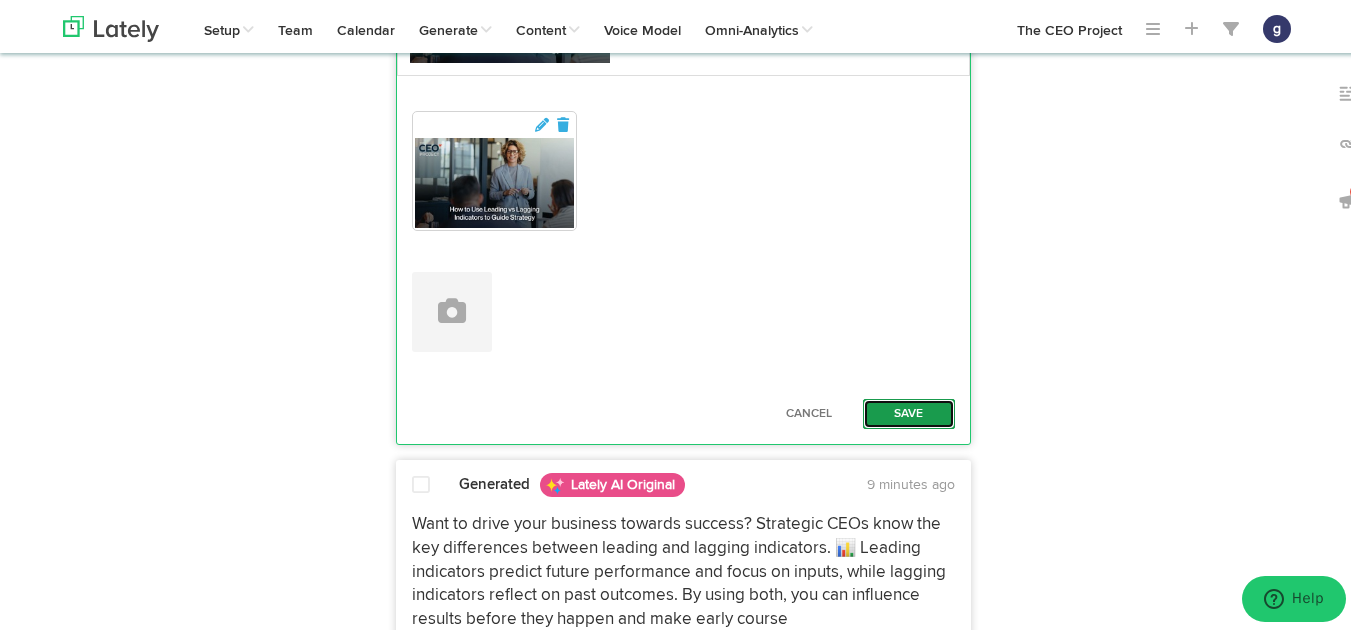 click on "Save" at bounding box center [909, 411] 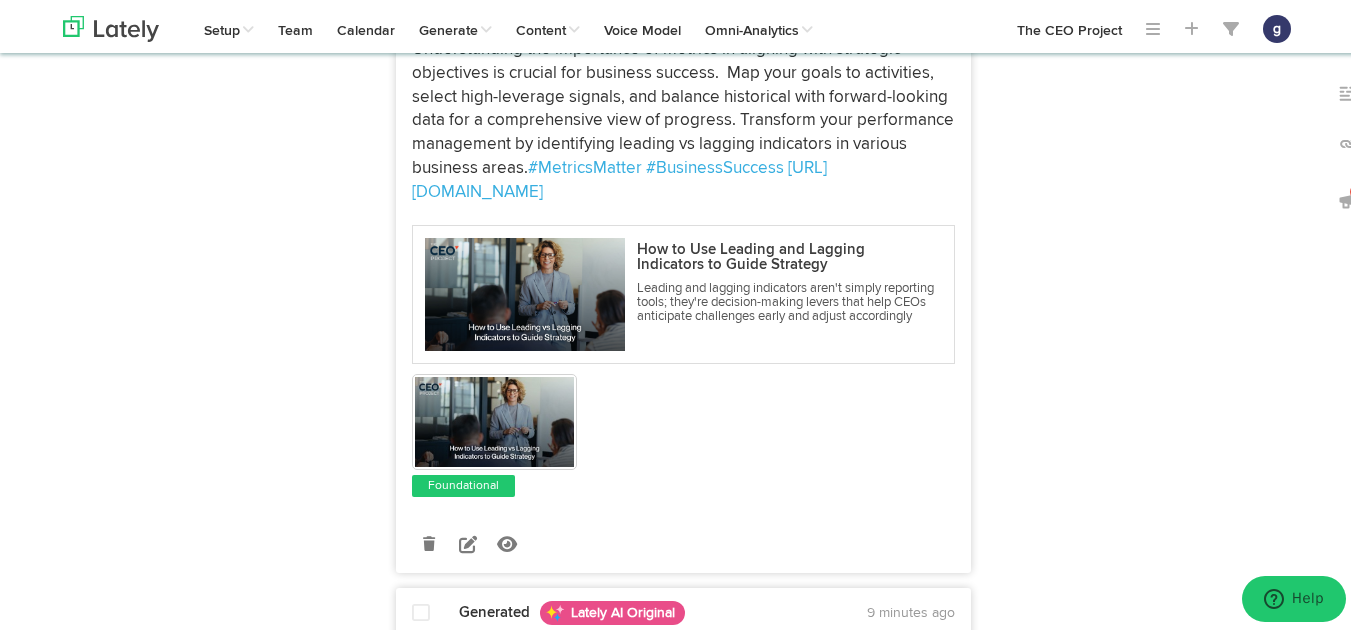 scroll, scrollTop: 1181, scrollLeft: 0, axis: vertical 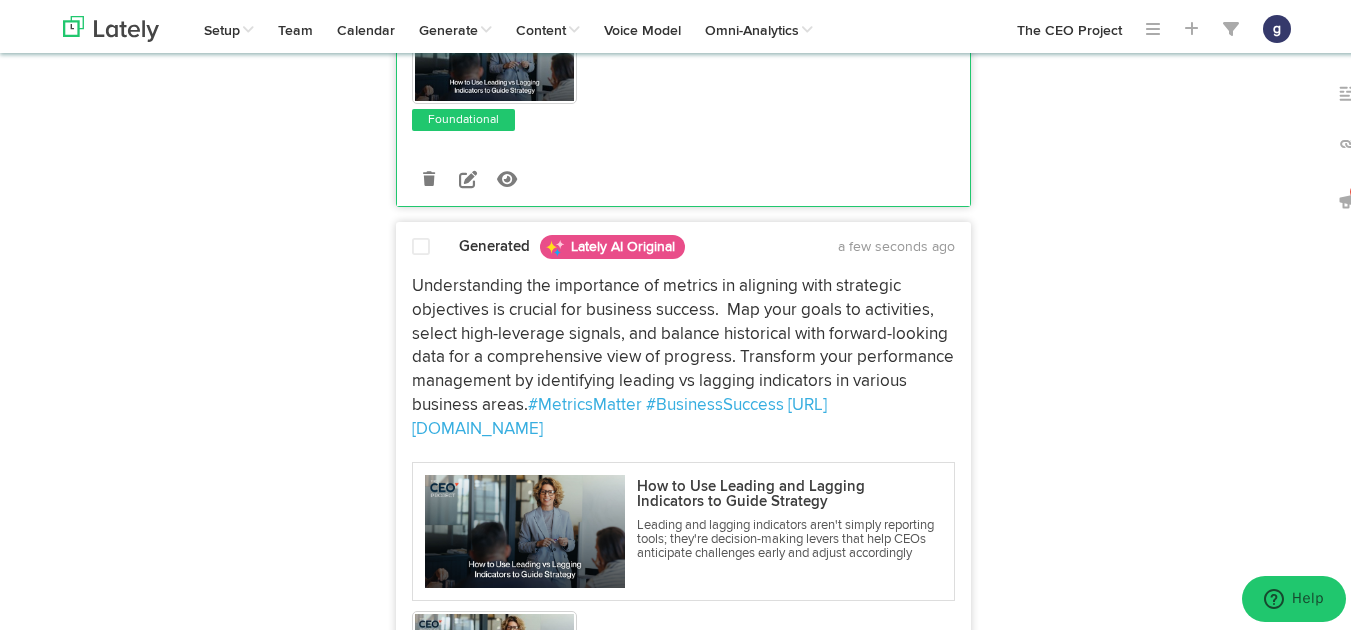 click on "Generated
Lately AI Original
a few seconds ago
Understanding the importance of metrics in aligning with strategic objectives is crucial for business success.  Map your goals to activities, select high-leverage signals, and balance historical with forward-looking data for a comprehensive view of progress. Transform your performance management by identifying leading vs lagging indicators in various business areas.  #MetricsMatter   #BusinessSuccess   https://bit.ly/4eYQcl3" at bounding box center [683, 513] 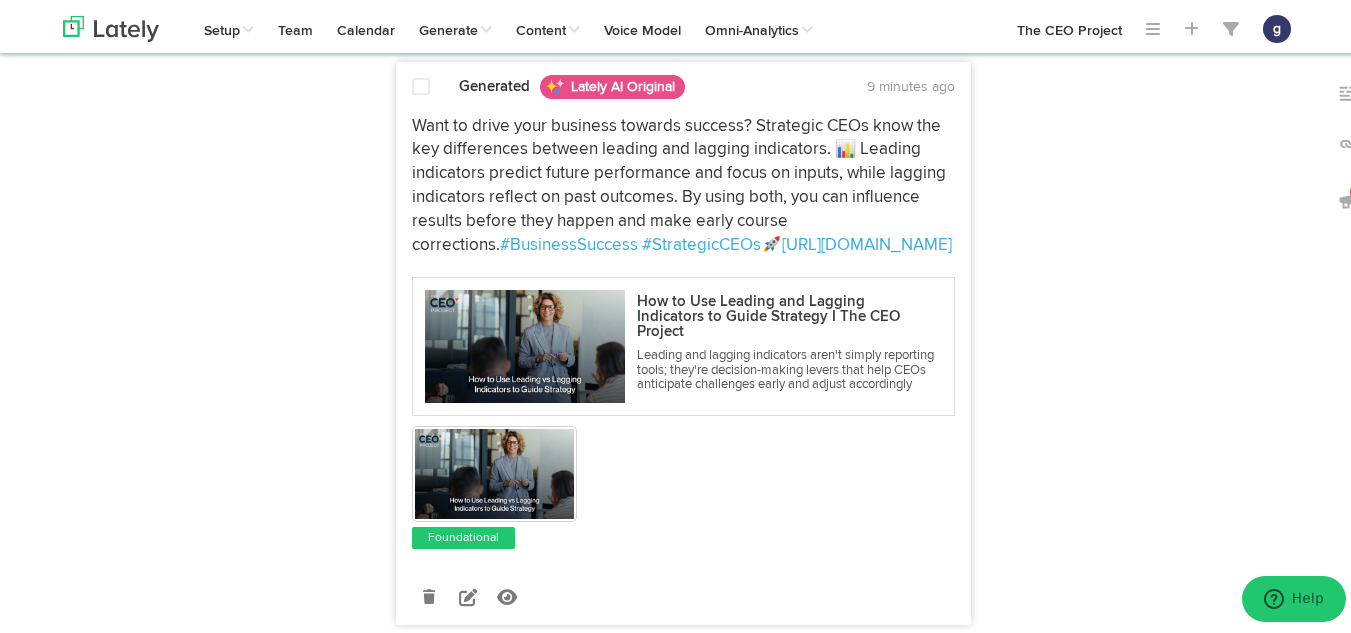 scroll, scrollTop: 1946, scrollLeft: 0, axis: vertical 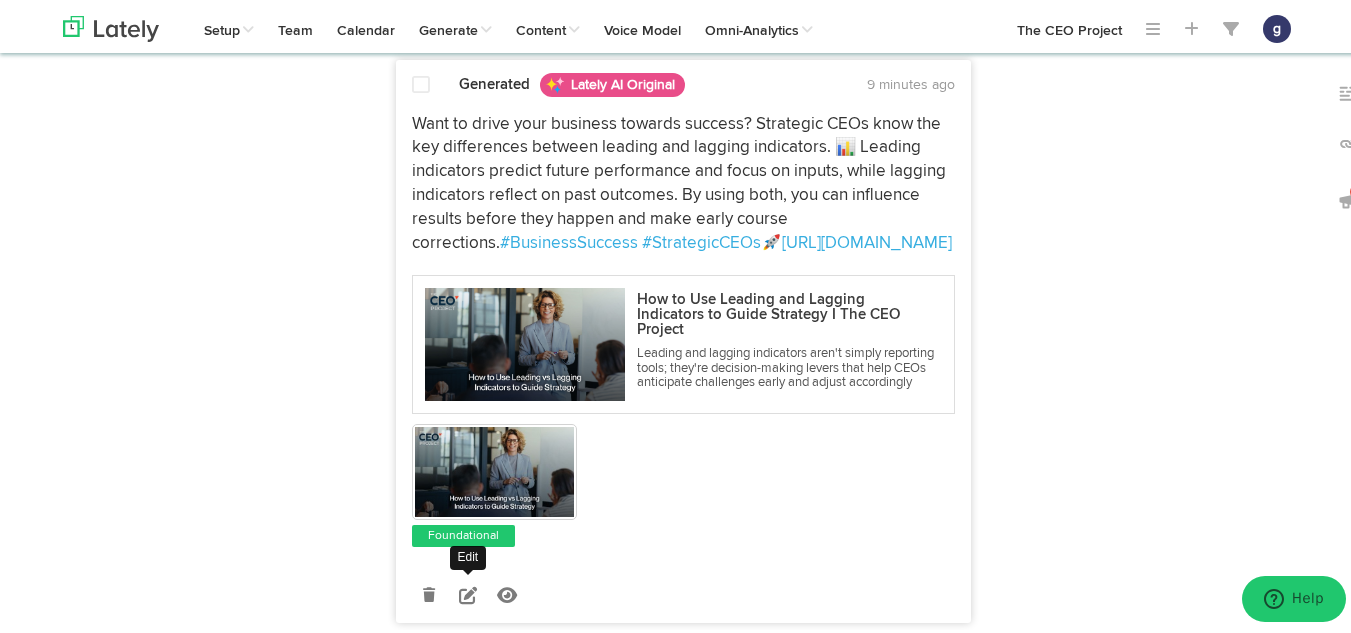 click at bounding box center [468, 592] 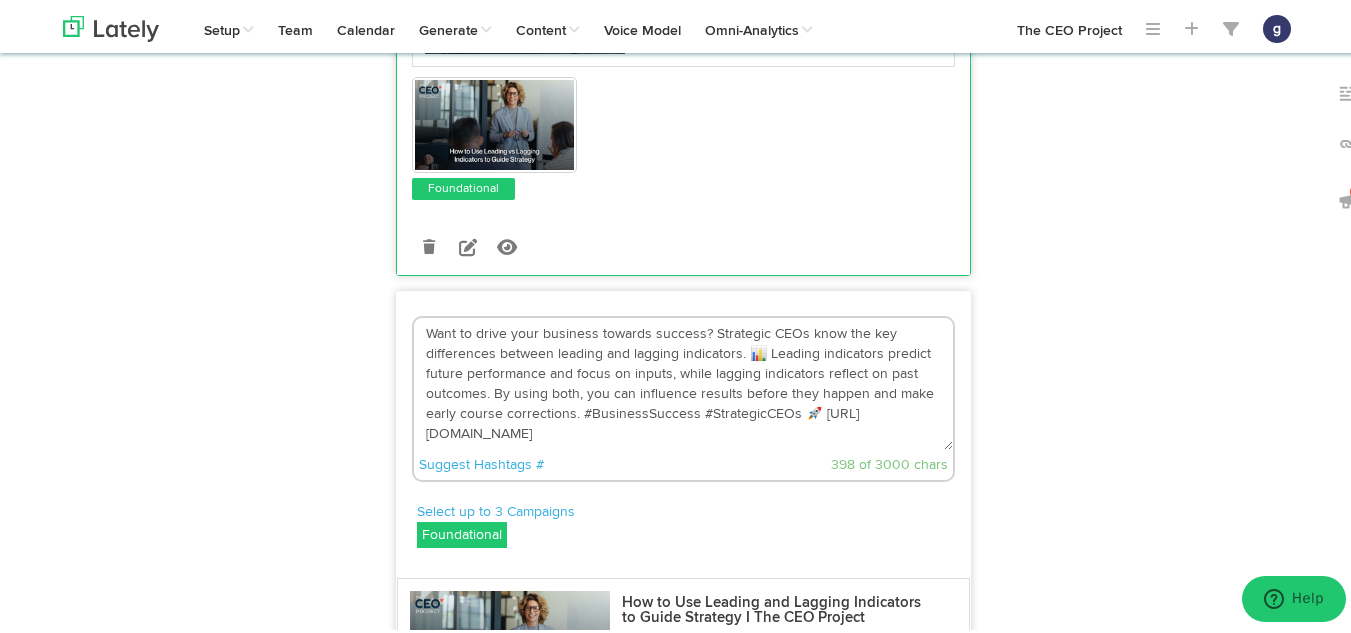 scroll, scrollTop: 1713, scrollLeft: 0, axis: vertical 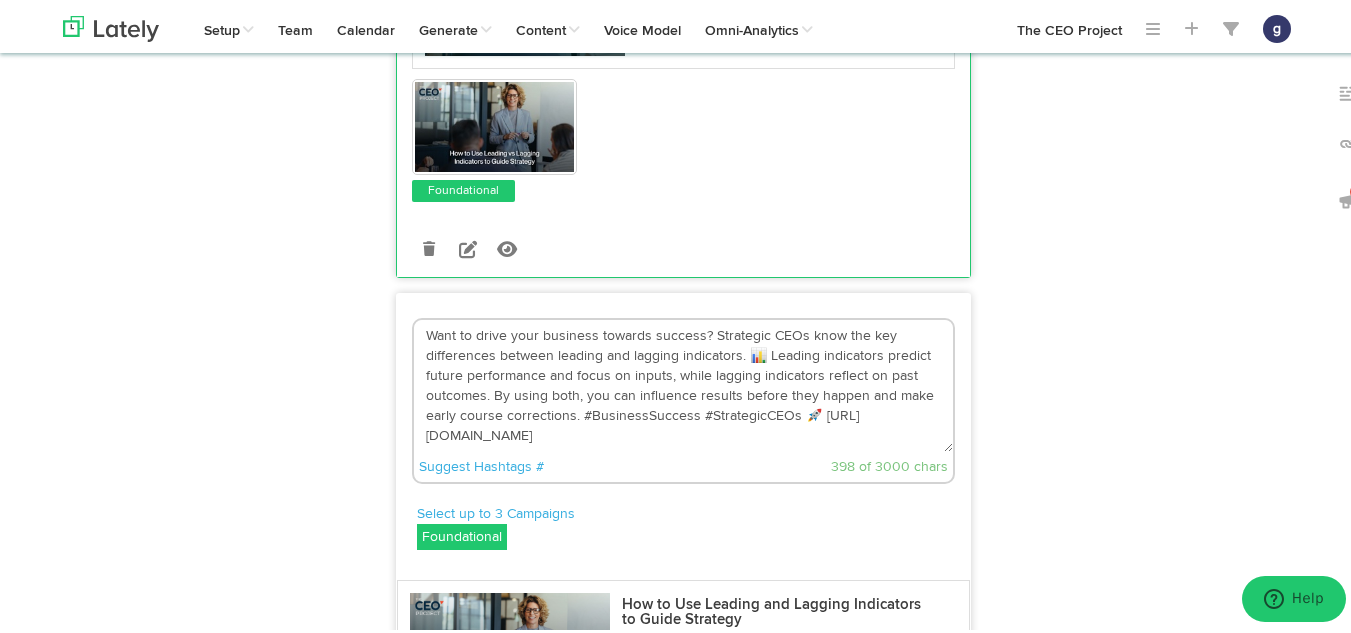 click on "Want to drive your business towards success? Strategic CEOs know the key differences between leading and lagging indicators. 📊 Leading indicators predict future performance and focus on inputs, while lagging indicators reflect on past outcomes. By using both, you can influence results before they happen and make early course corrections. #BusinessSuccess #StrategicCEOs 🚀 https://bit.ly/4eYQcl3" at bounding box center [683, 383] 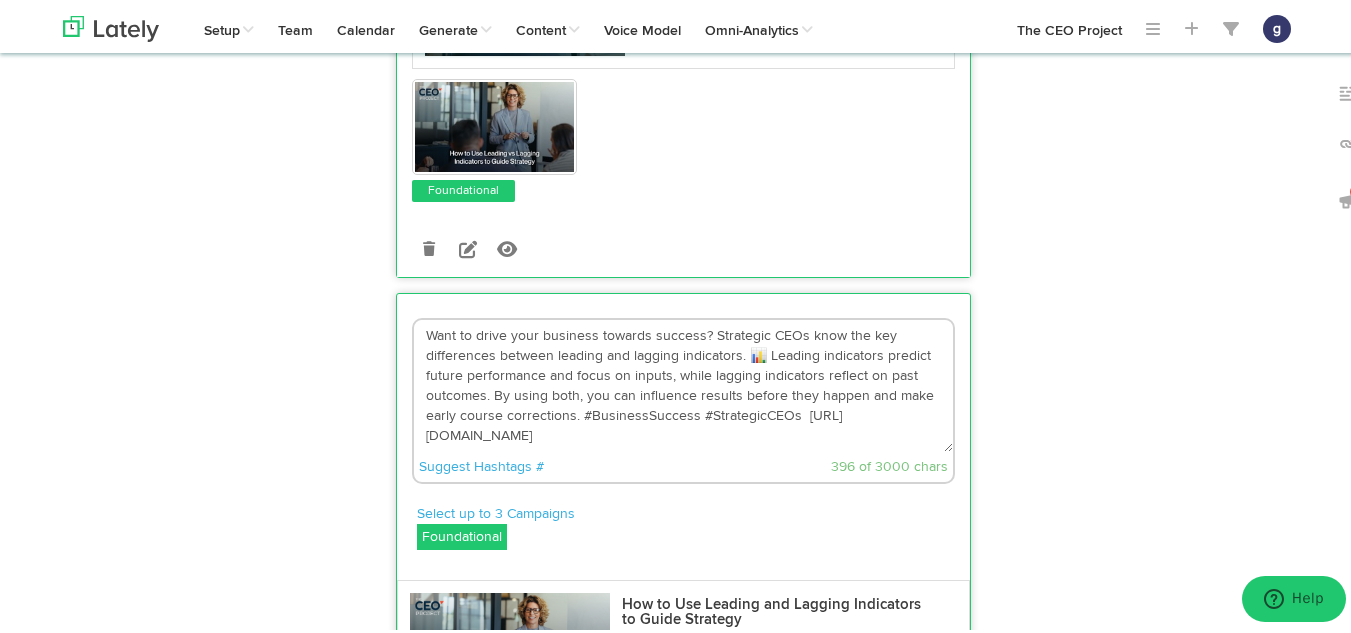 click on "Want to drive your business towards success? Strategic CEOs know the key differences between leading and lagging indicators. 📊 Leading indicators predict future performance and focus on inputs, while lagging indicators reflect on past outcomes. By using both, you can influence results before they happen and make early course corrections. #BusinessSuccess #StrategicCEOs  https://bit.ly/4eYQcl3" at bounding box center [683, 383] 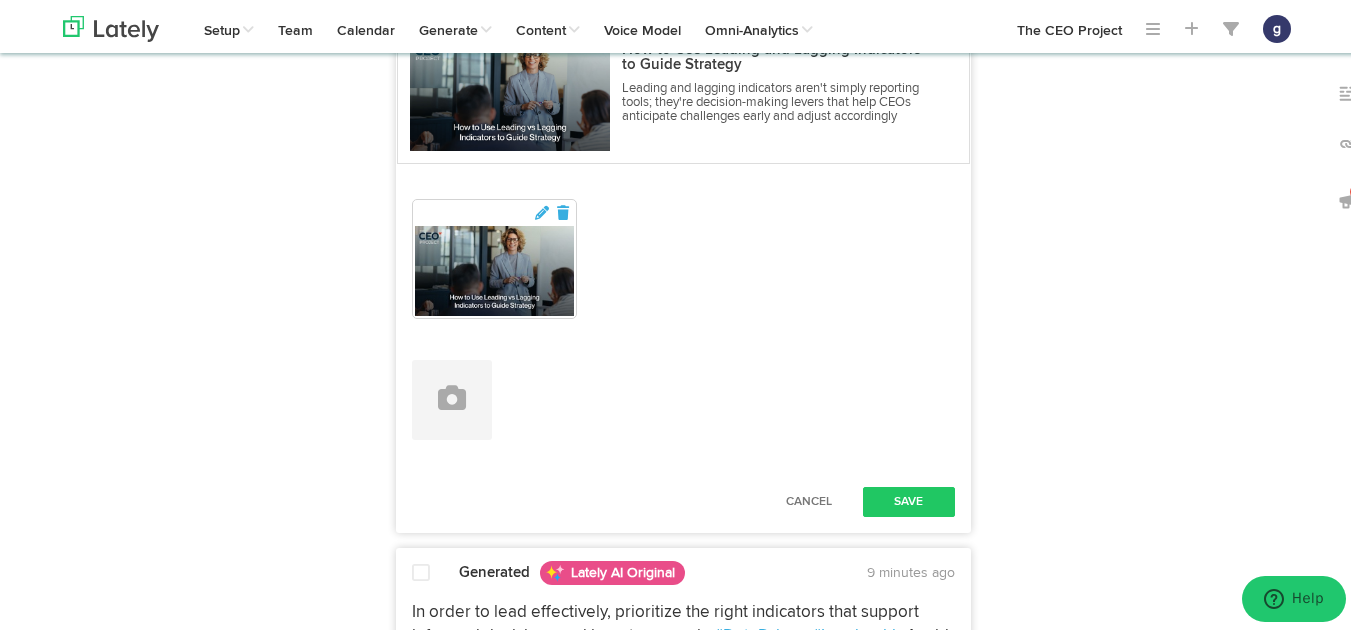 scroll, scrollTop: 2271, scrollLeft: 0, axis: vertical 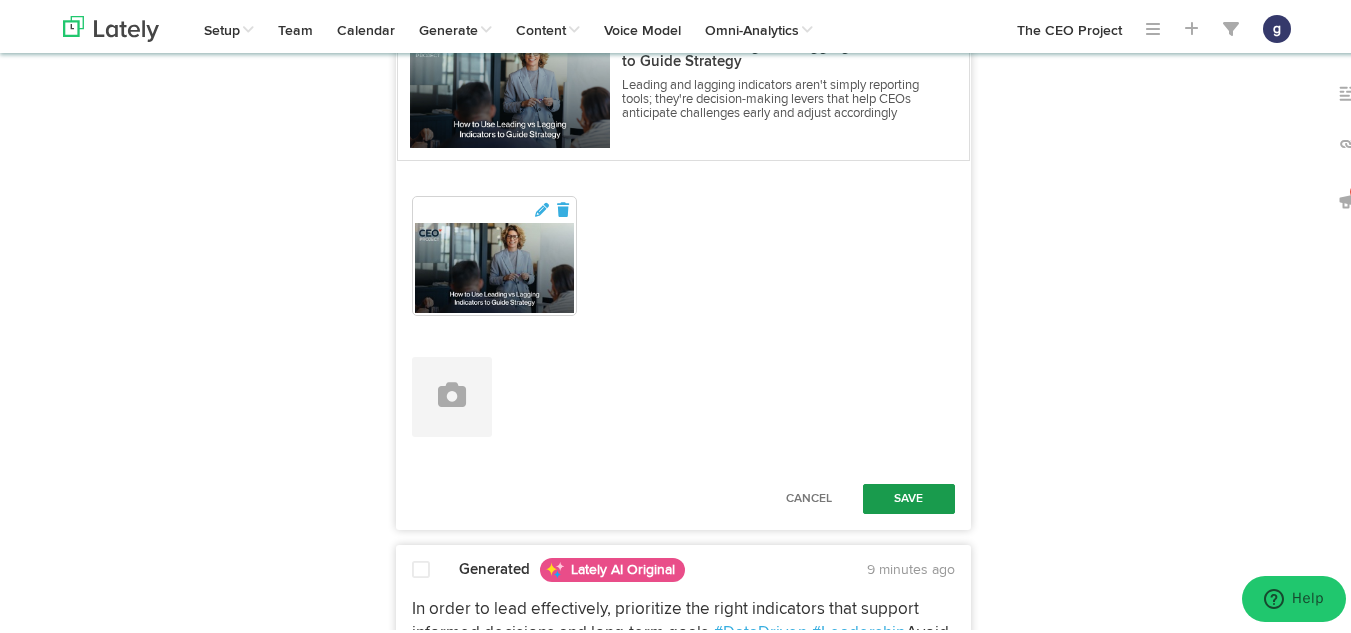 type on "Want to drive your business towards success? Strategic CEOs know the key differences between leading and lagging indicators.  Leading indicators predict future performance and focus on inputs, while lagging indicators reflect on past outcomes. By using both, you can influence results before they happen and make early course corrections. #BusinessSuccess #StrategicCEOs  https://bit.ly/4eYQcl3" 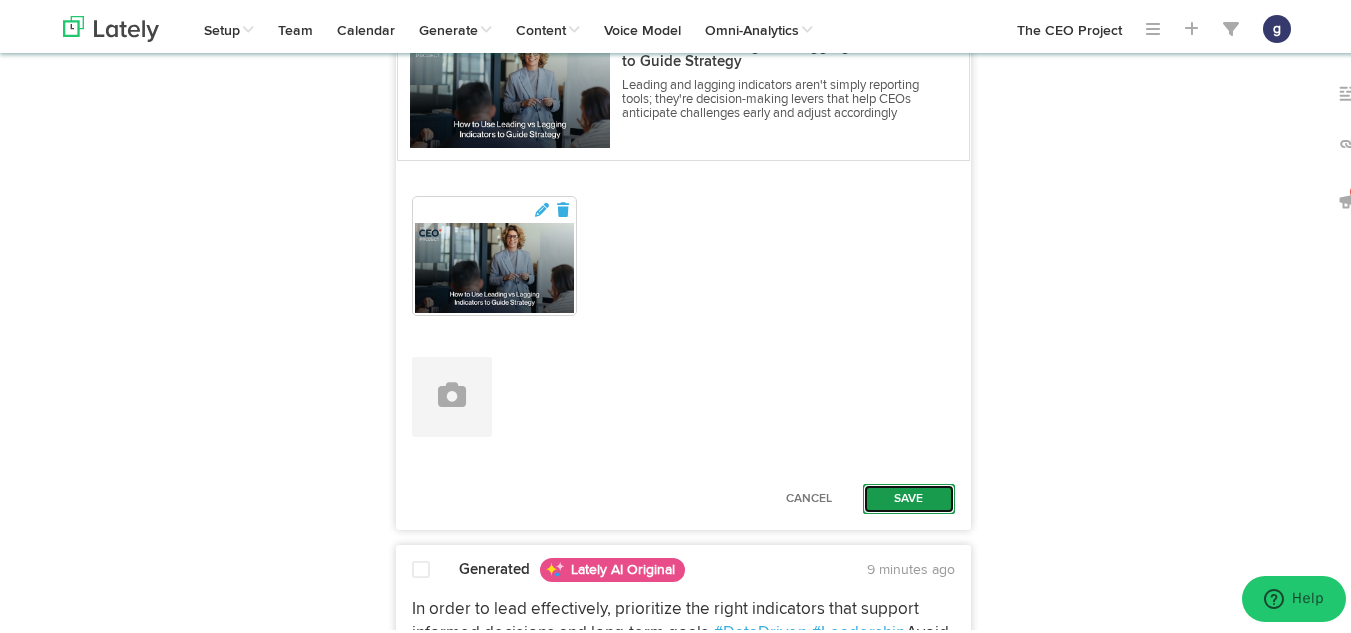 click on "Save" at bounding box center (909, 496) 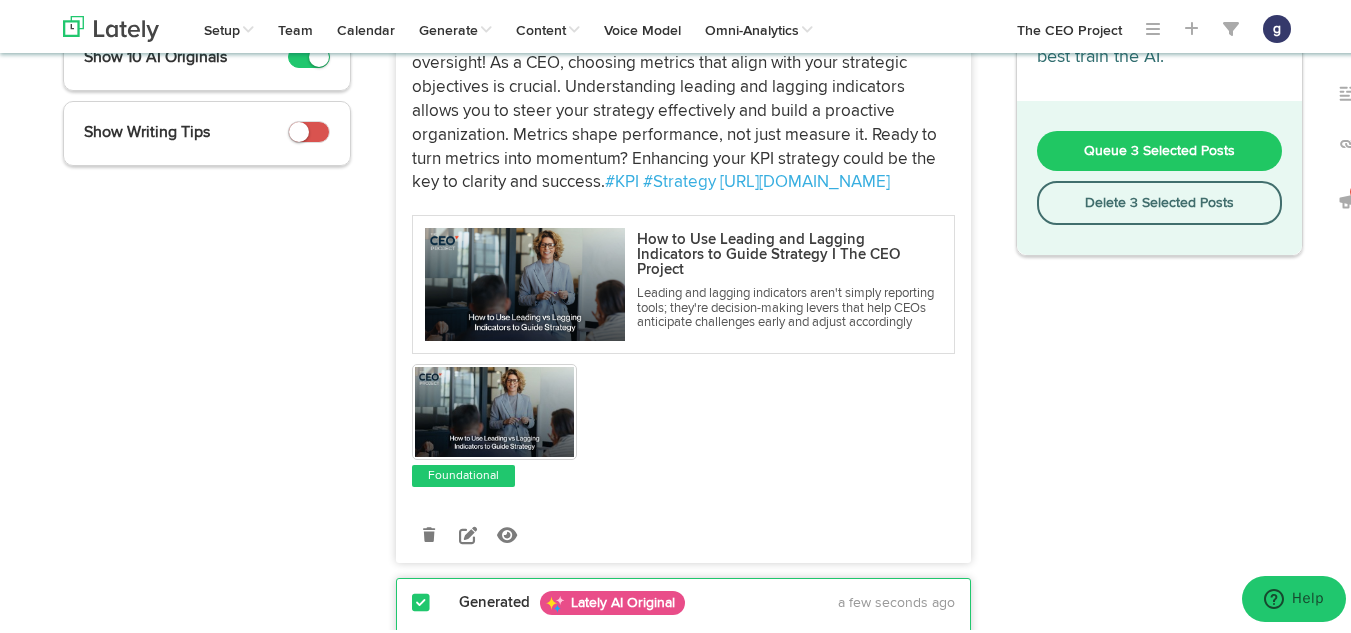 scroll, scrollTop: 234, scrollLeft: 0, axis: vertical 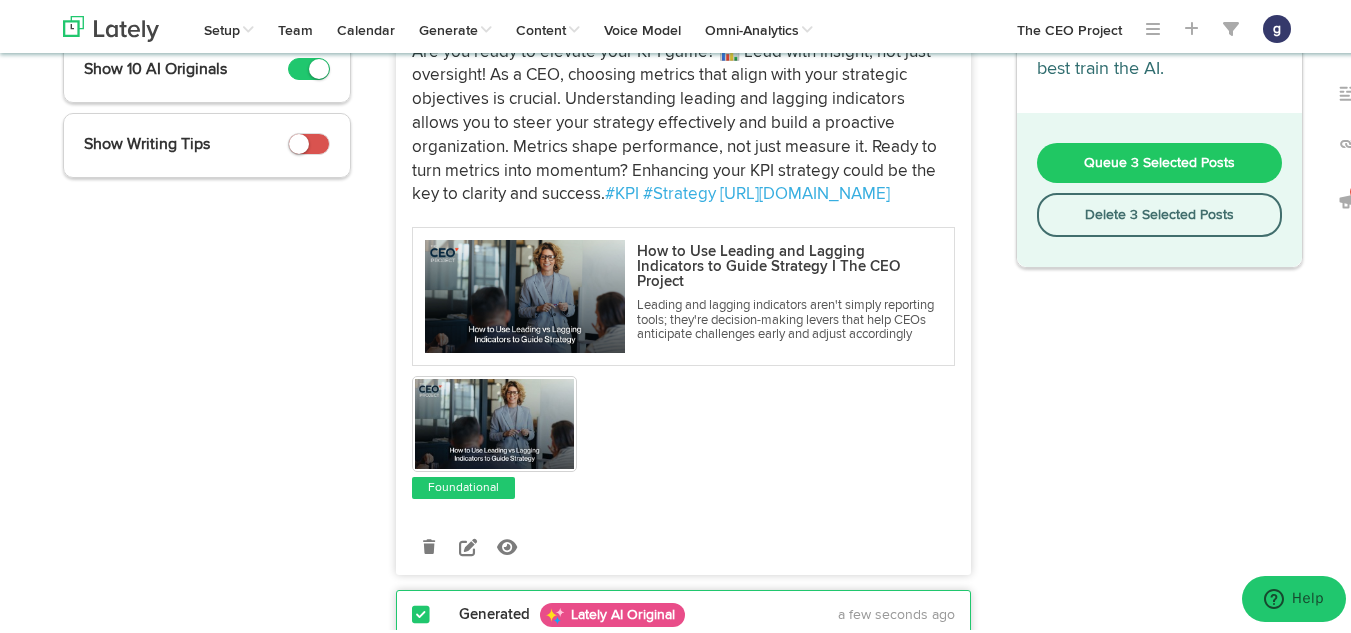 click on "Queue 3 Selected Posts" at bounding box center (1159, 160) 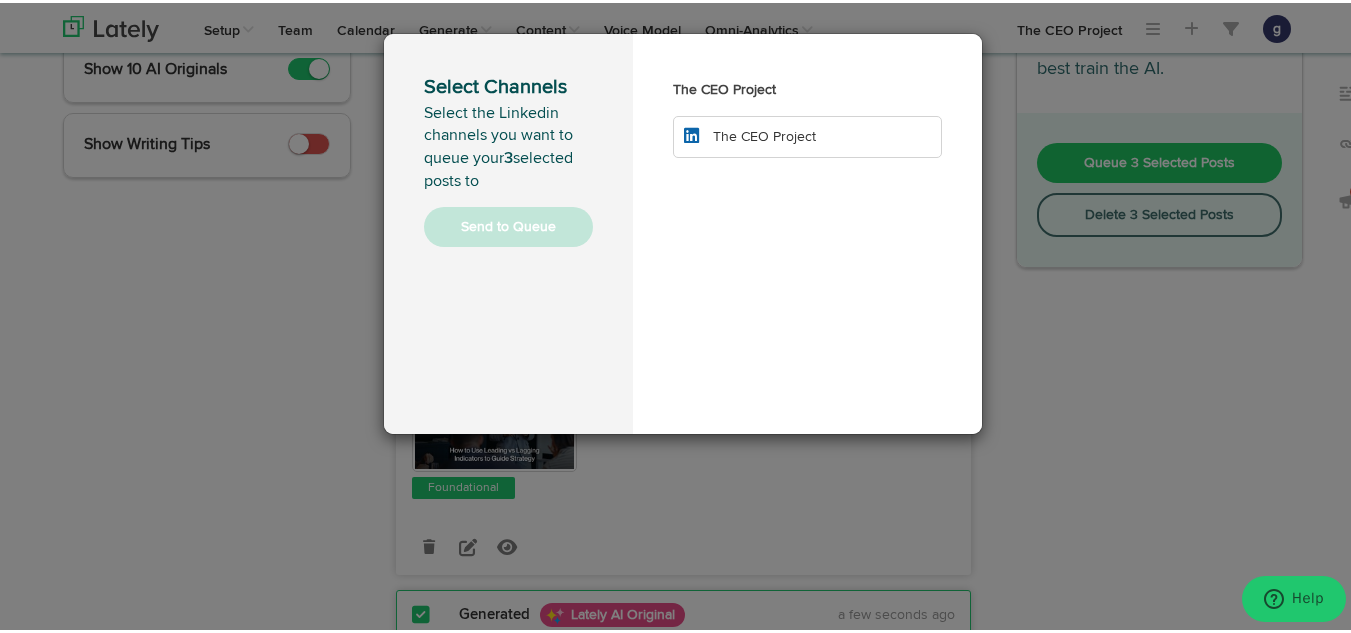 click on "The CEO Project" at bounding box center [764, 134] 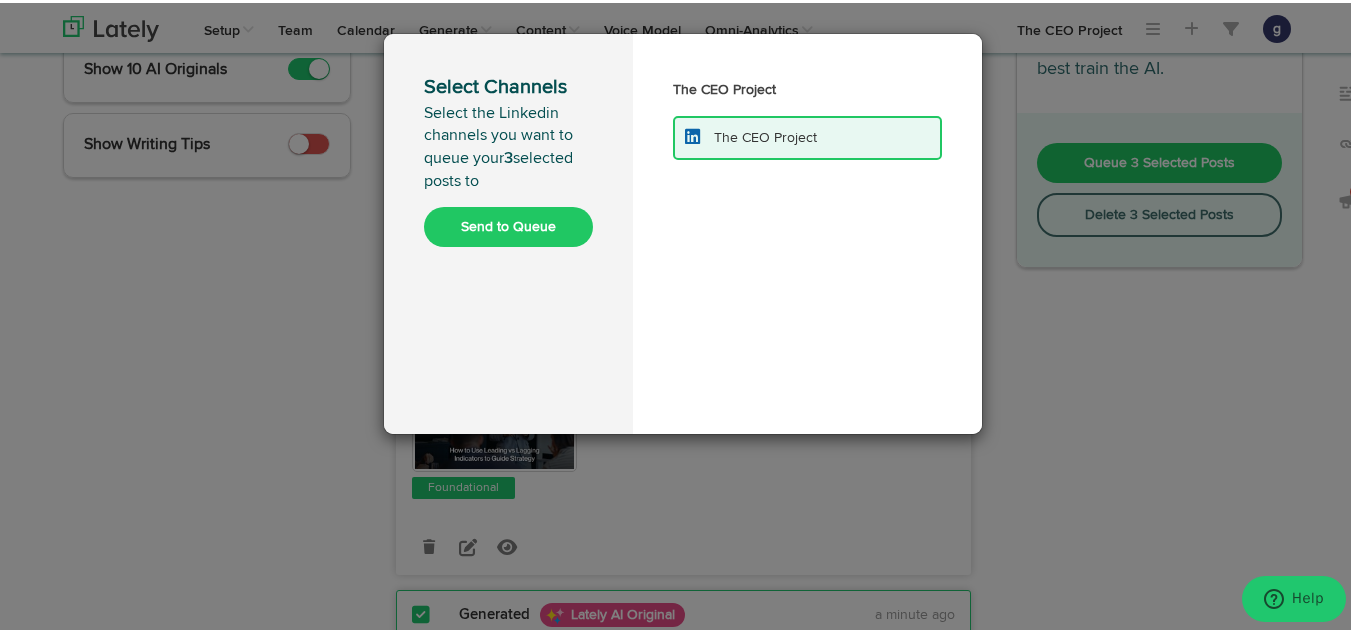 click on "Send to Queue" at bounding box center [508, 224] 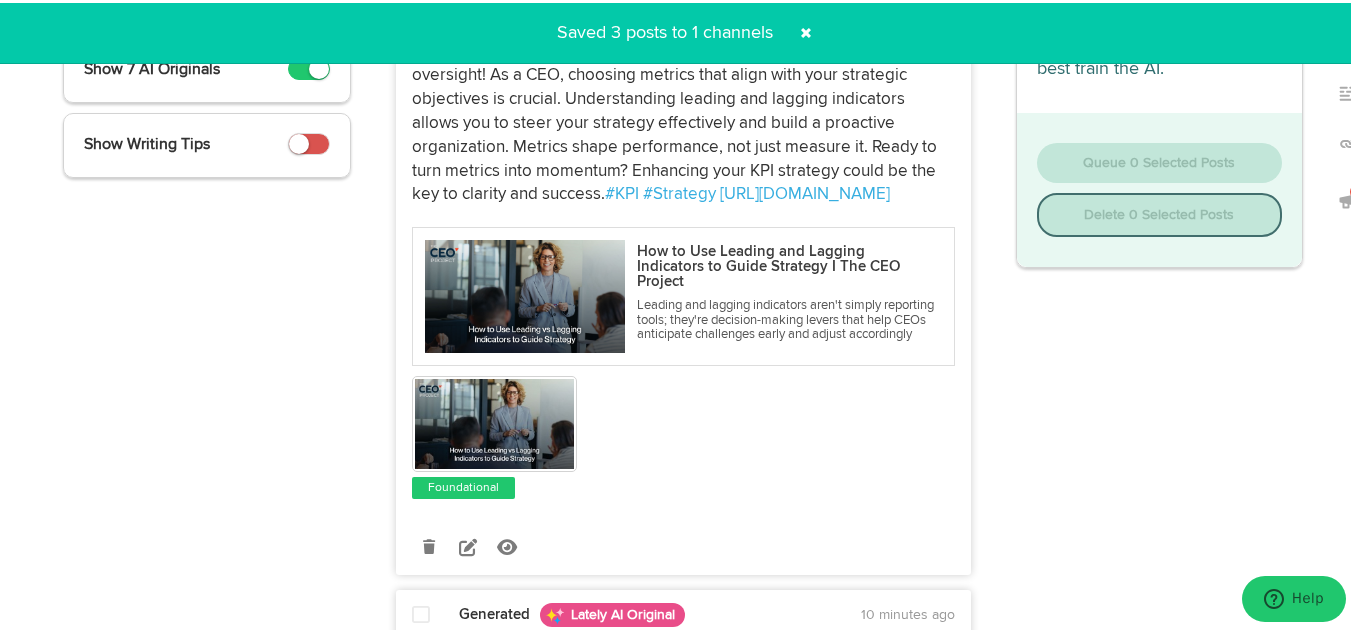 scroll, scrollTop: 0, scrollLeft: 0, axis: both 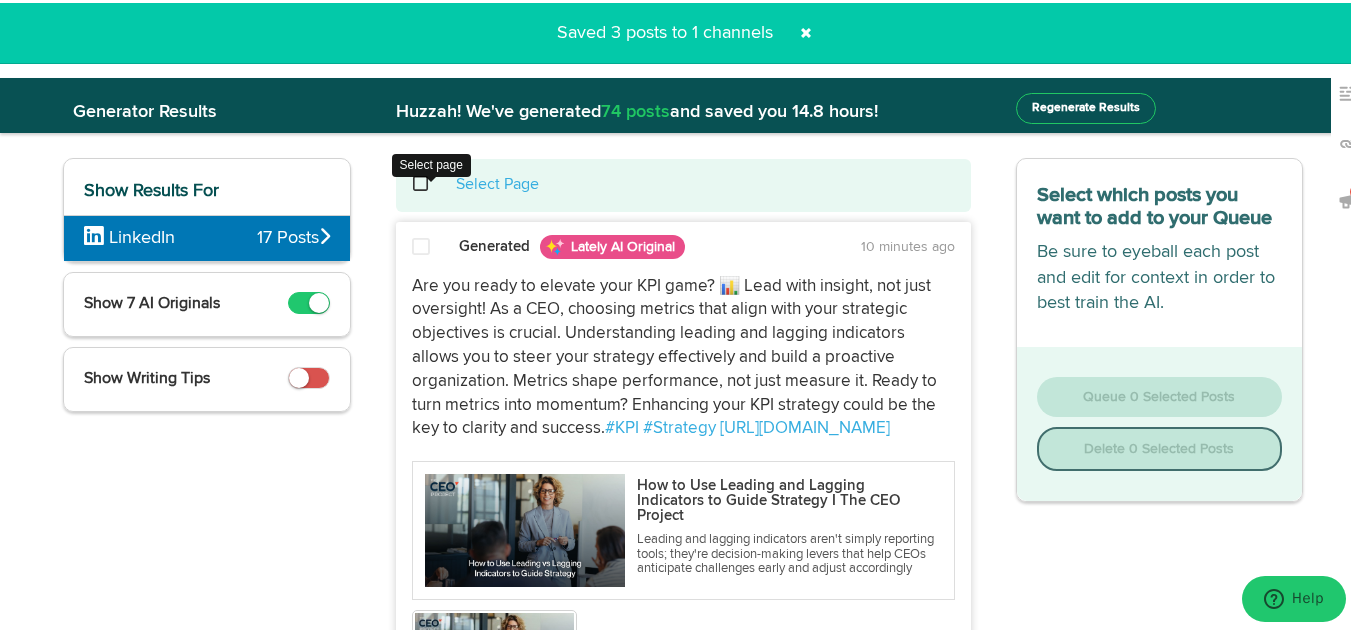 click at bounding box center [431, 181] 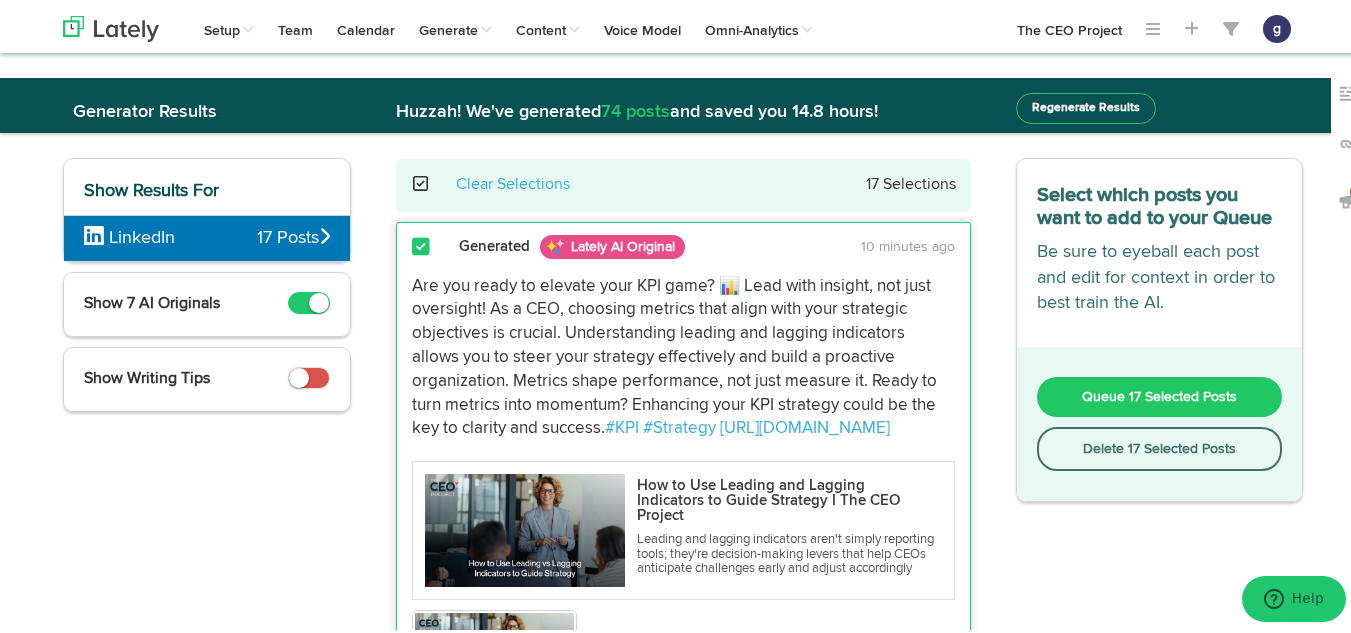 click on "Delete 17 Selected Posts" at bounding box center (1160, 446) 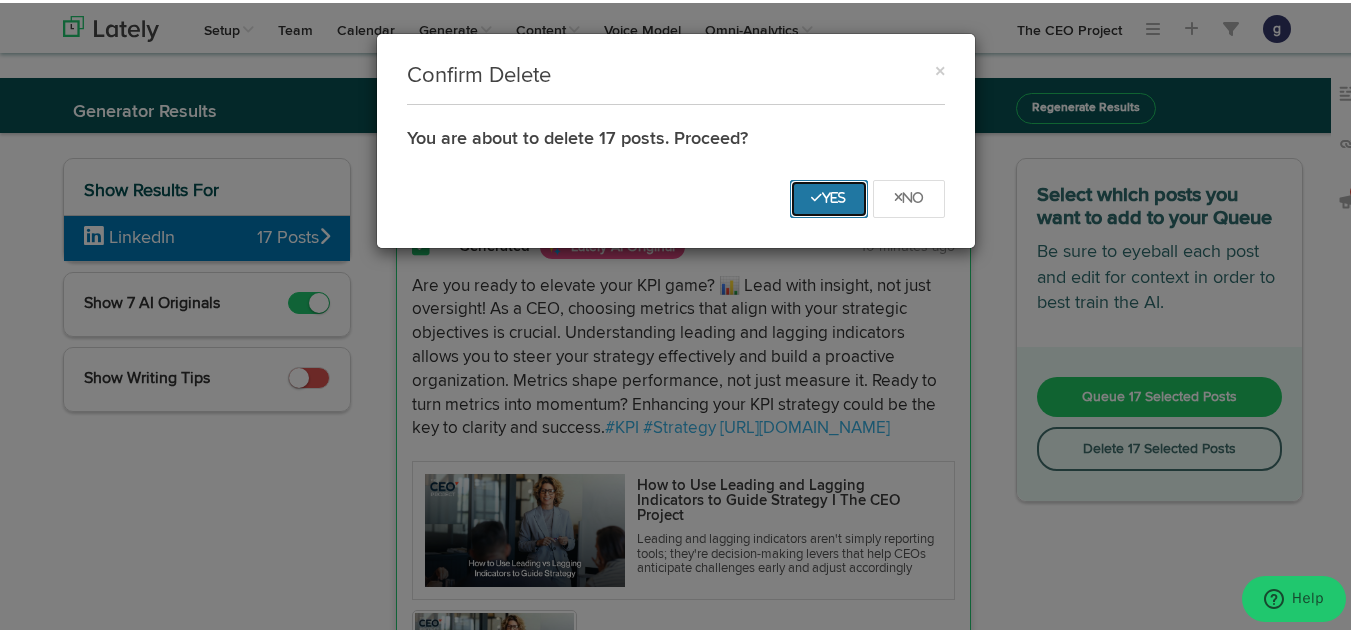 click on "Yes" at bounding box center [829, 196] 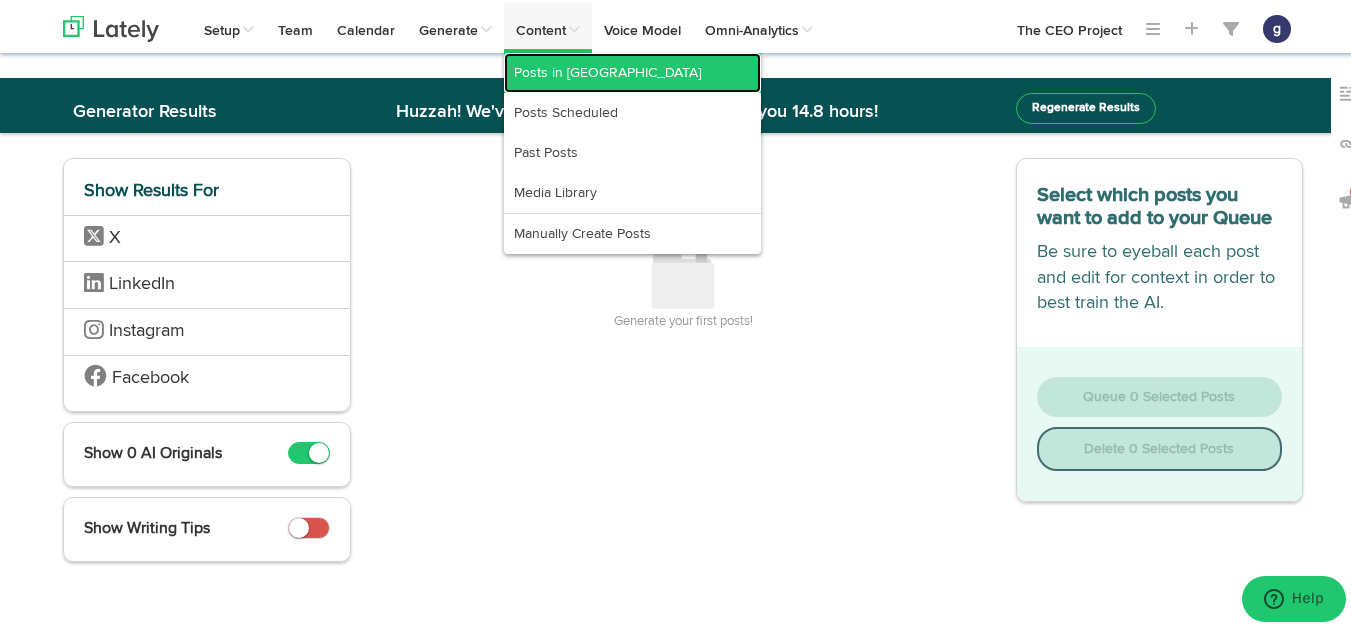click on "Posts in Queue" at bounding box center (632, 70) 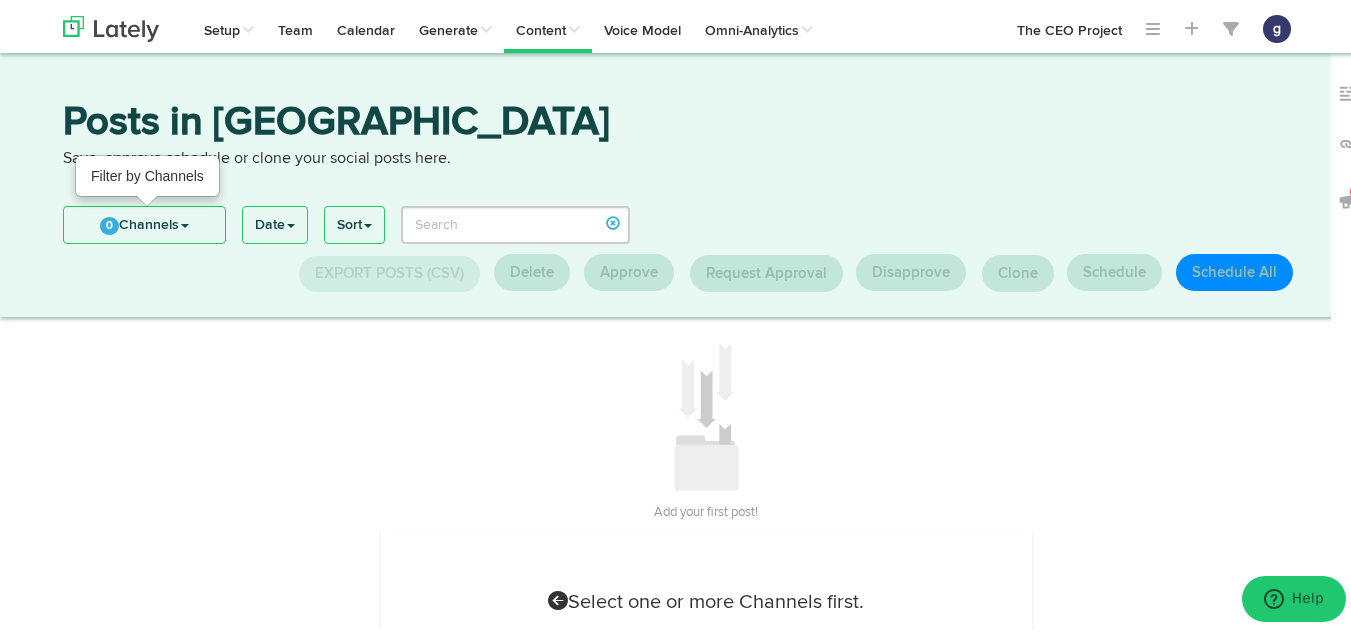 click on "0  Channels" at bounding box center [144, 222] 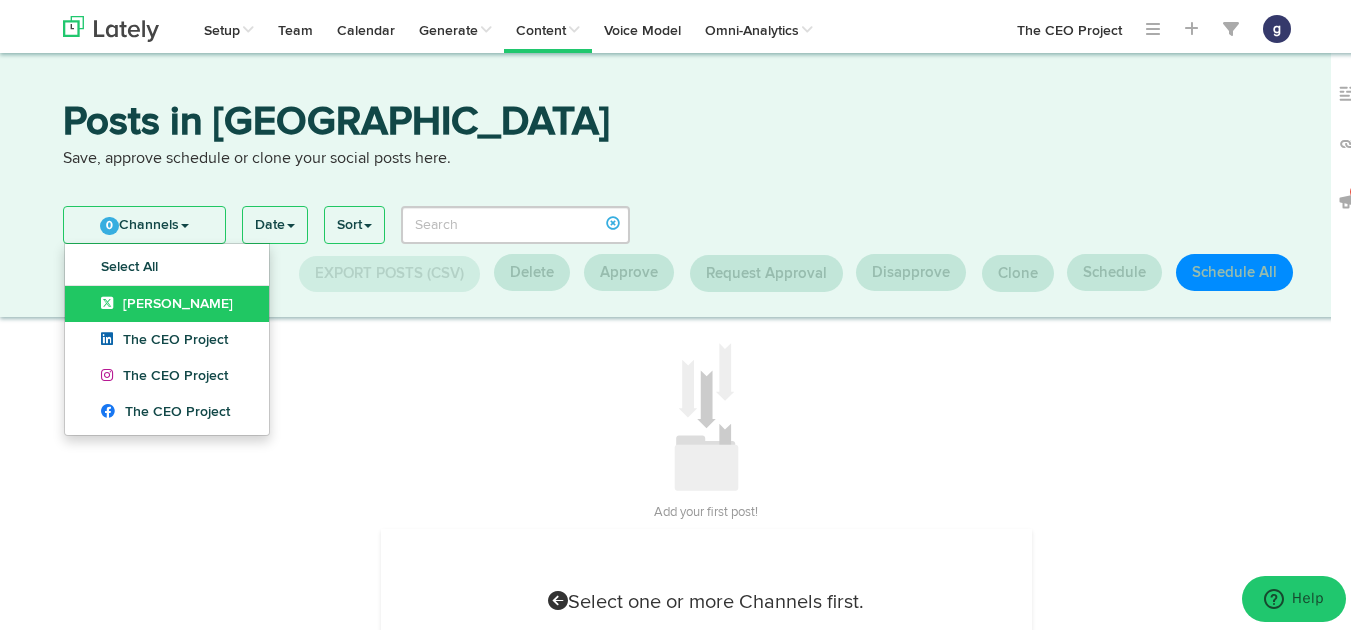 click on "Jim Schleckser" at bounding box center [167, 301] 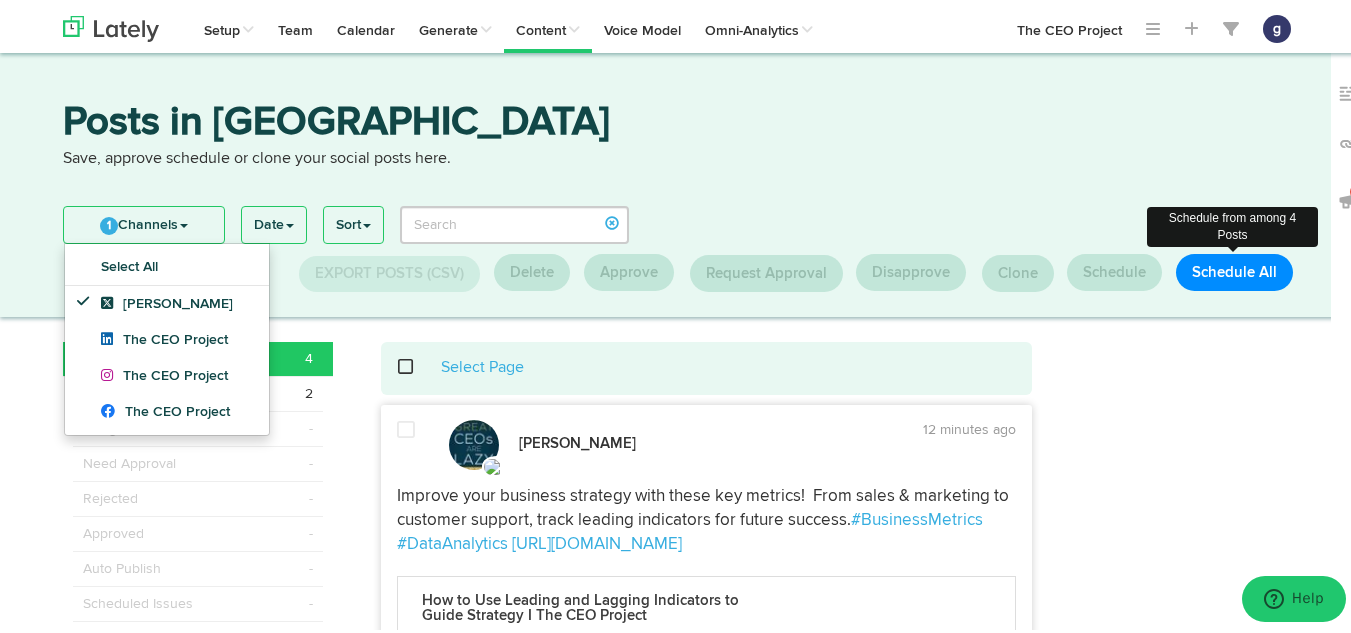click on "Schedule All" at bounding box center (1234, 269) 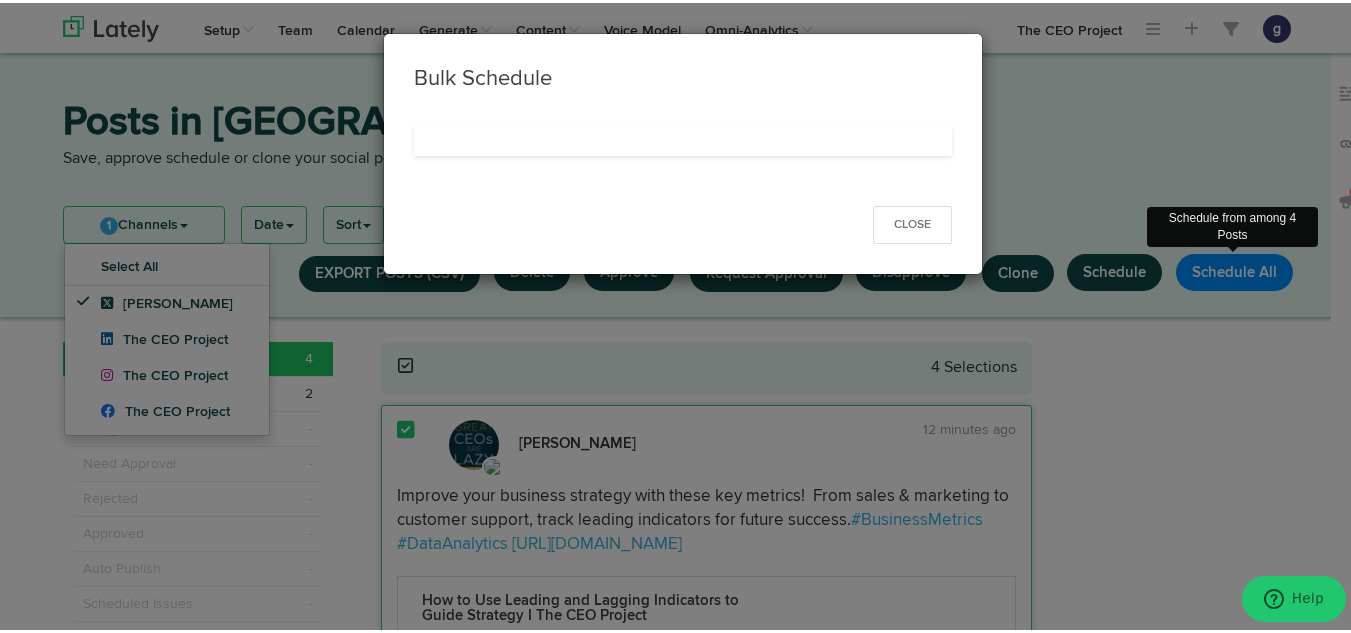 select on "11" 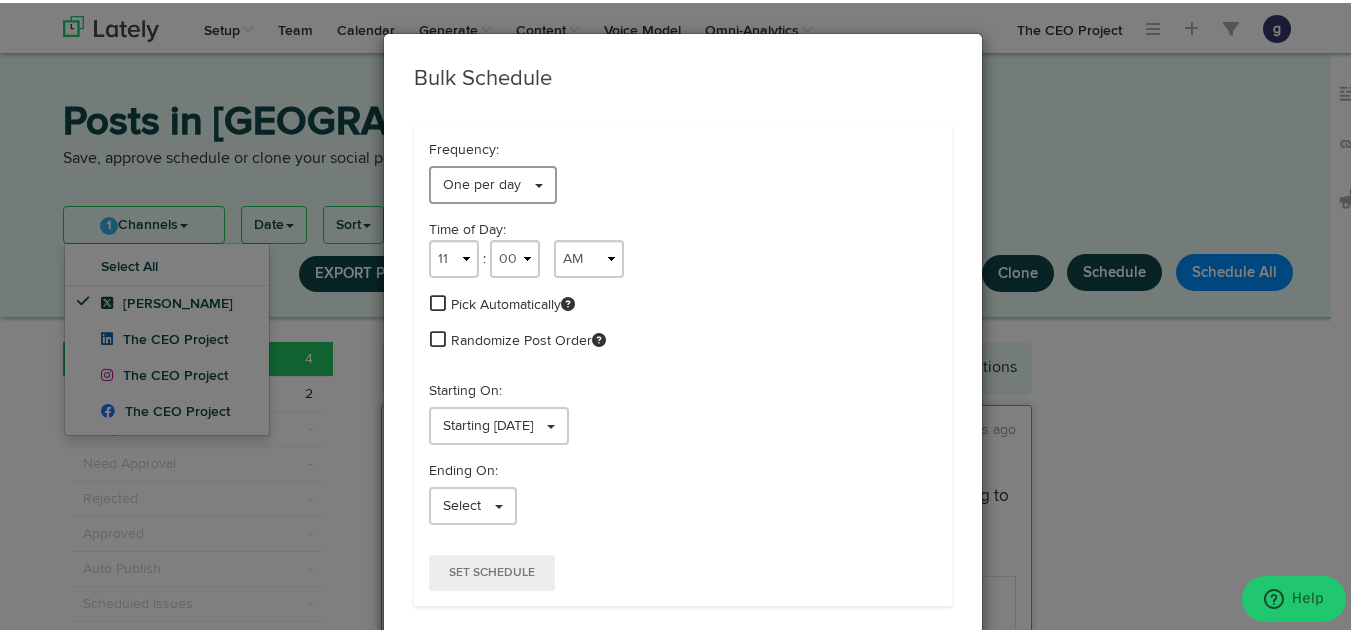 click on "One per day" at bounding box center [482, 182] 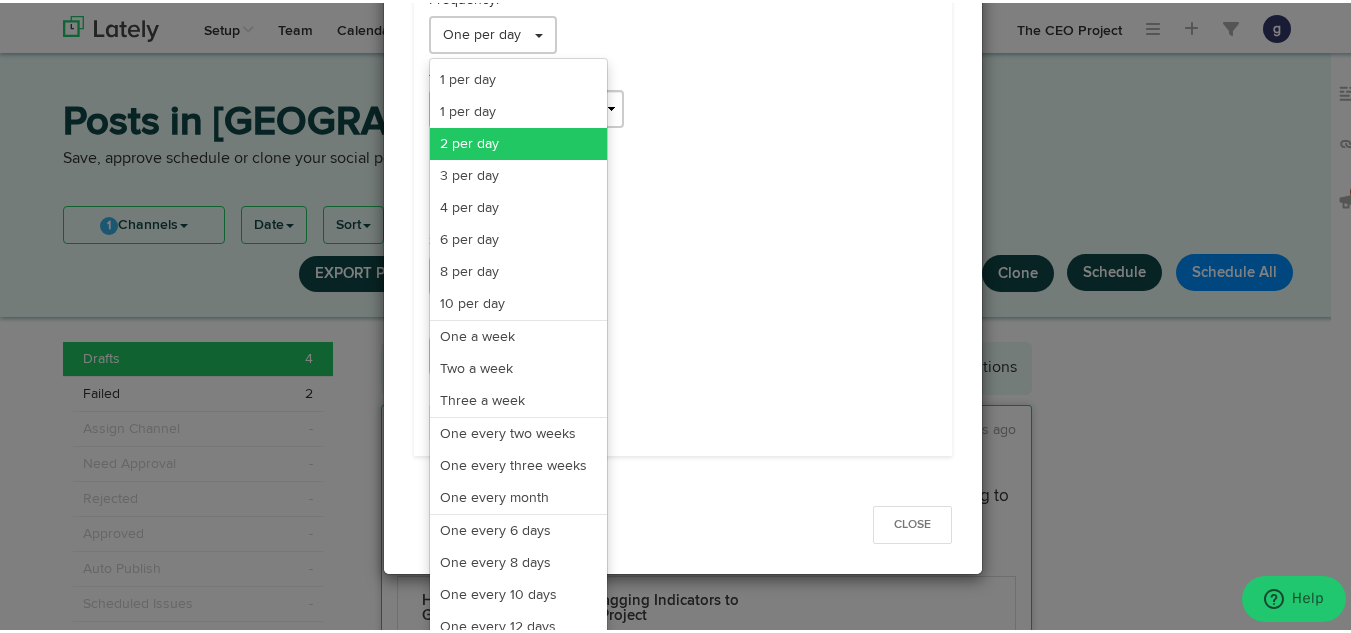 scroll, scrollTop: 152, scrollLeft: 0, axis: vertical 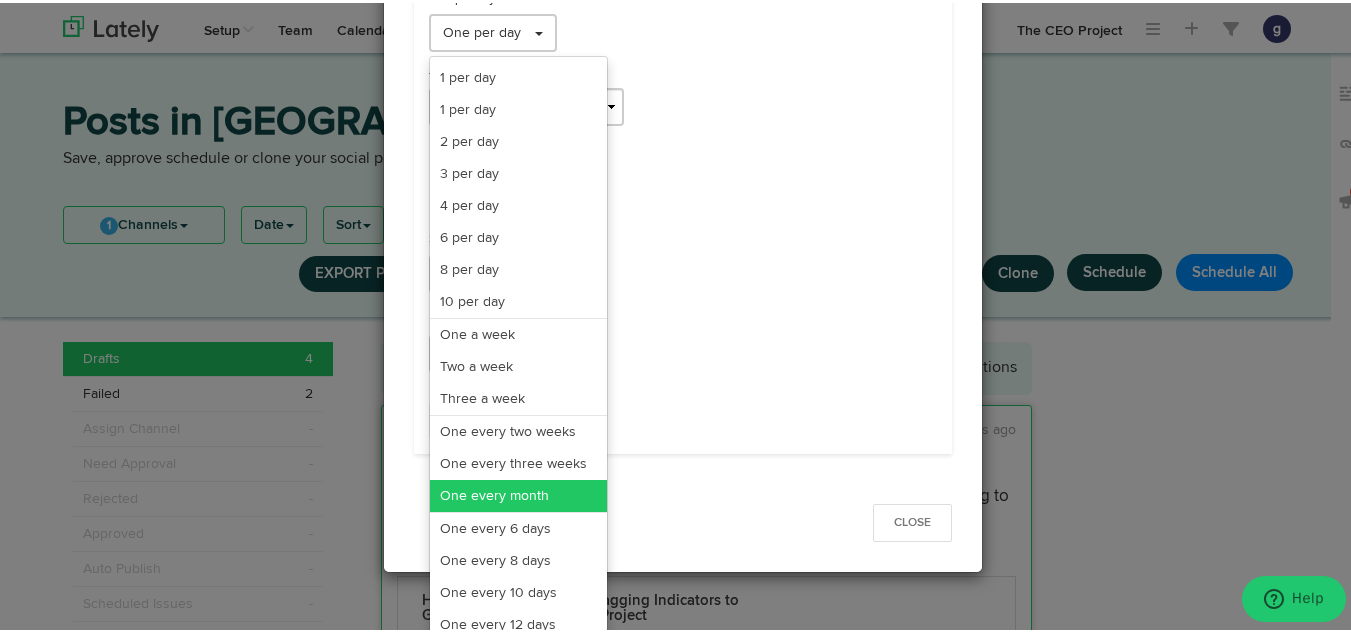 click on "One every month" at bounding box center (518, 493) 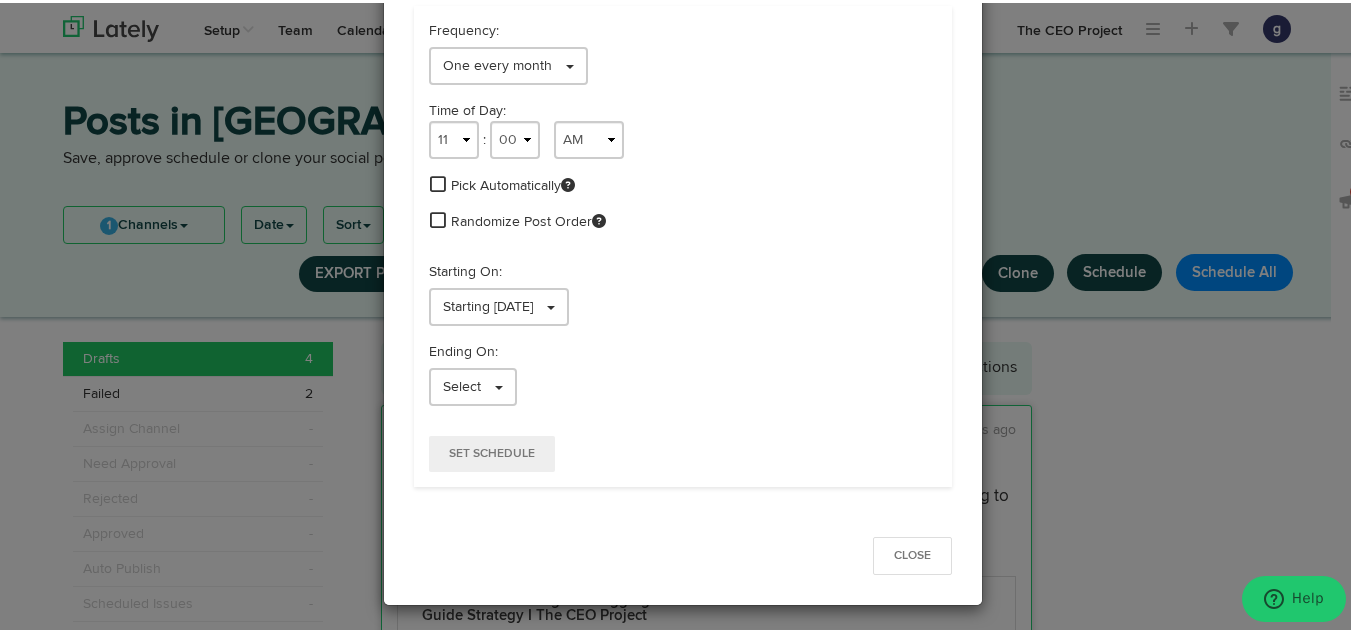 scroll, scrollTop: 119, scrollLeft: 0, axis: vertical 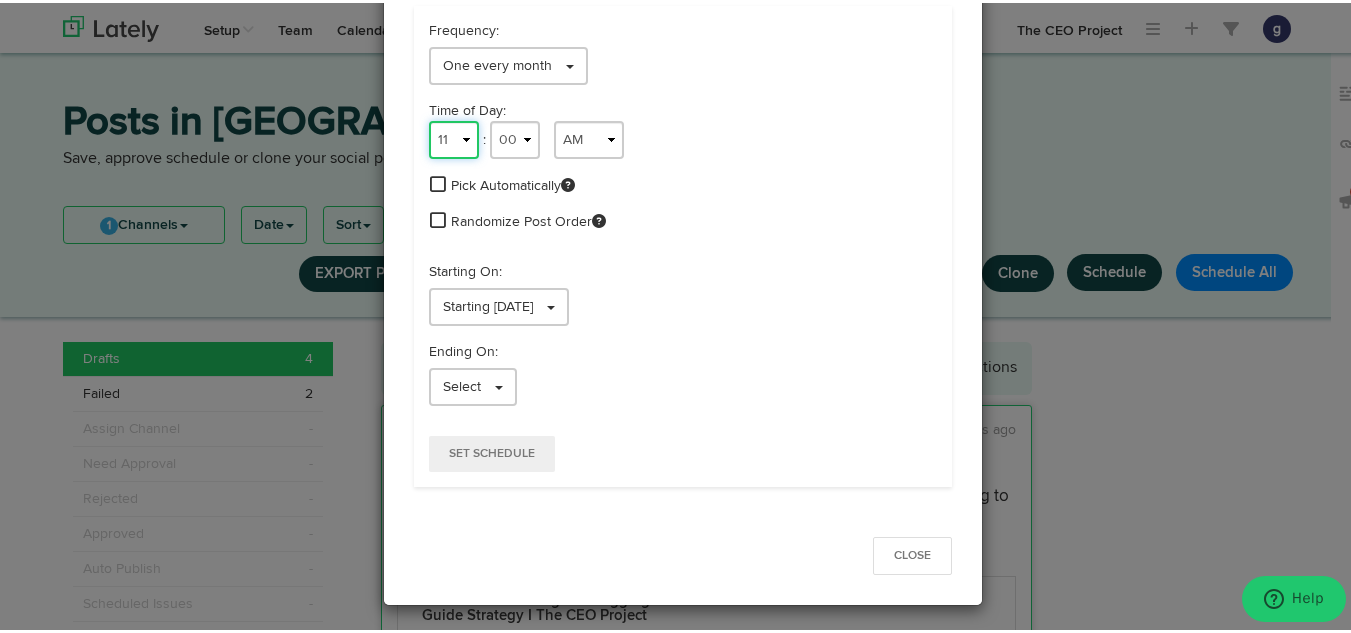 click on "1 2 3 4 5 6 7 8 9 10 11 12" at bounding box center (454, 137) 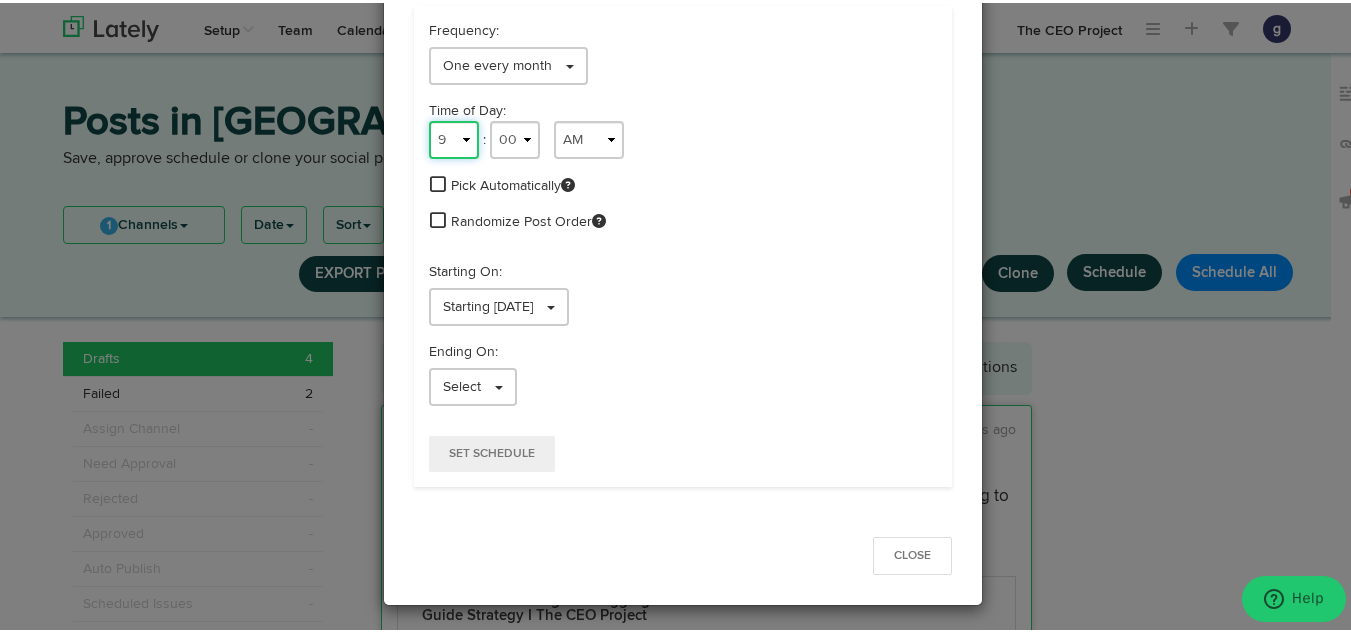 click on "1 2 3 4 5 6 7 8 9 10 11 12" at bounding box center [454, 137] 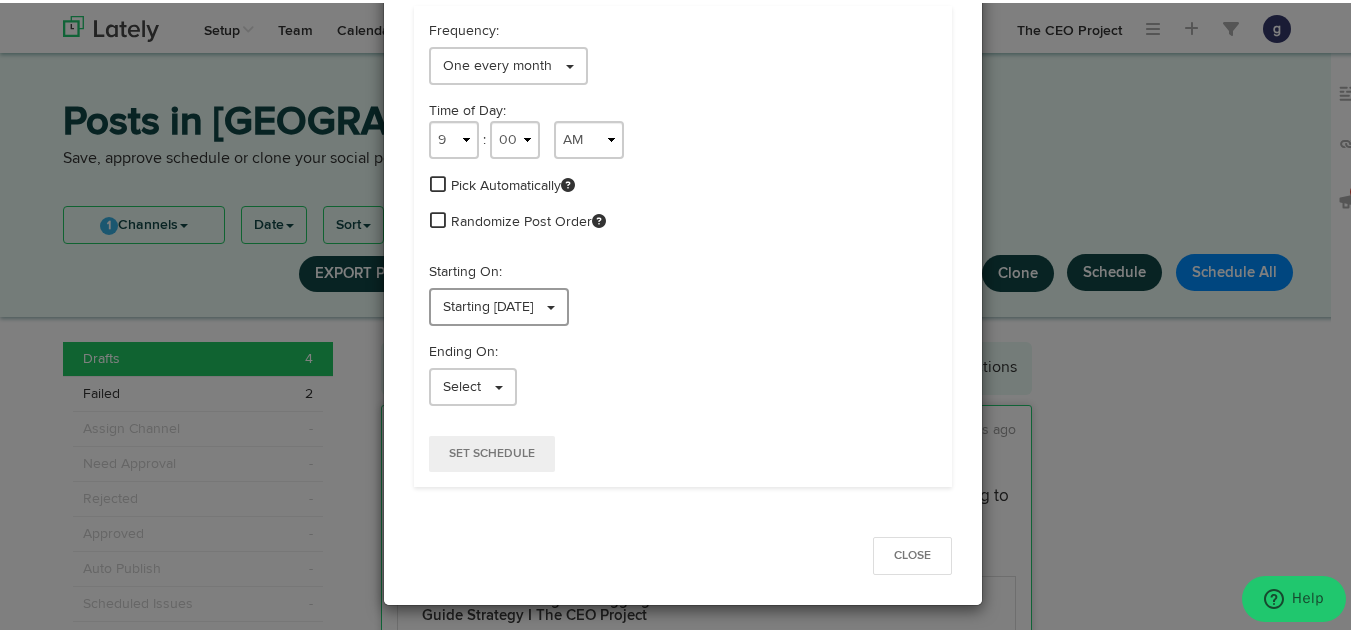 click on "Starting 07/19/2025" at bounding box center (488, 304) 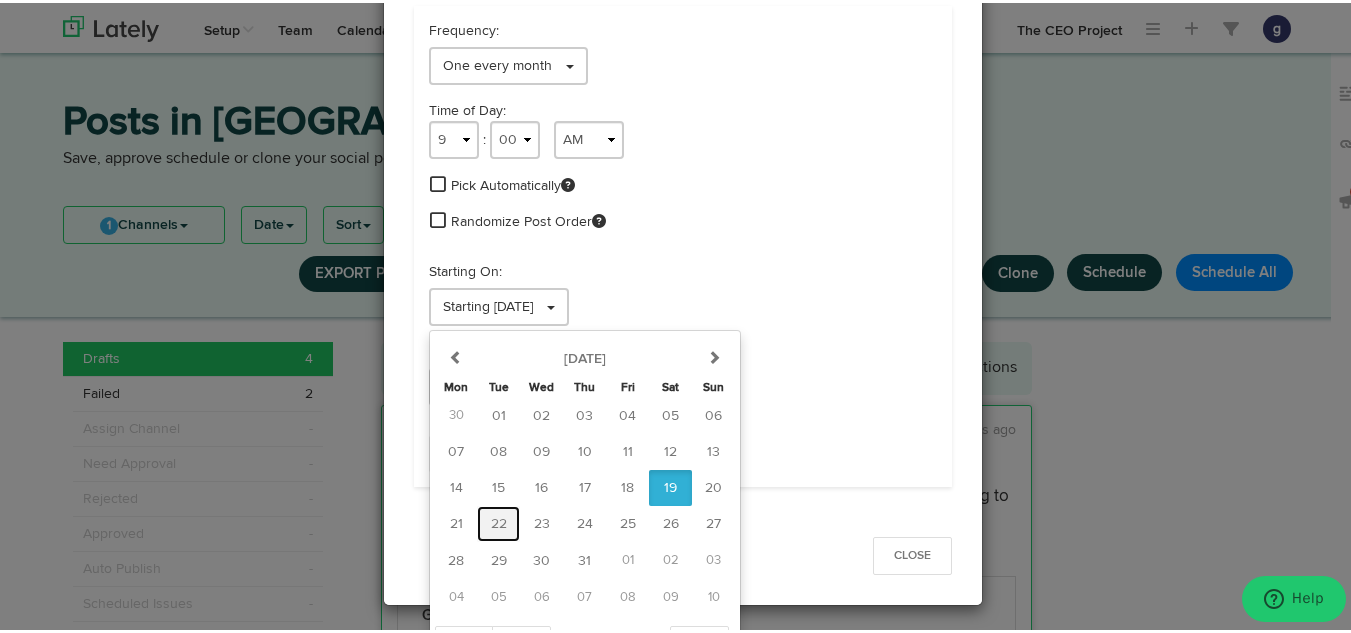 click on "22" at bounding box center (498, 521) 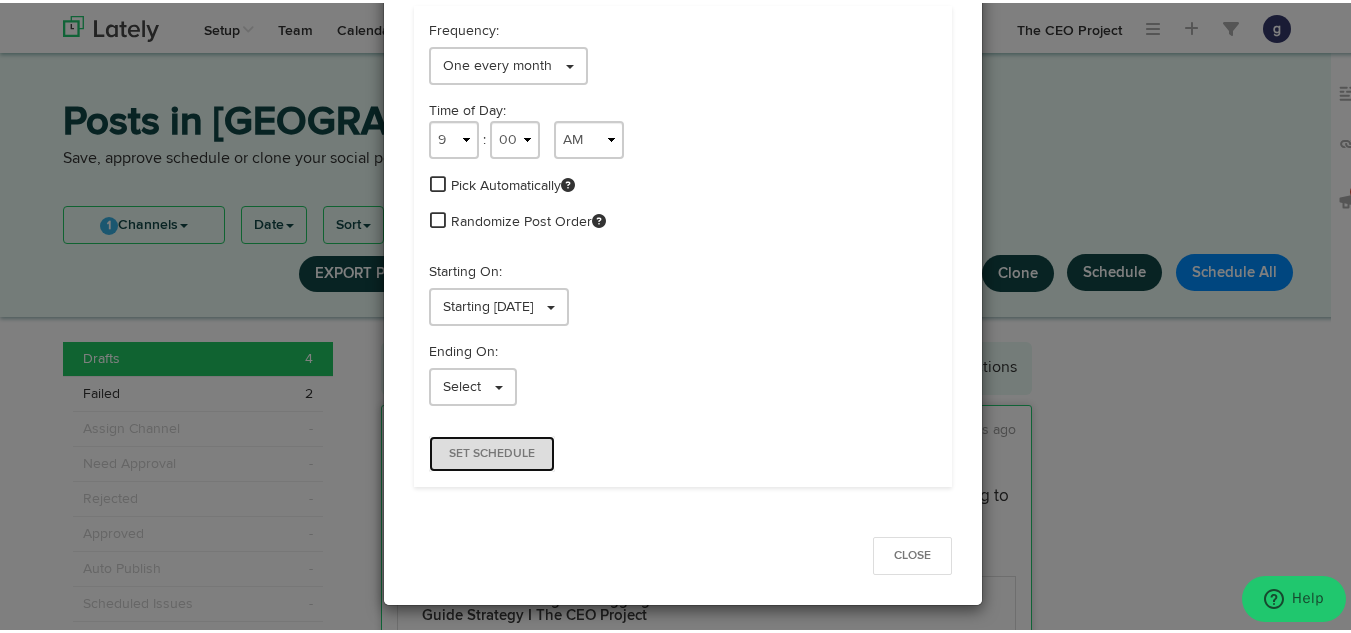 click on "Set Schedule" at bounding box center (492, 451) 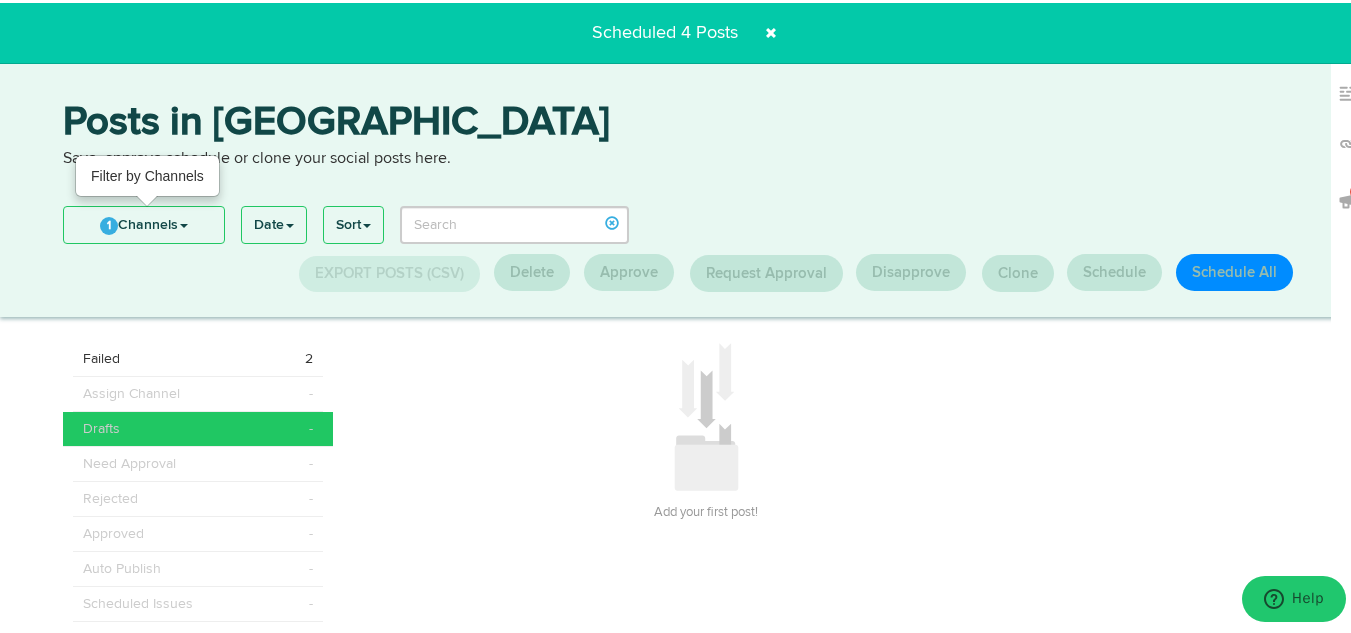 click on "1  Channels" at bounding box center (144, 222) 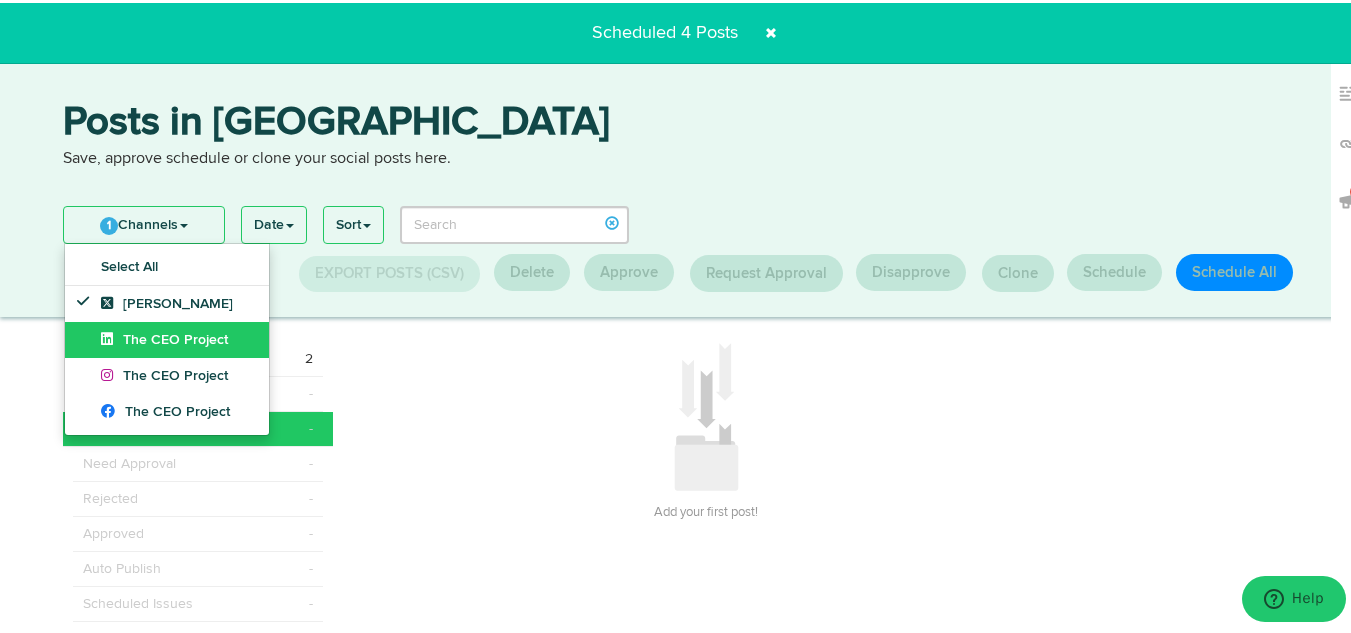 click on "The CEO Project" at bounding box center (164, 337) 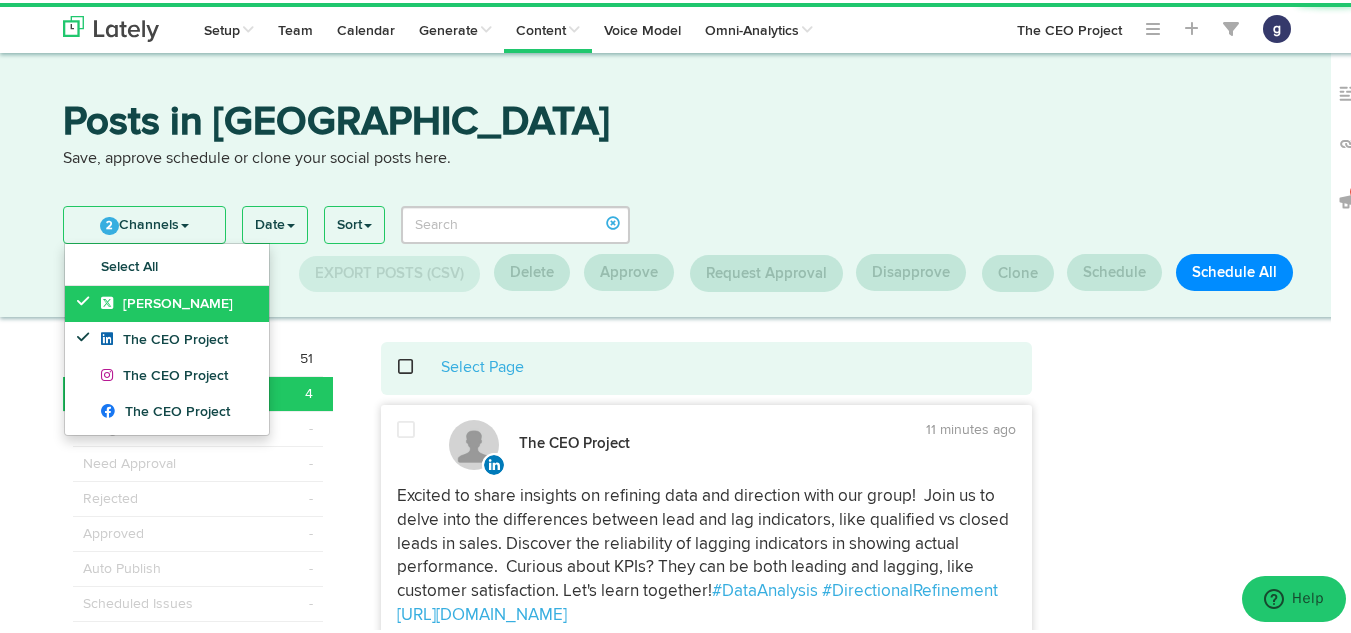 click on "Jim Schleckser" at bounding box center [167, 301] 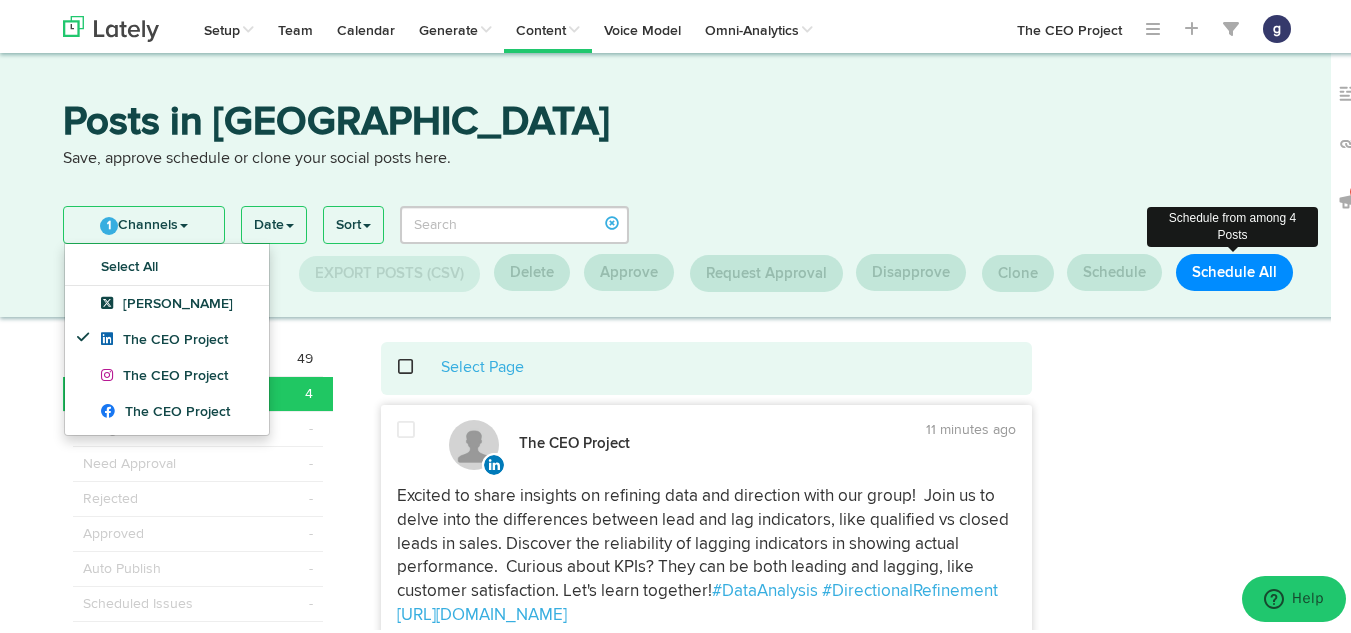click on "Schedule All" at bounding box center [1234, 269] 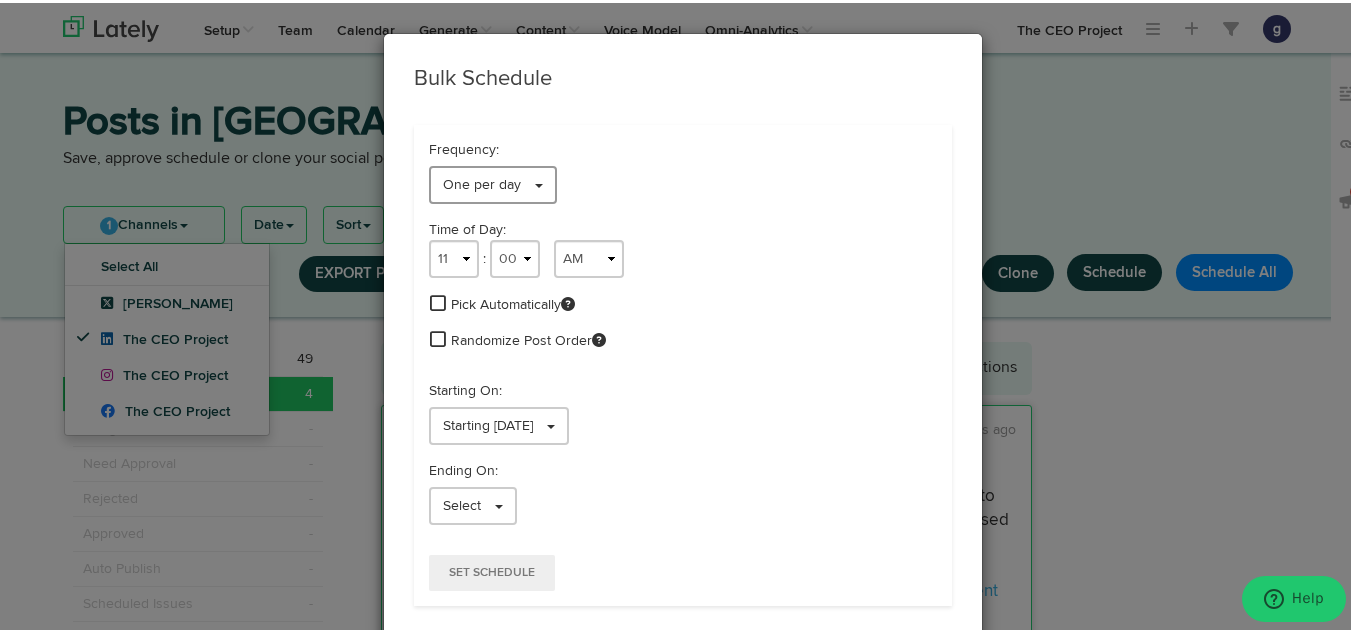 click on "One per day" at bounding box center [482, 182] 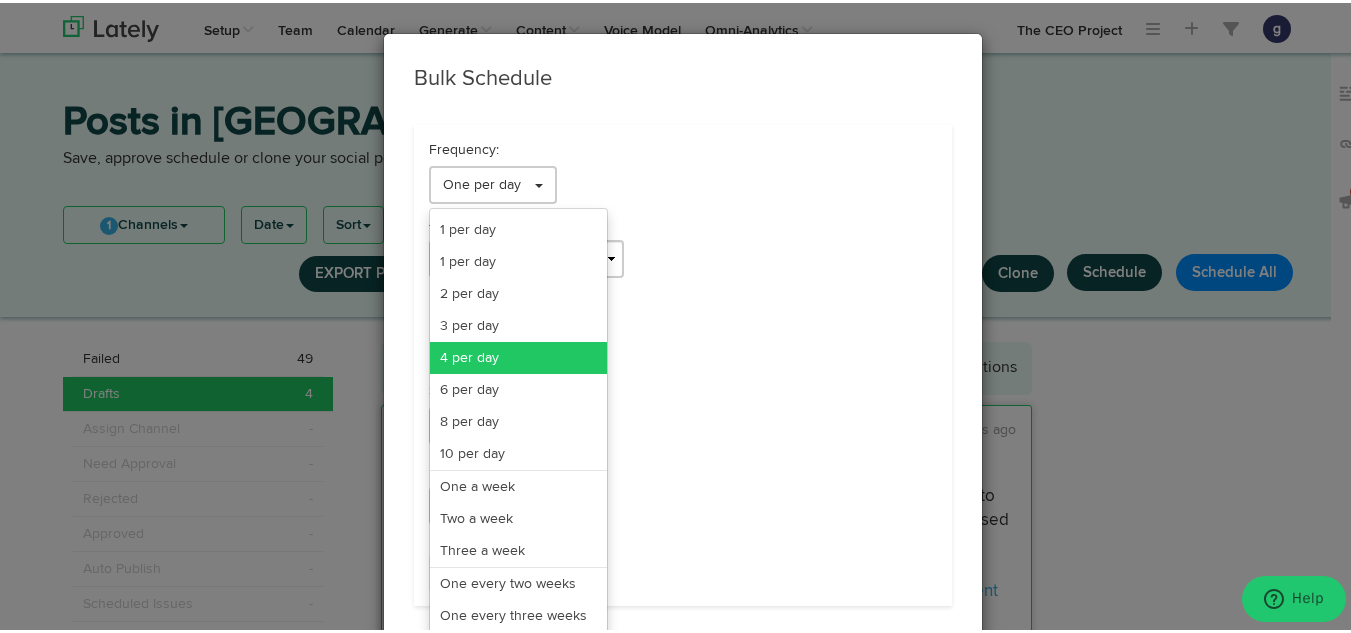 scroll, scrollTop: 163, scrollLeft: 0, axis: vertical 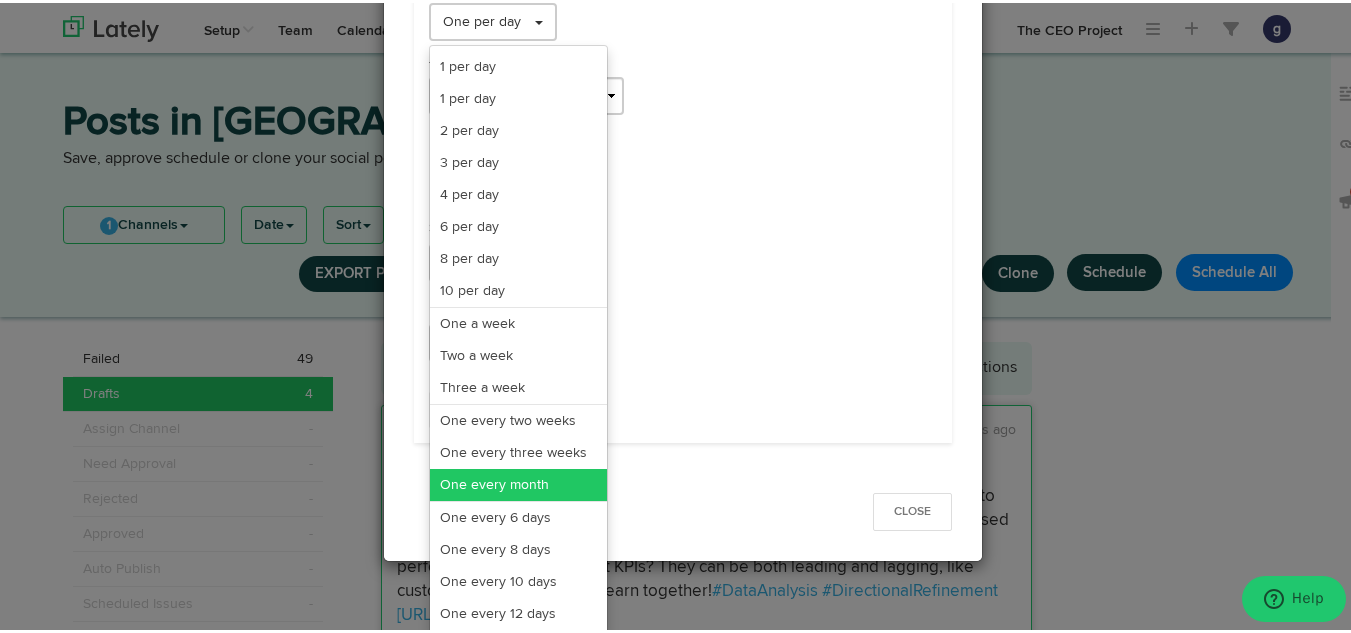 click on "One every month" at bounding box center (518, 482) 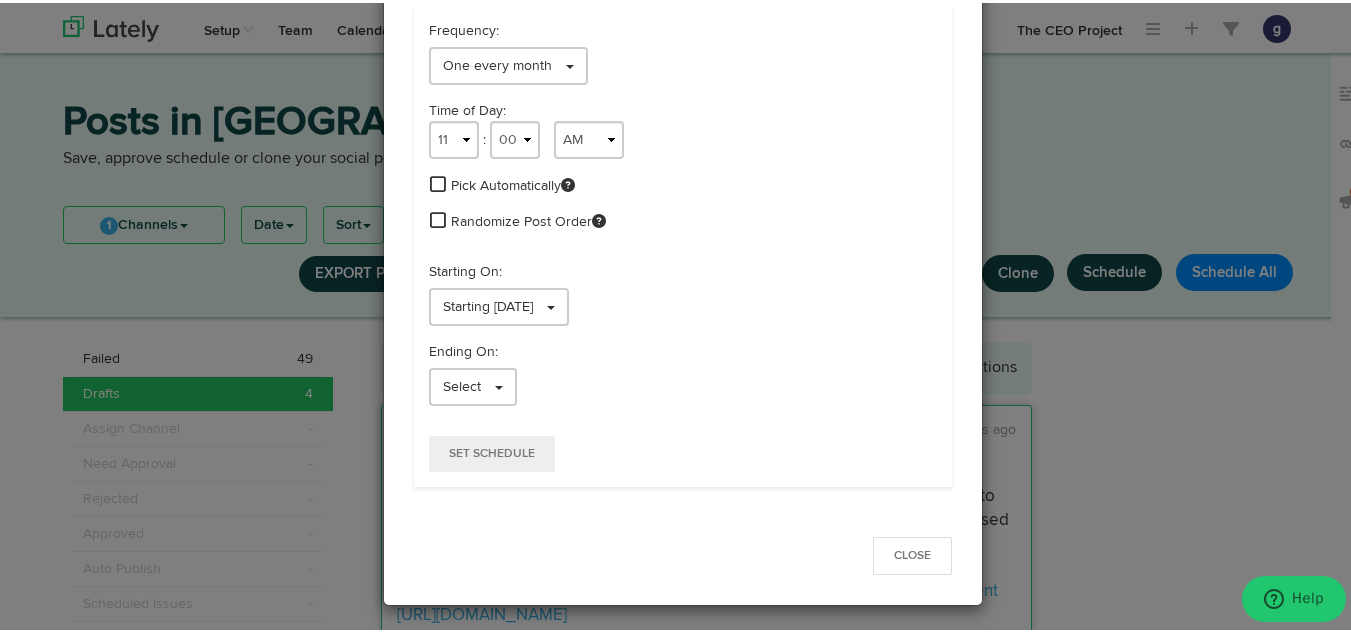 scroll, scrollTop: 119, scrollLeft: 0, axis: vertical 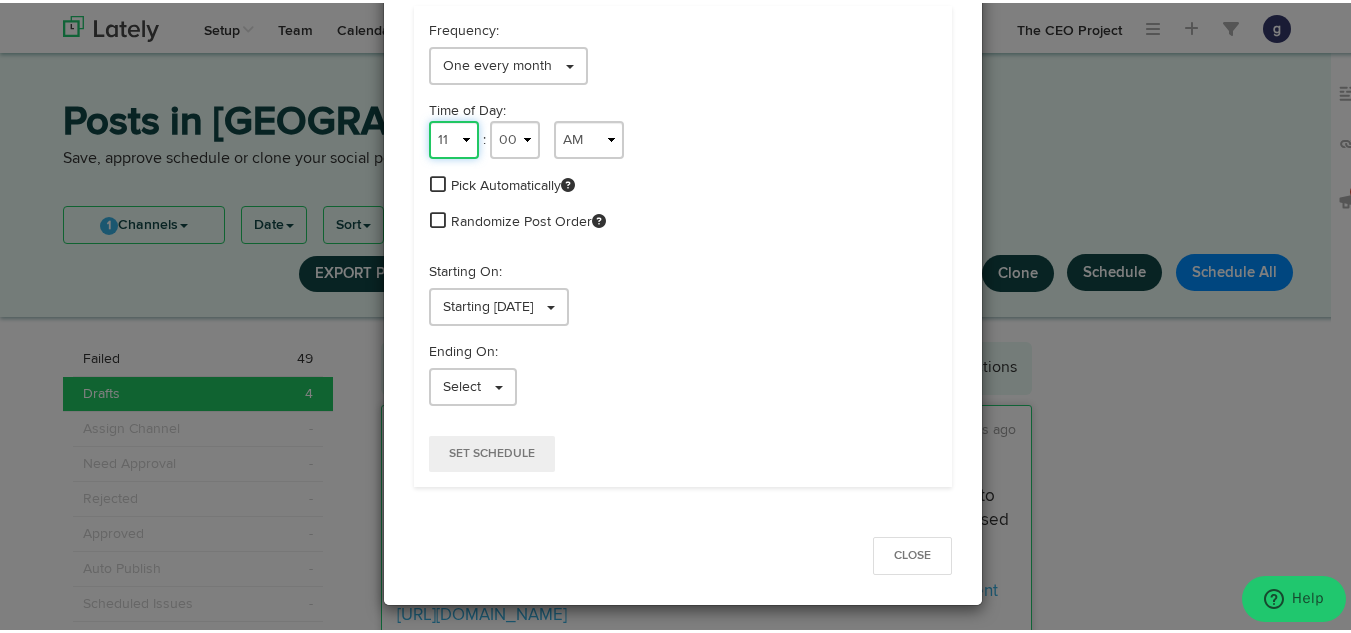 click on "1 2 3 4 5 6 7 8 9 10 11 12" at bounding box center (454, 137) 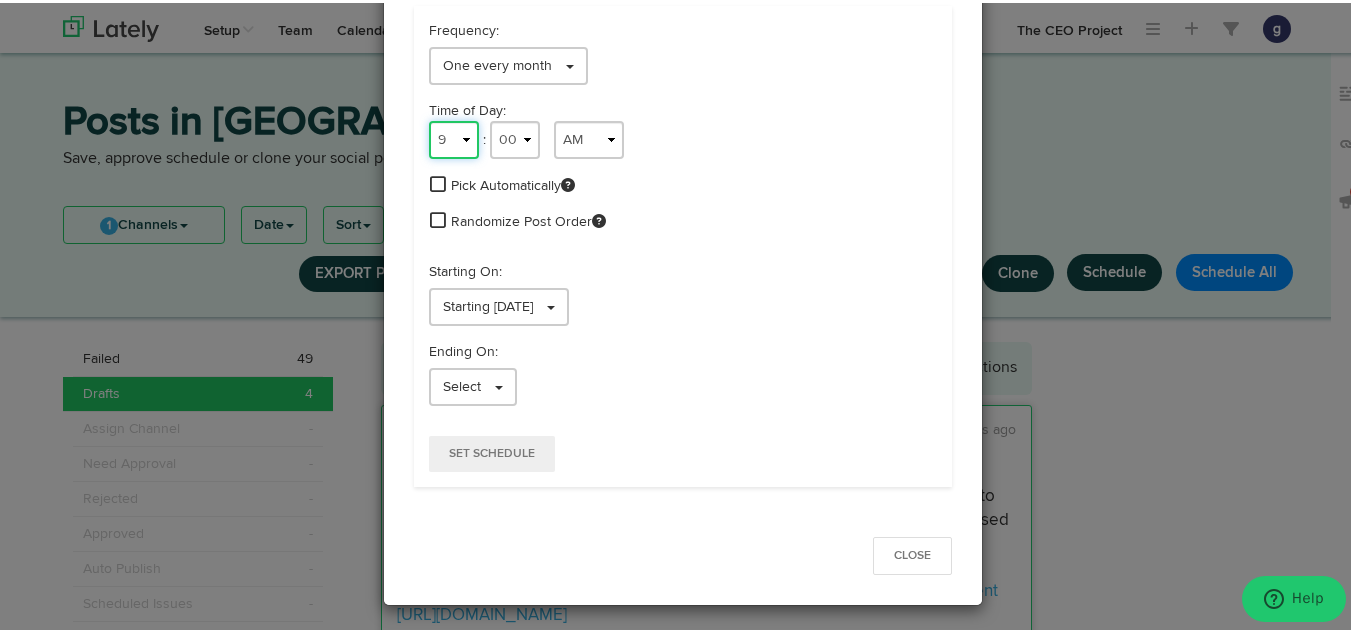 click on "1 2 3 4 5 6 7 8 9 10 11 12" at bounding box center (454, 137) 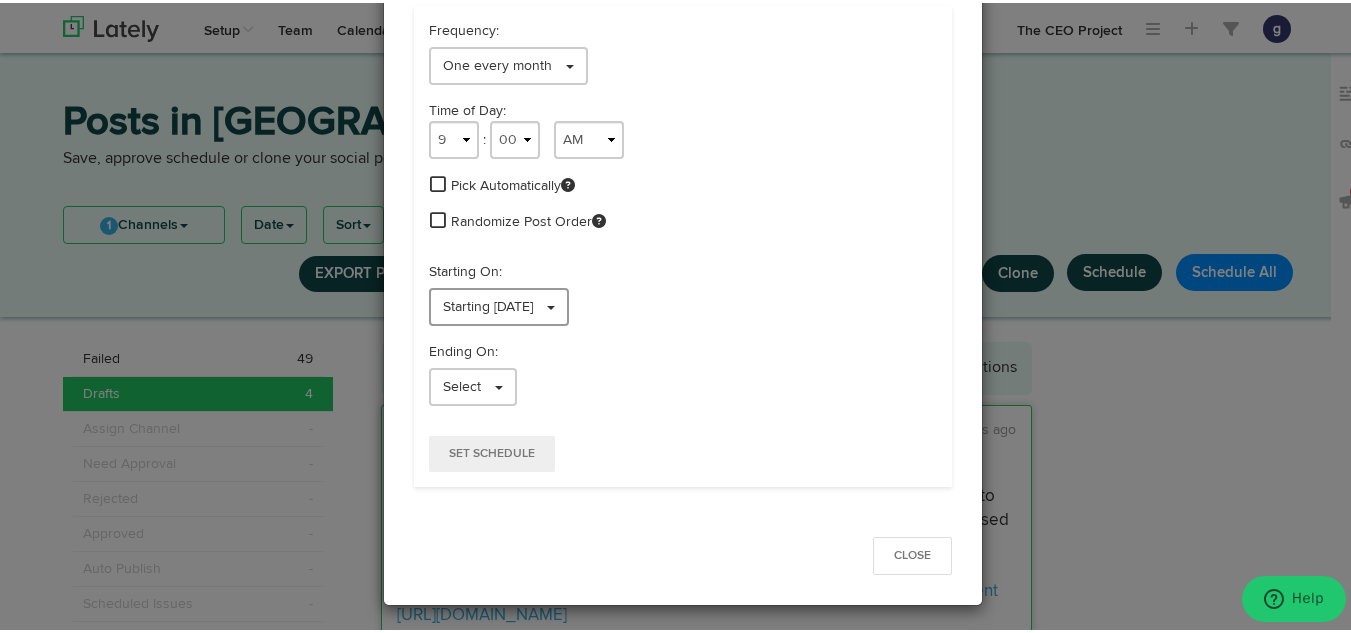 click on "Starting 07/19/2025" at bounding box center (488, 304) 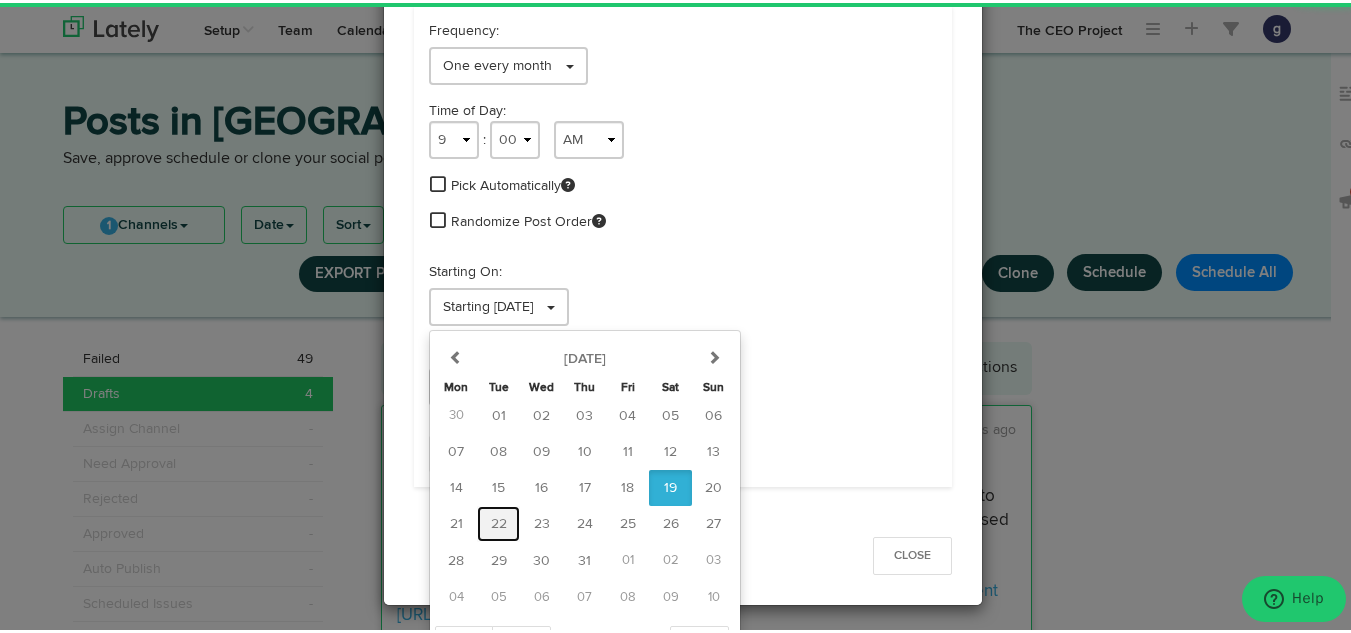 click on "22" at bounding box center [499, 521] 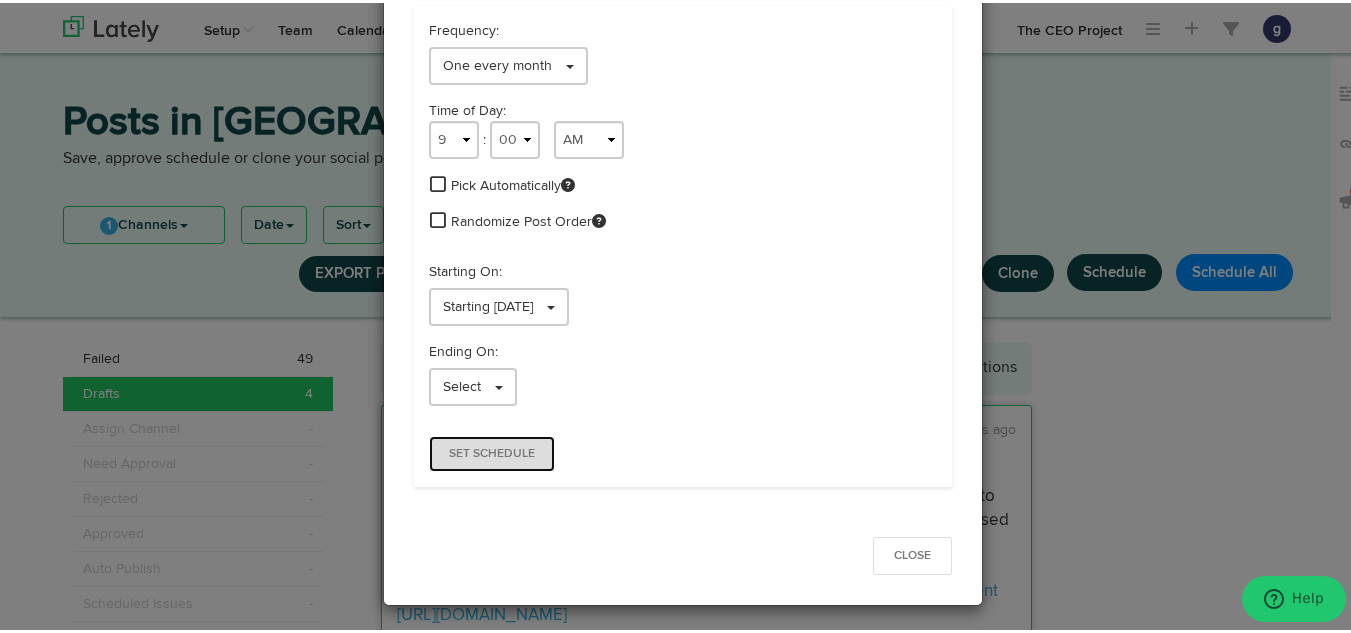 click on "Set Schedule" at bounding box center (492, 451) 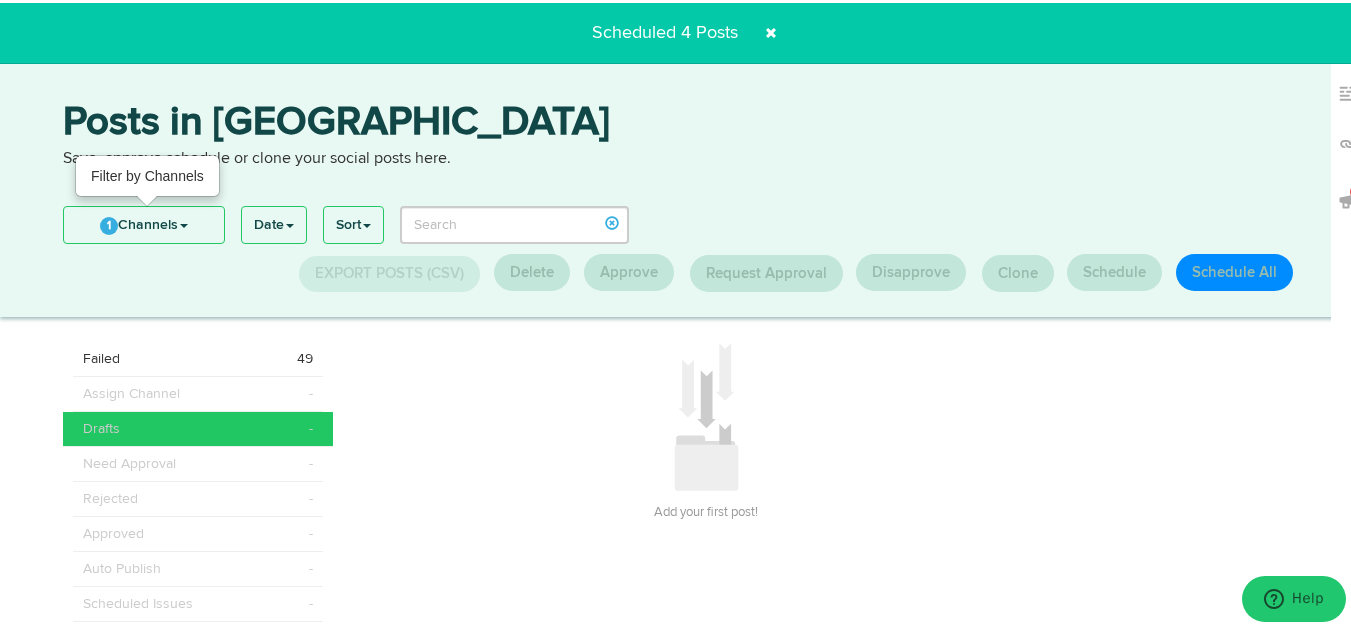 click on "1  Channels" at bounding box center (144, 222) 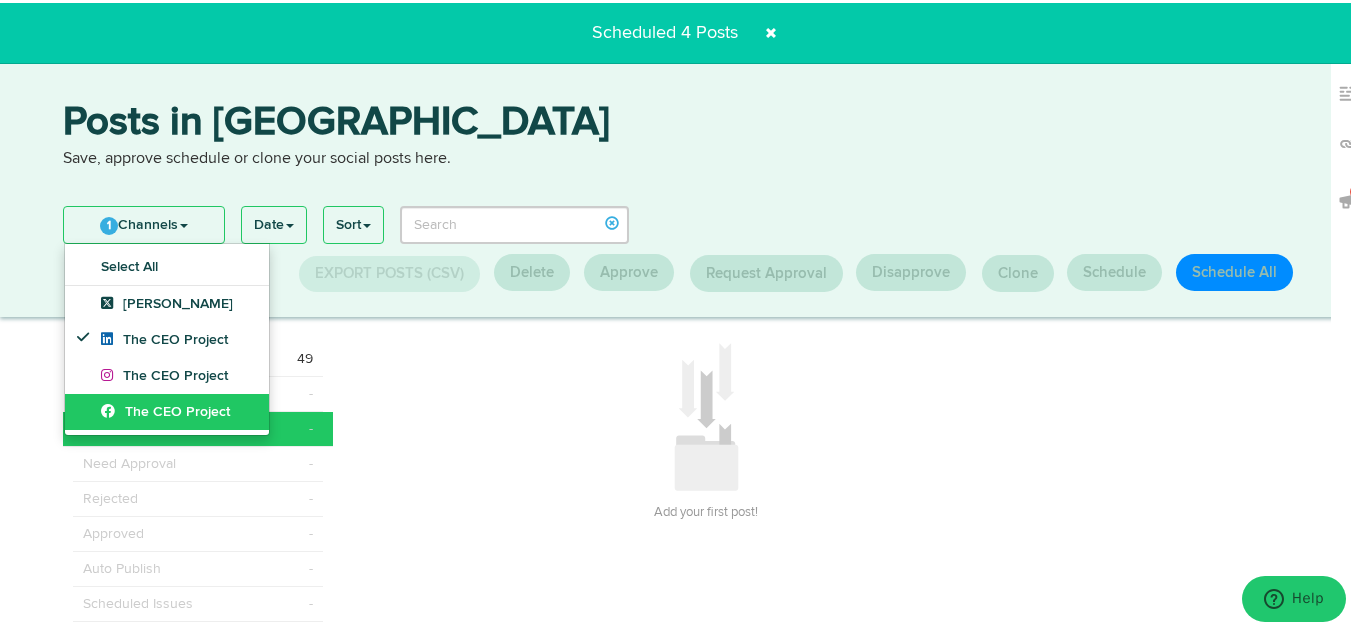 click on "The CEO Project" at bounding box center (165, 409) 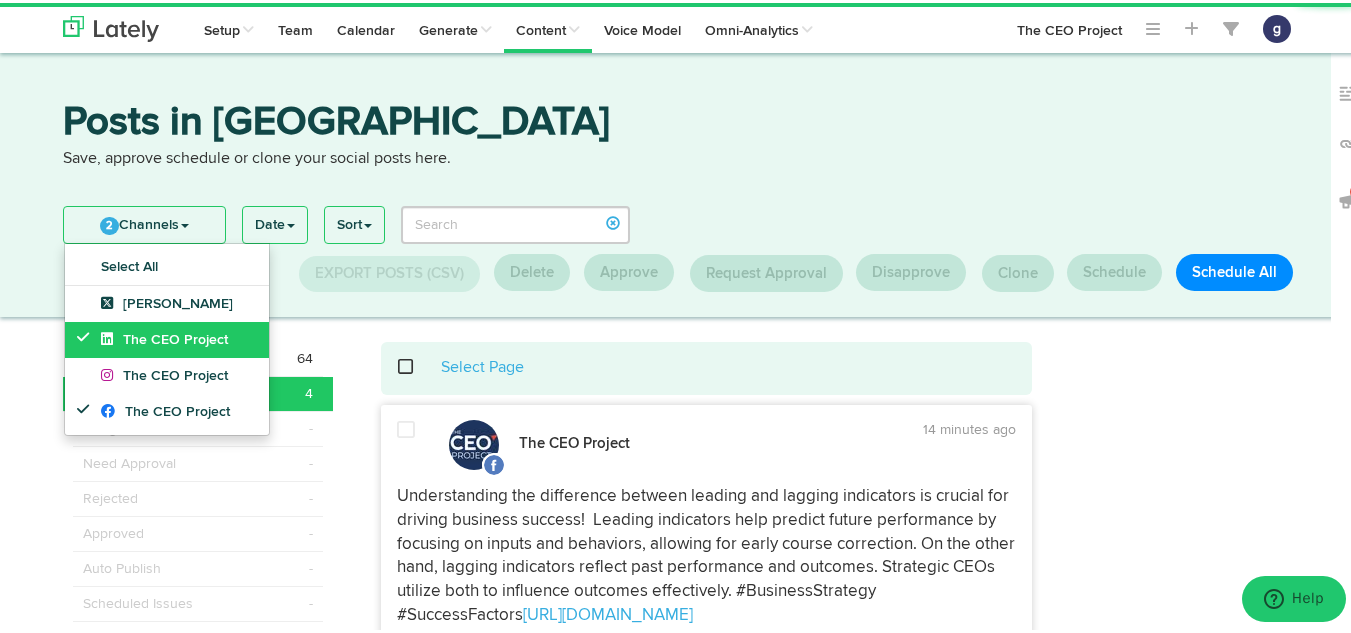 click on "The CEO Project" at bounding box center (167, 337) 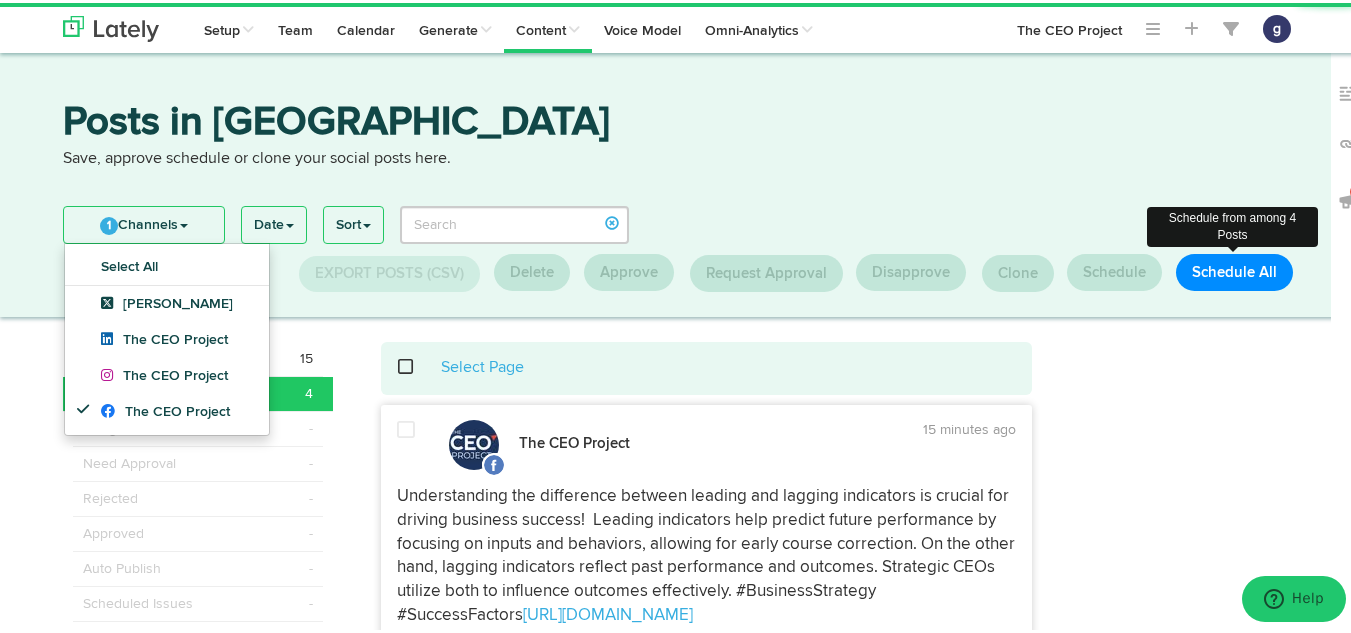click on "Schedule All" at bounding box center (1234, 269) 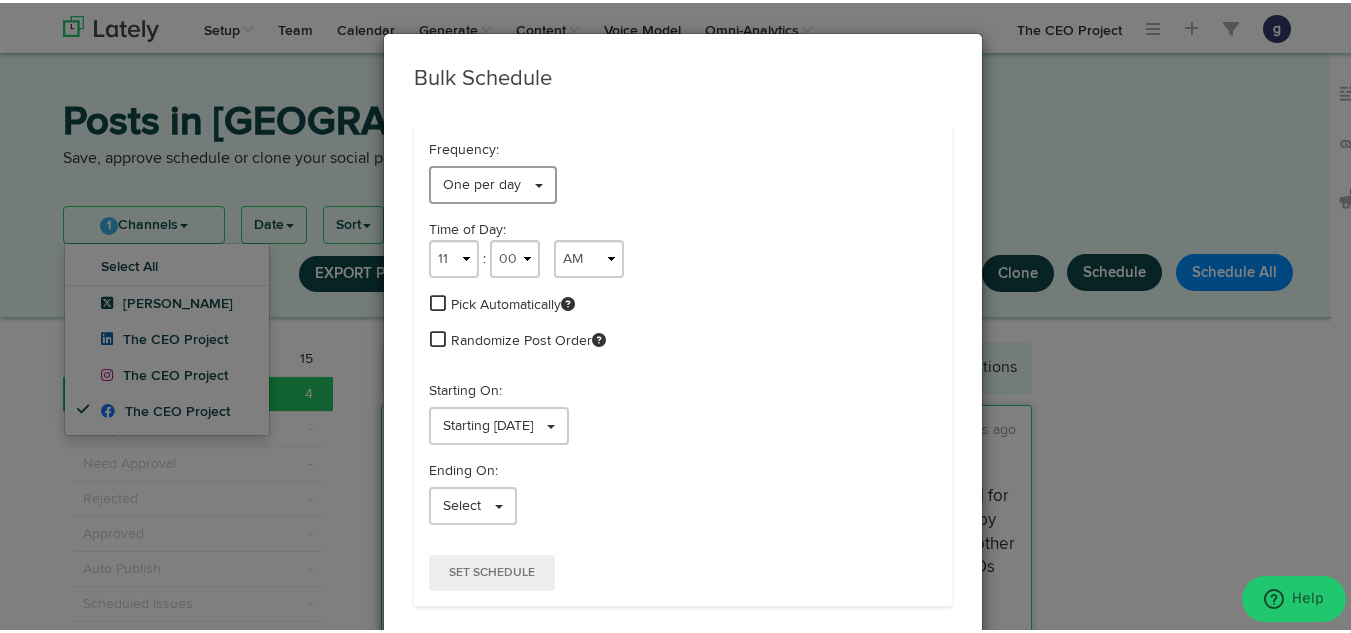 click on "One per day" at bounding box center [493, 182] 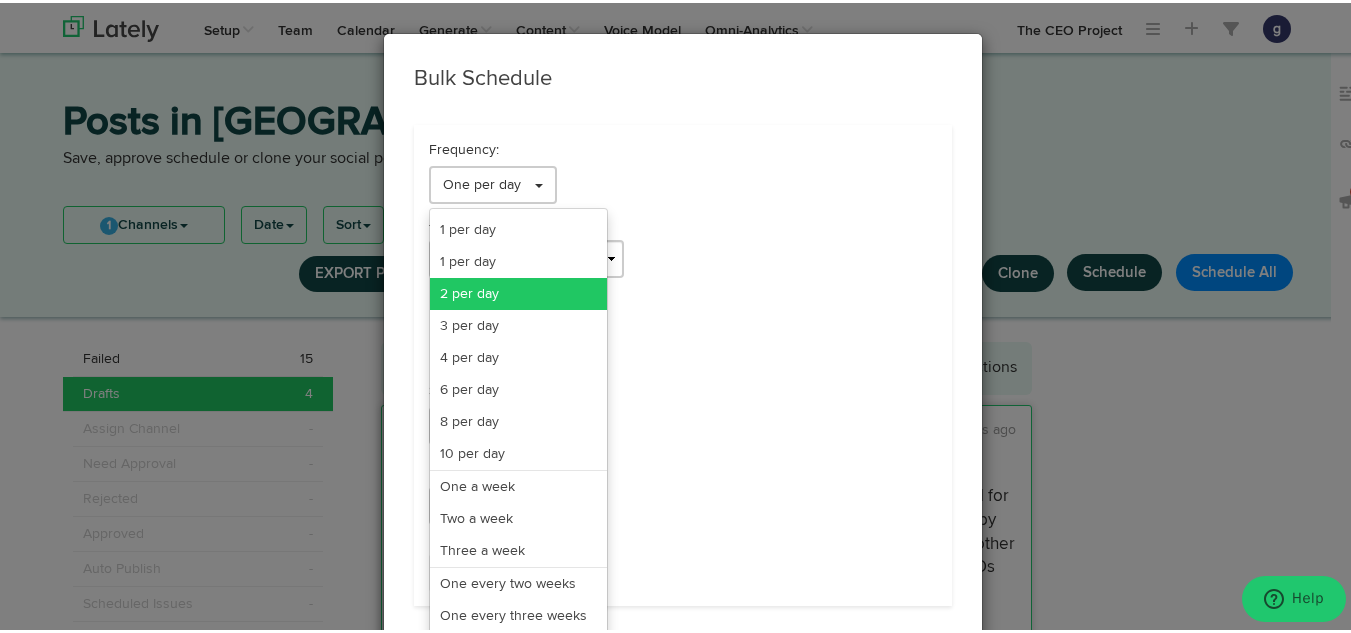 scroll, scrollTop: 163, scrollLeft: 0, axis: vertical 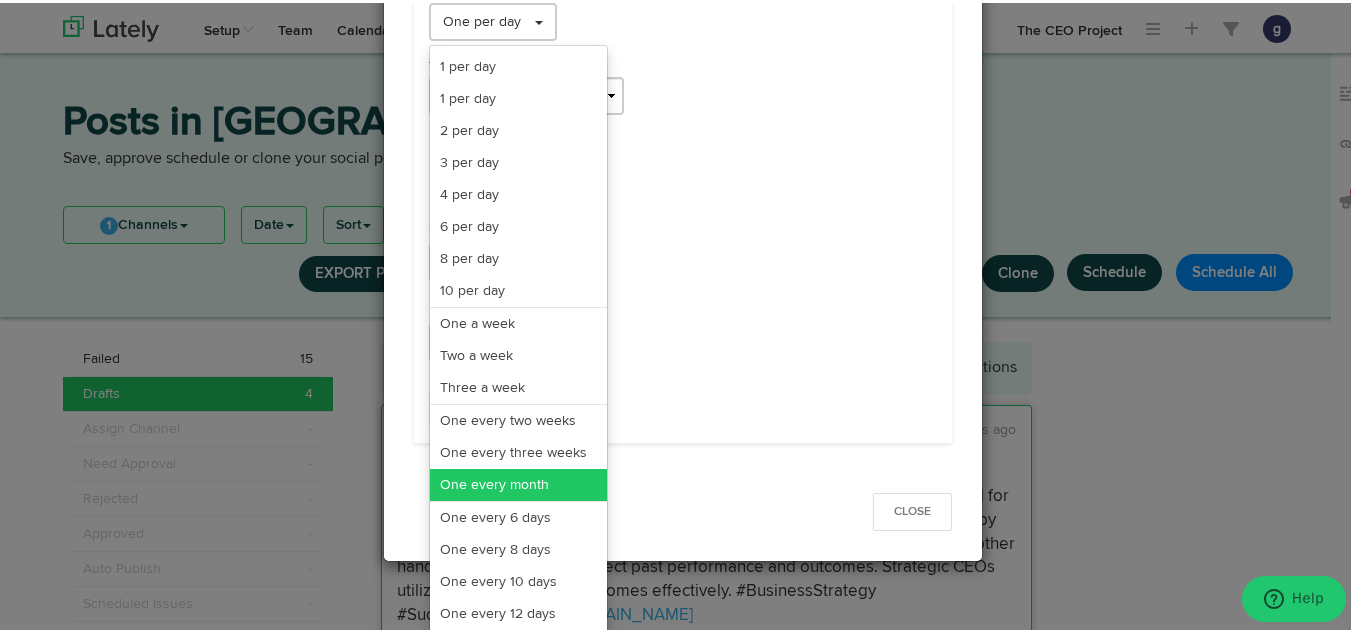 click on "One every month" at bounding box center [518, 482] 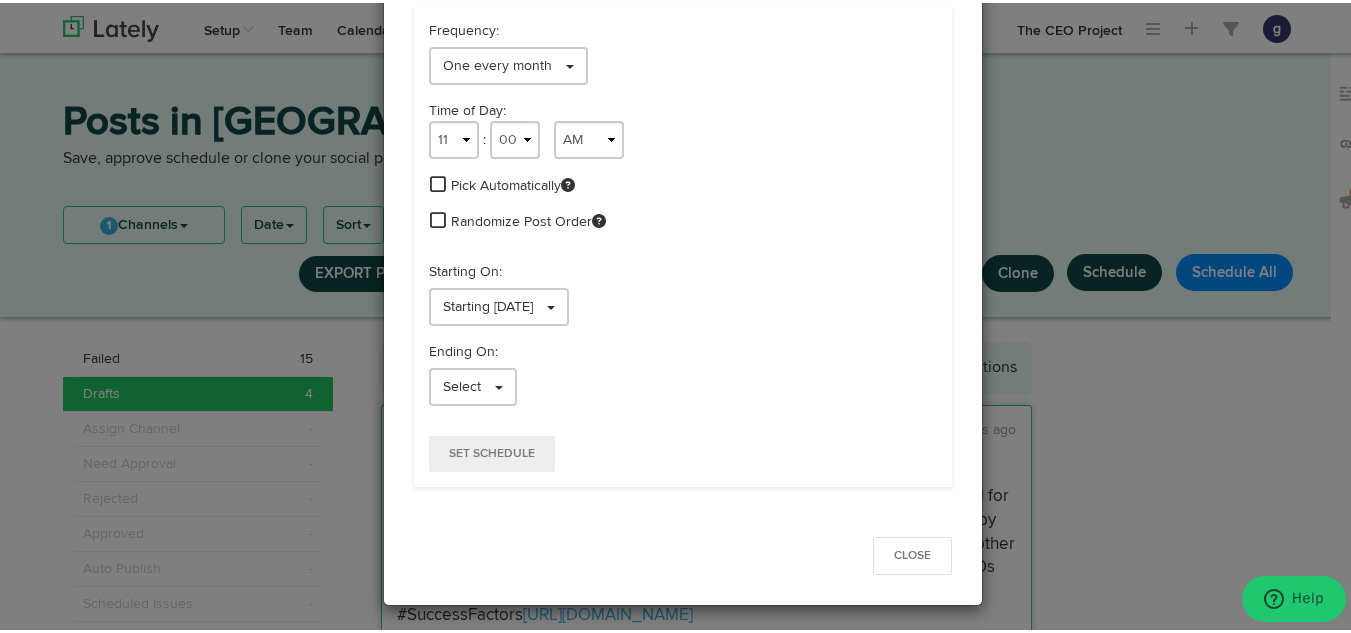 scroll, scrollTop: 119, scrollLeft: 0, axis: vertical 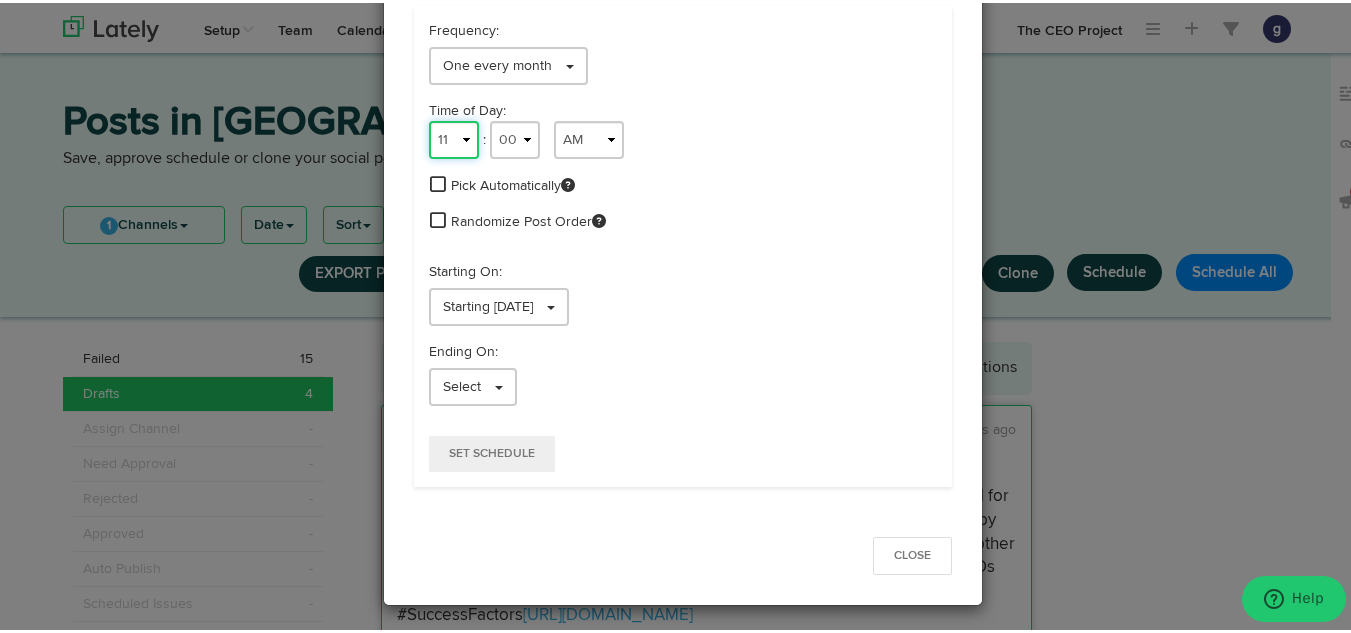 click on "1 2 3 4 5 6 7 8 9 10 11 12" at bounding box center (454, 137) 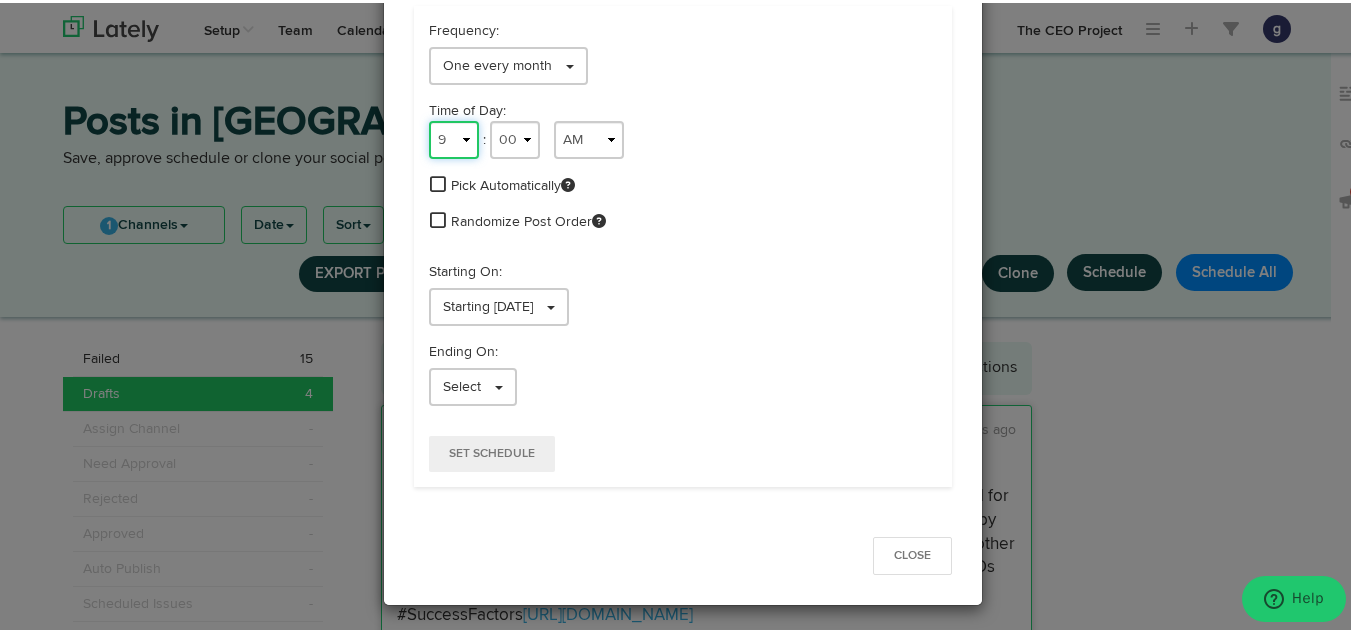 click on "1 2 3 4 5 6 7 8 9 10 11 12" at bounding box center [454, 137] 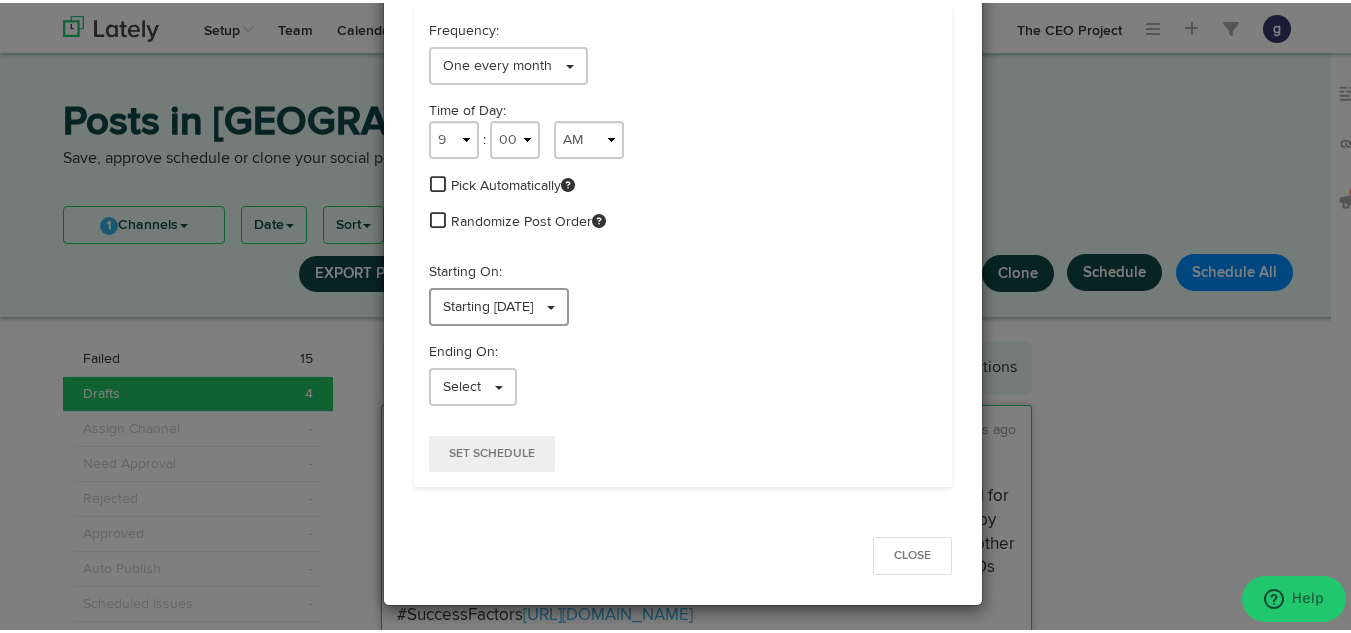 click on "Starting 07/19/2025" at bounding box center (488, 304) 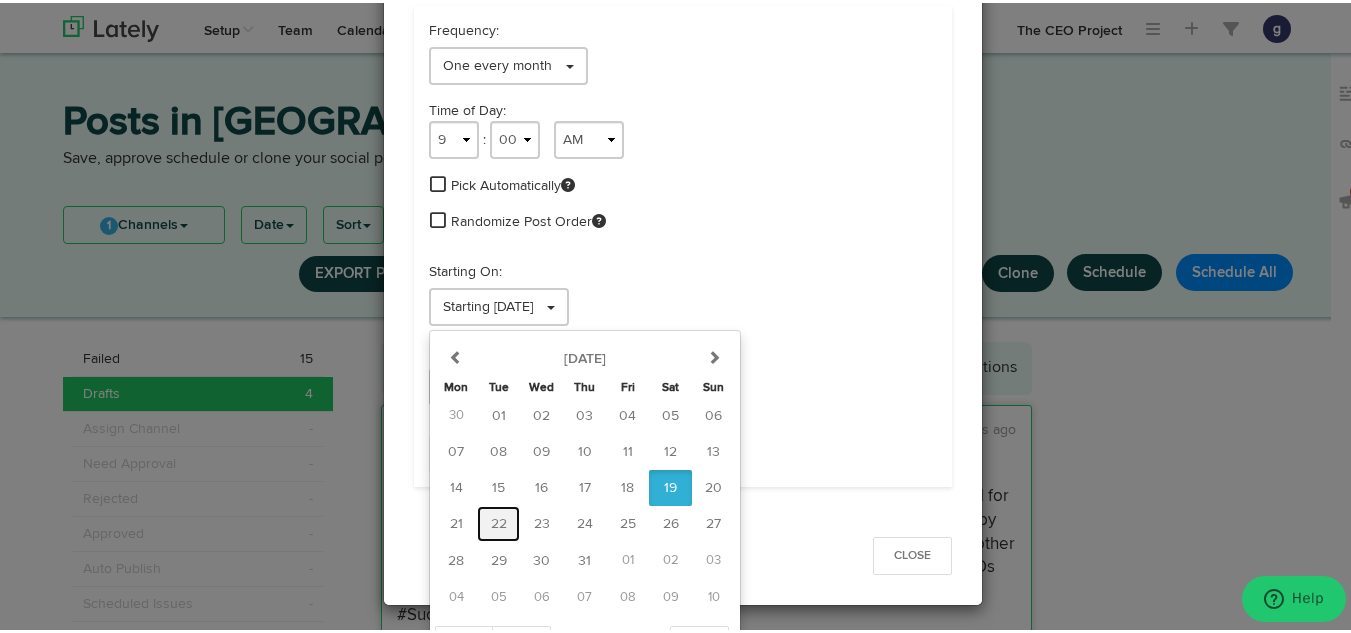 click on "22" at bounding box center [499, 521] 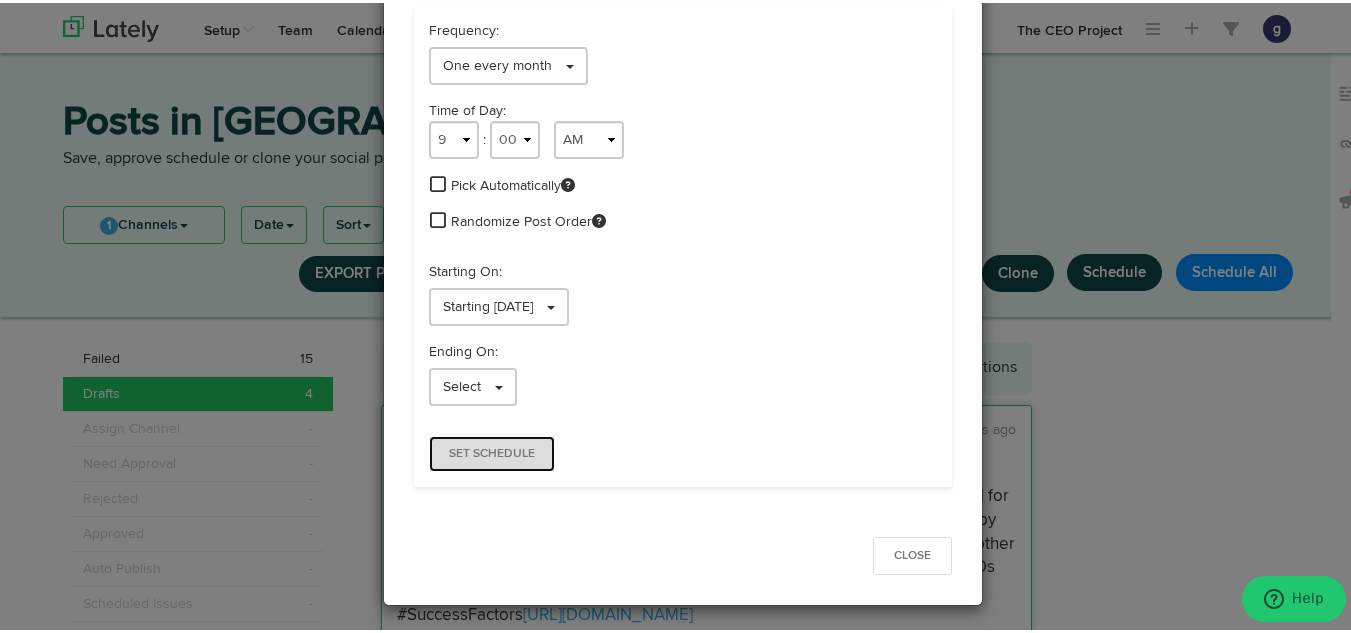 click on "Set Schedule" at bounding box center [492, 451] 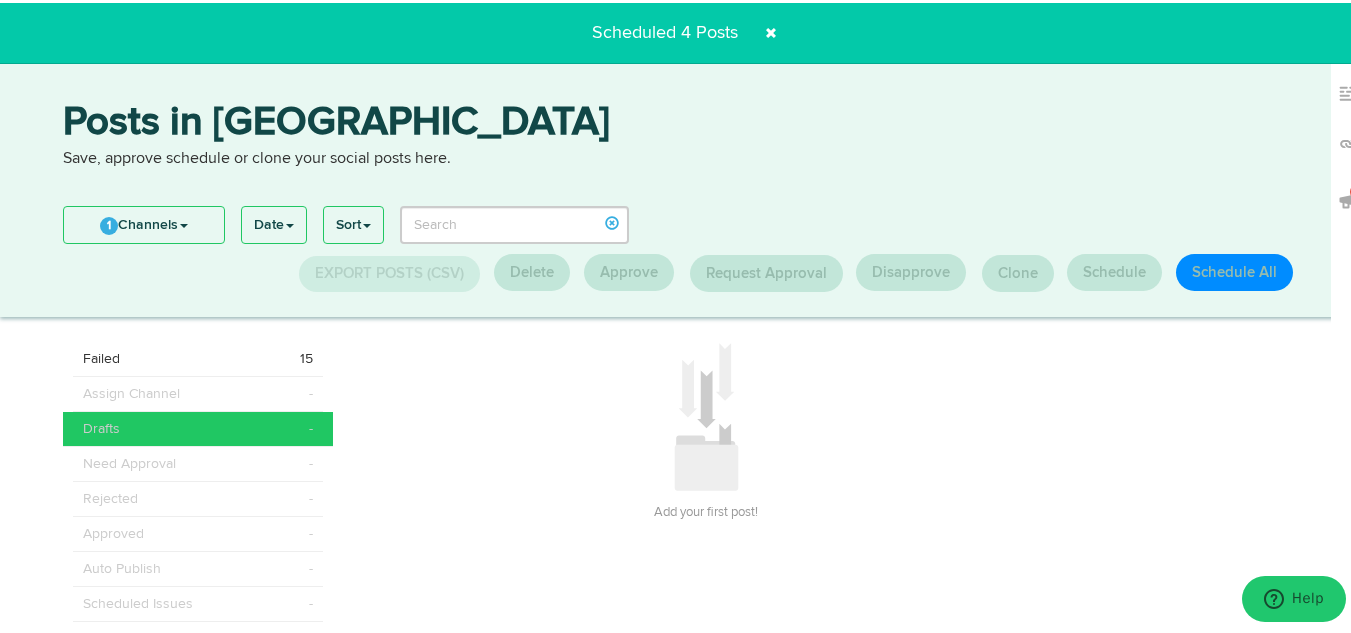 click on "Posts in Queue" at bounding box center [683, 122] 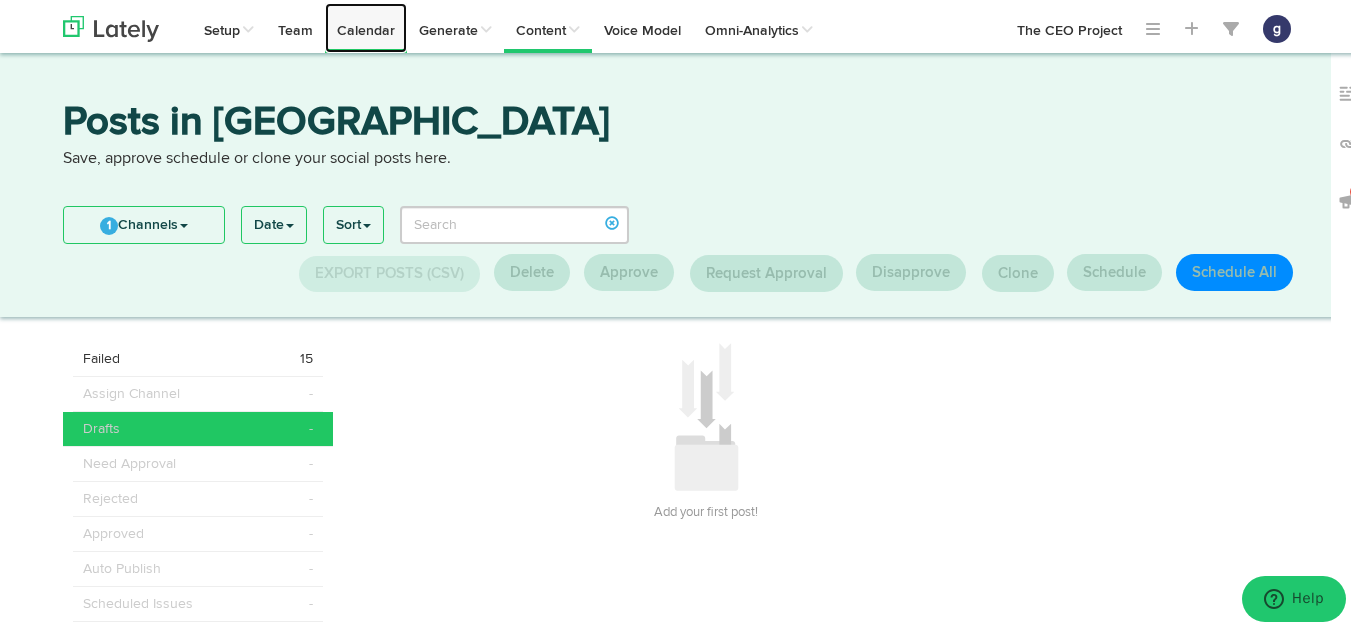 click on "Calendar" at bounding box center [366, 25] 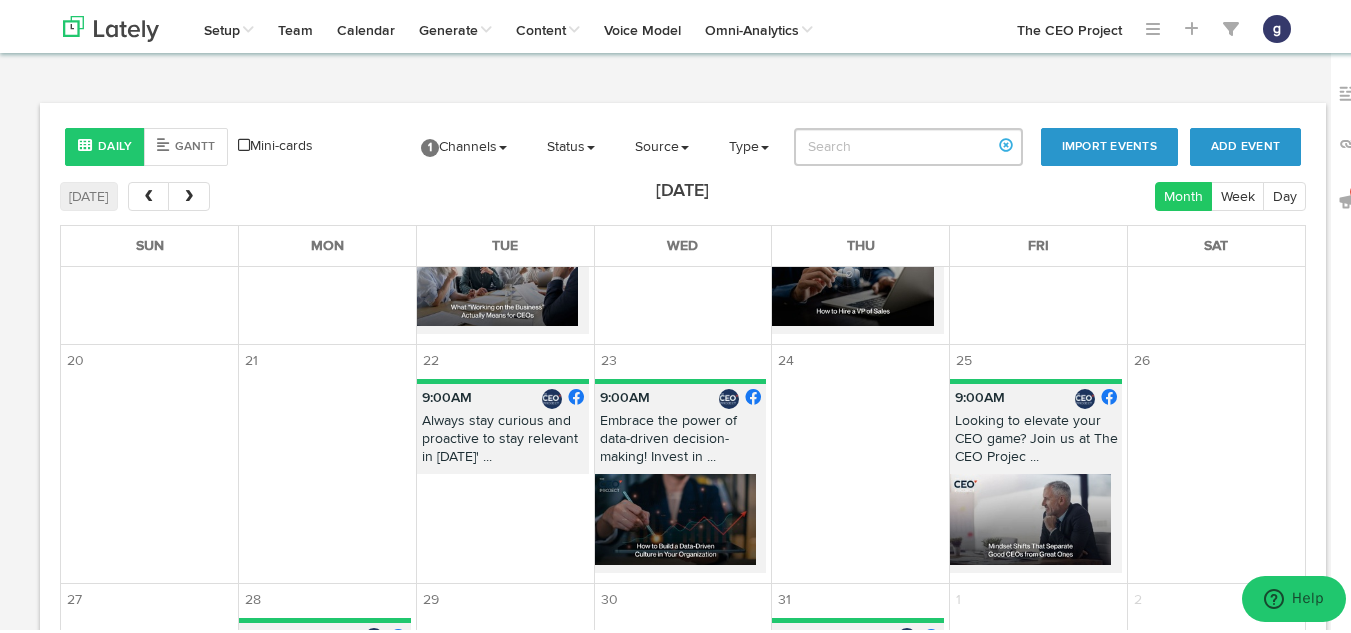 scroll, scrollTop: 643, scrollLeft: 0, axis: vertical 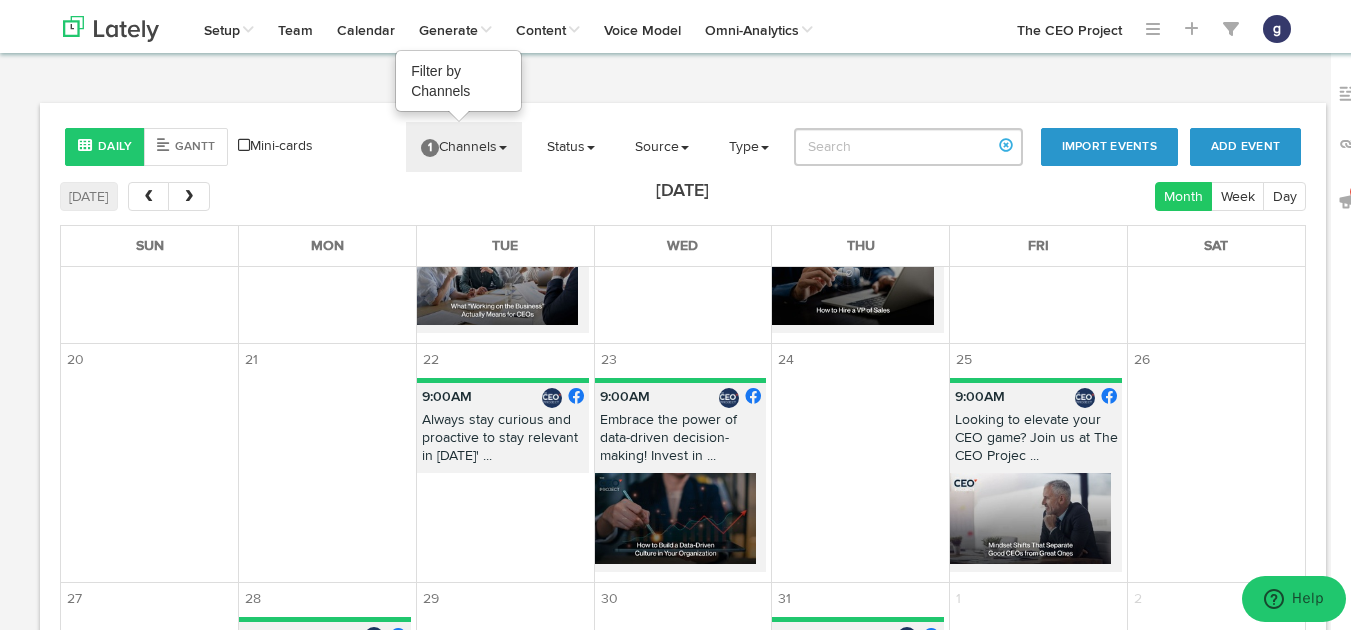 click on "1  Channels" 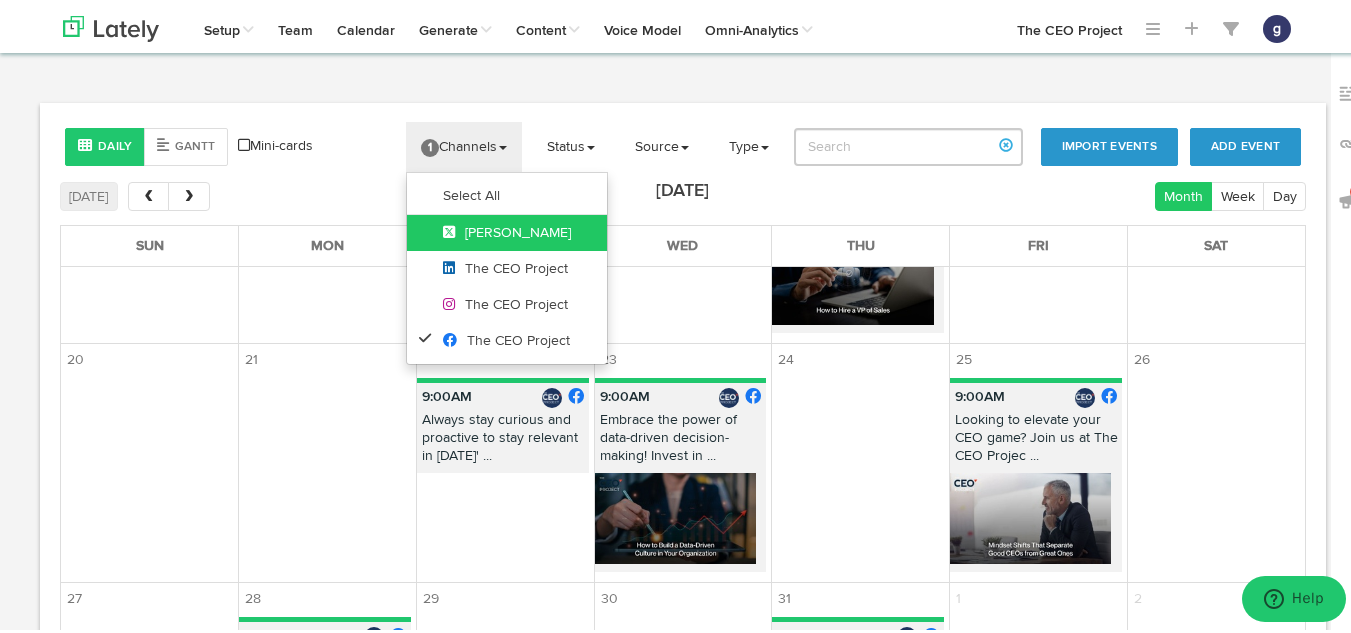 click on "Jim Schleckser" 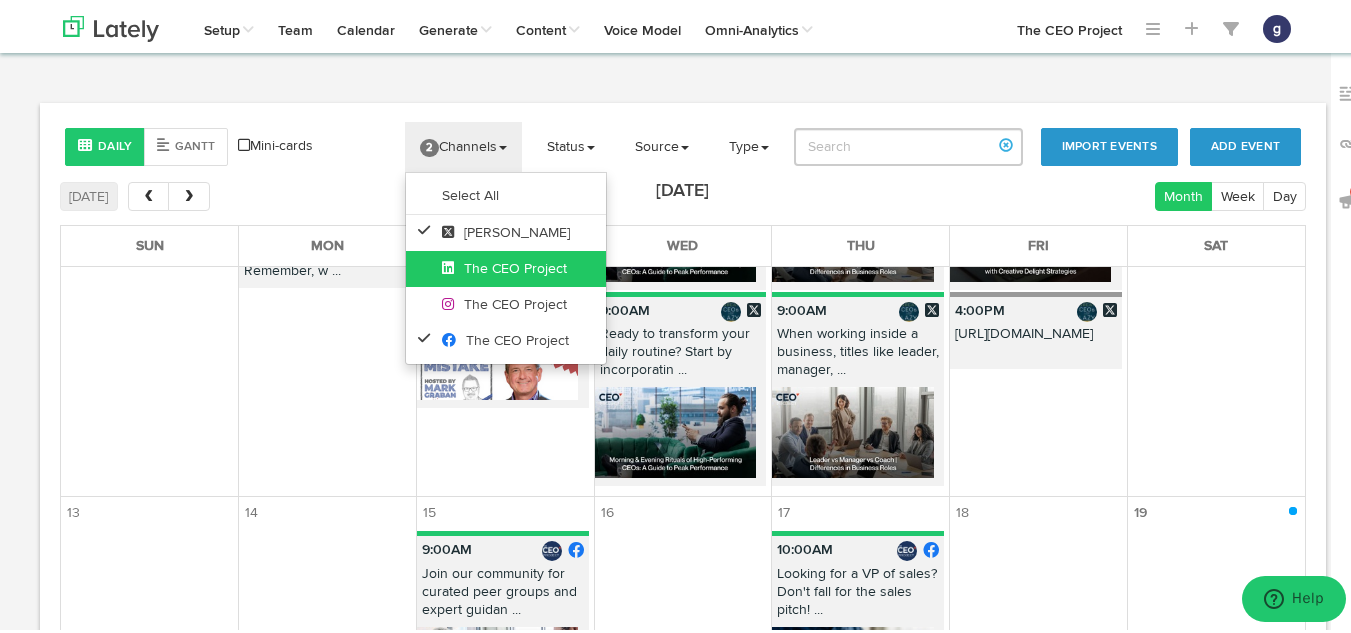 click on "The CEO Project" 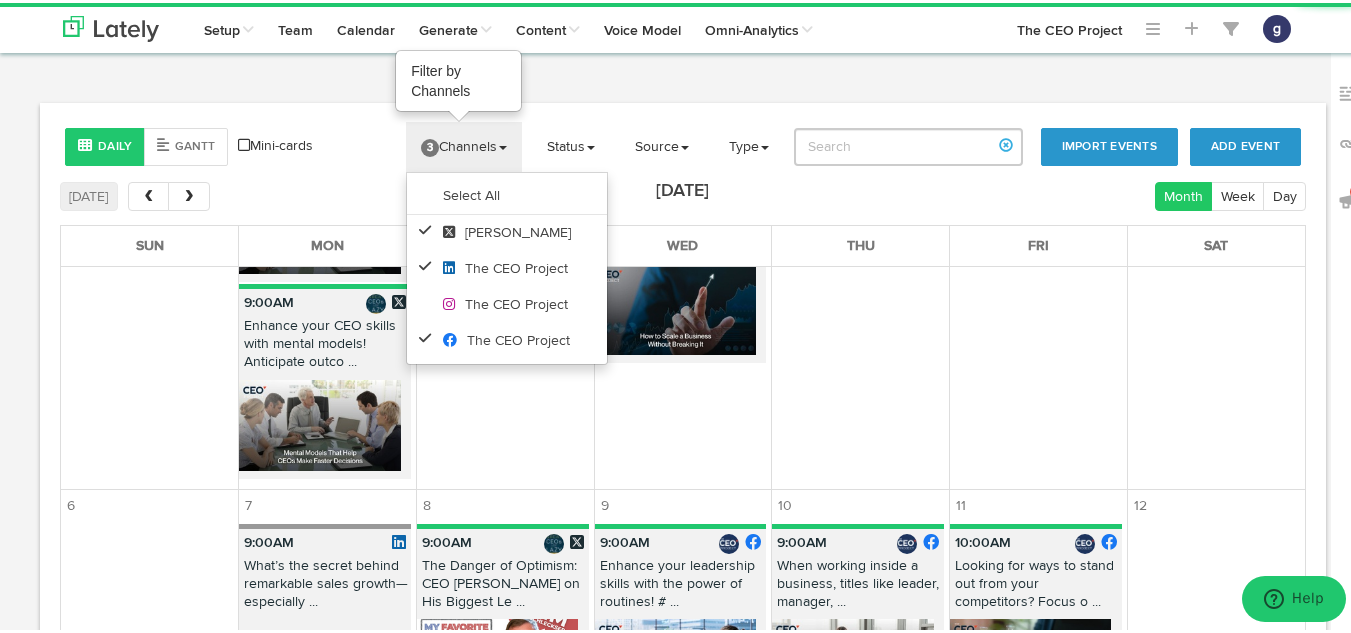 click on "3  Channels" 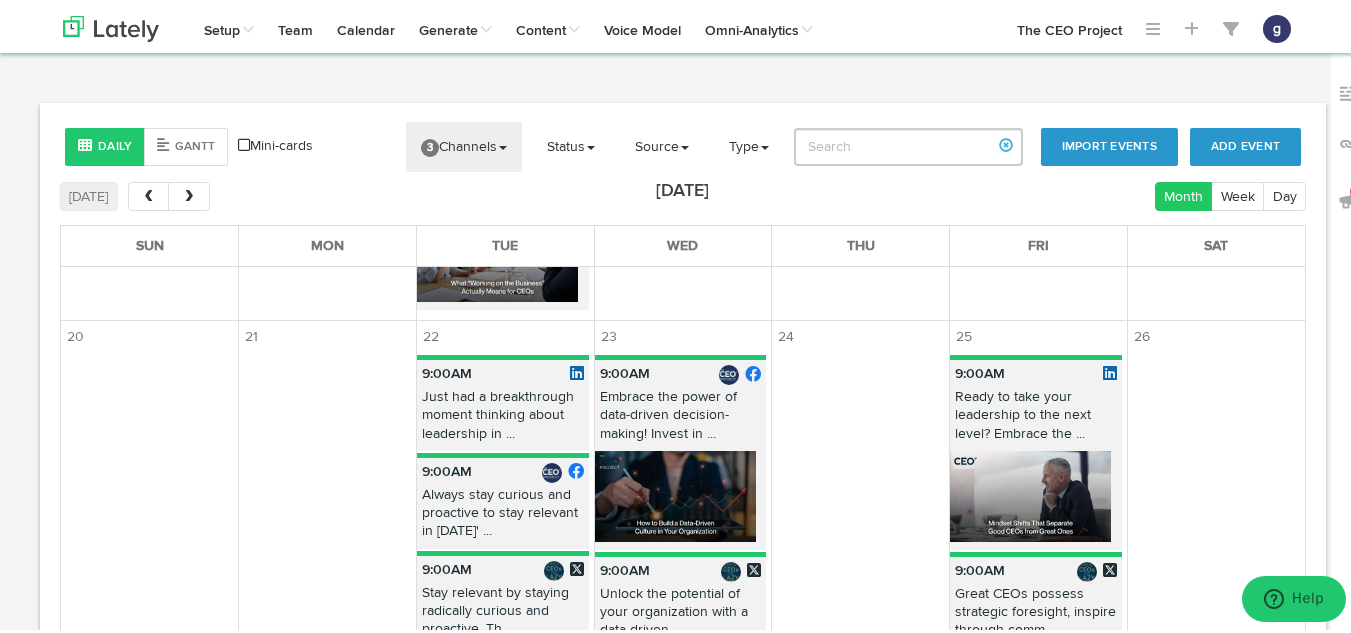 scroll, scrollTop: 2310, scrollLeft: 0, axis: vertical 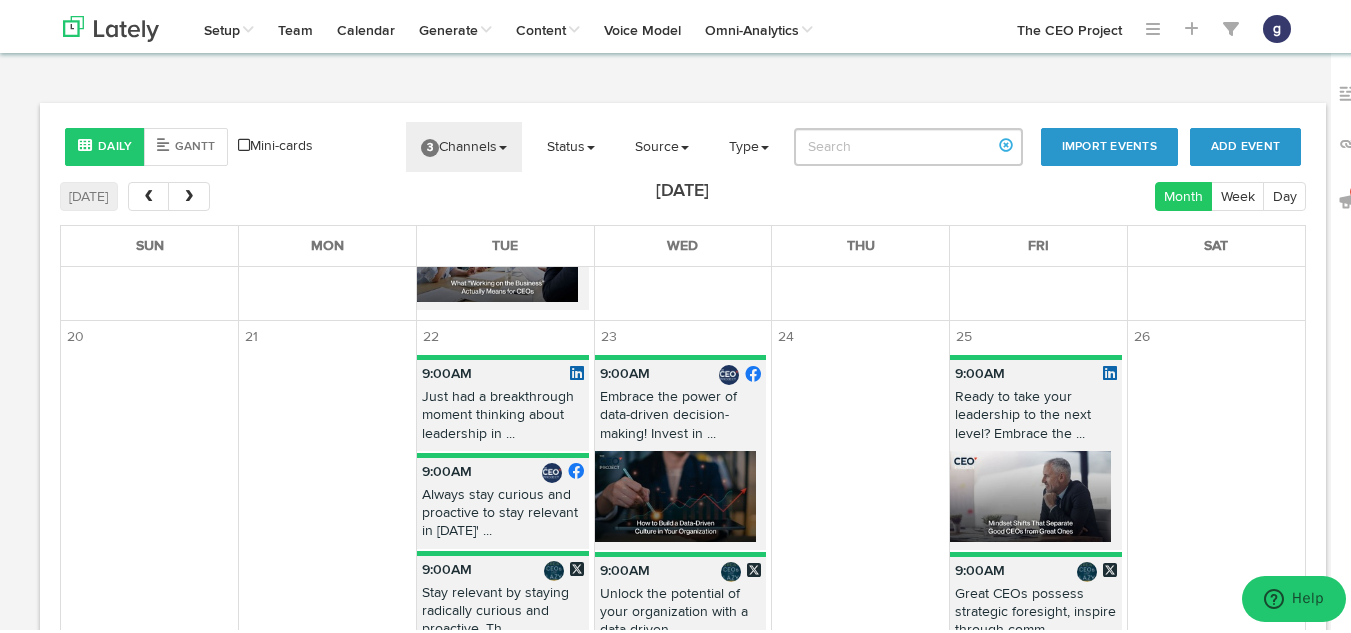 click on "Just had a breakthrough moment thinking about leadership in  ..." at bounding box center [503, 416] 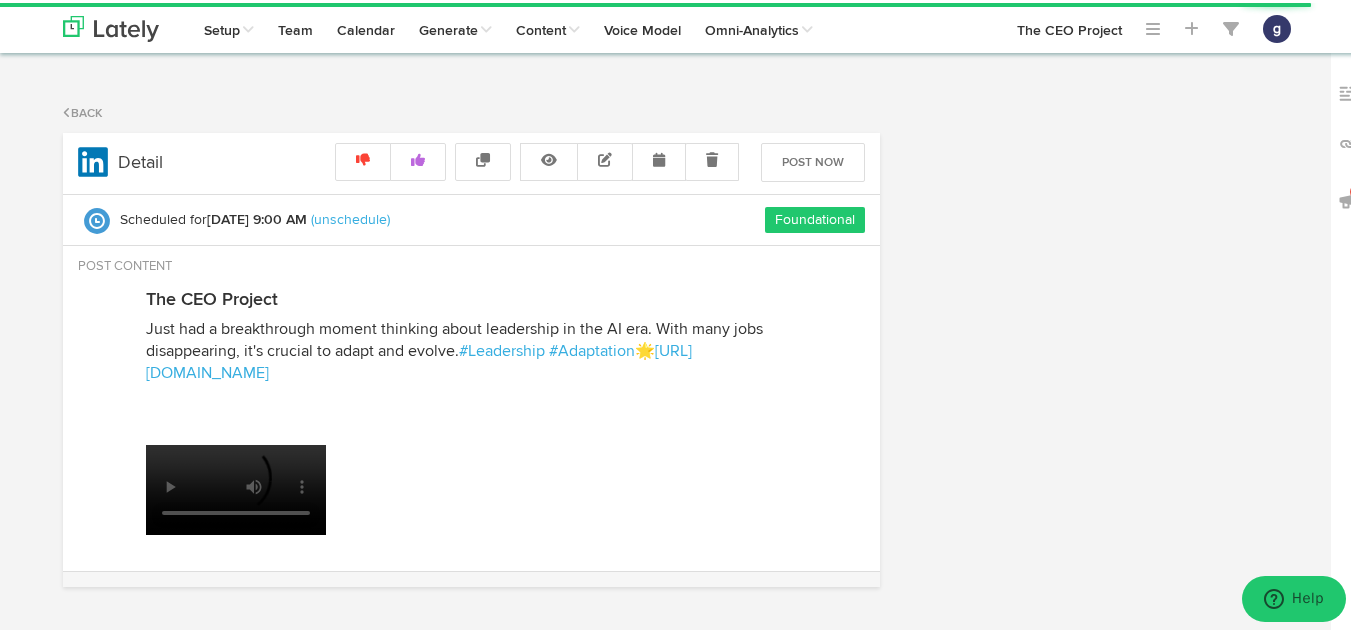 radio on "true" 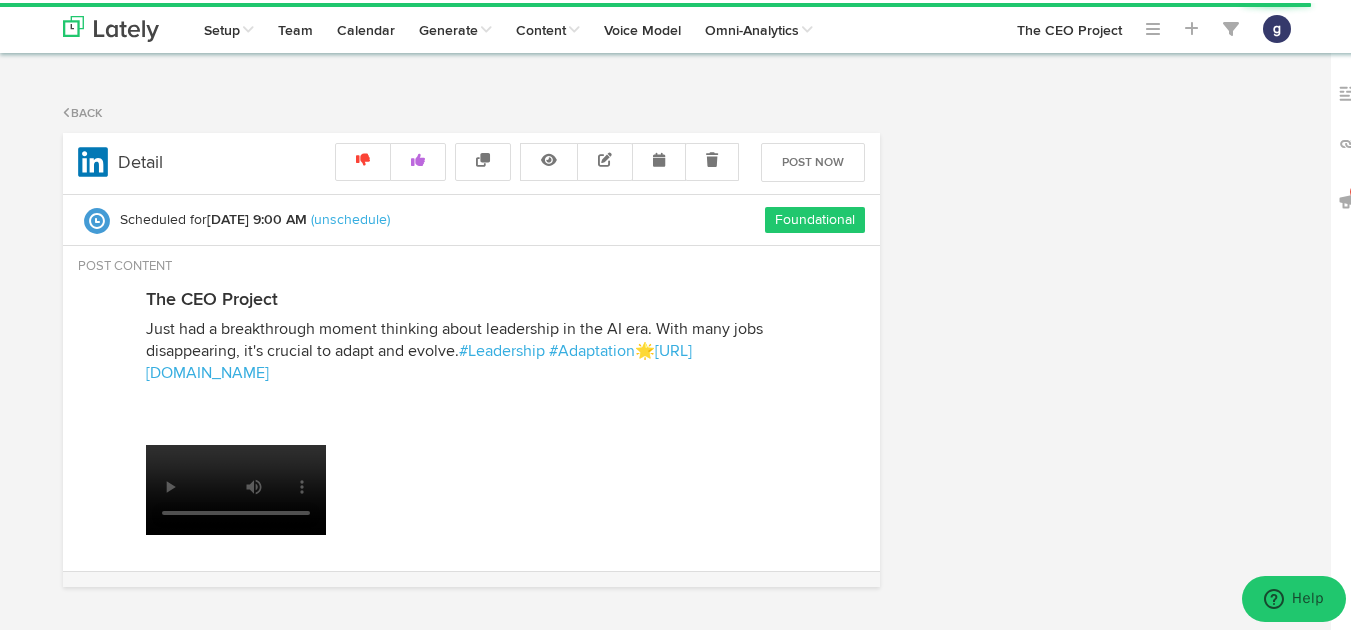 select on "9" 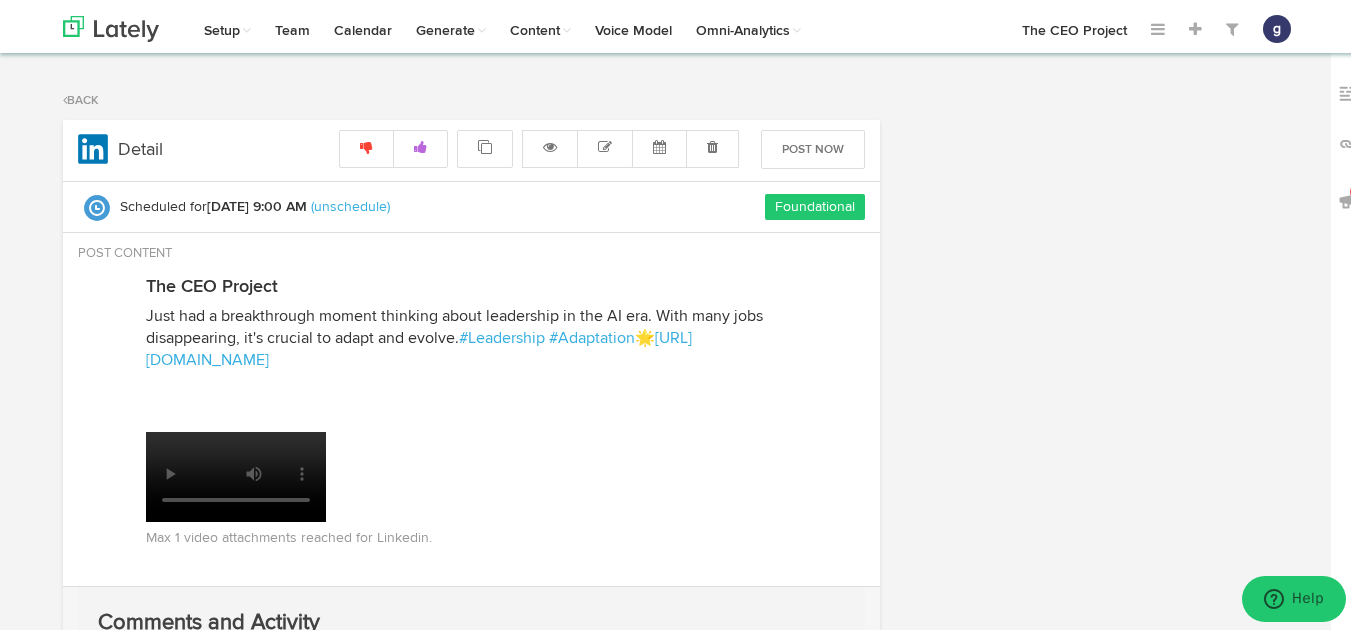 scroll, scrollTop: 0, scrollLeft: 0, axis: both 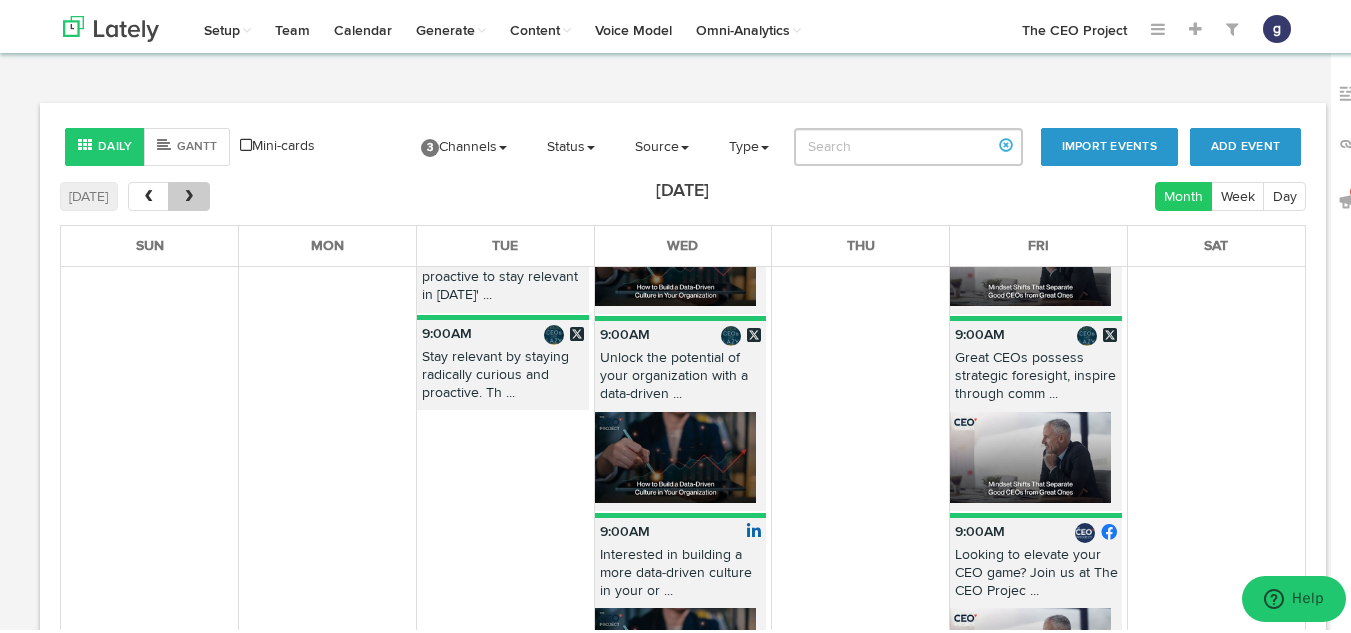 click at bounding box center [189, 194] 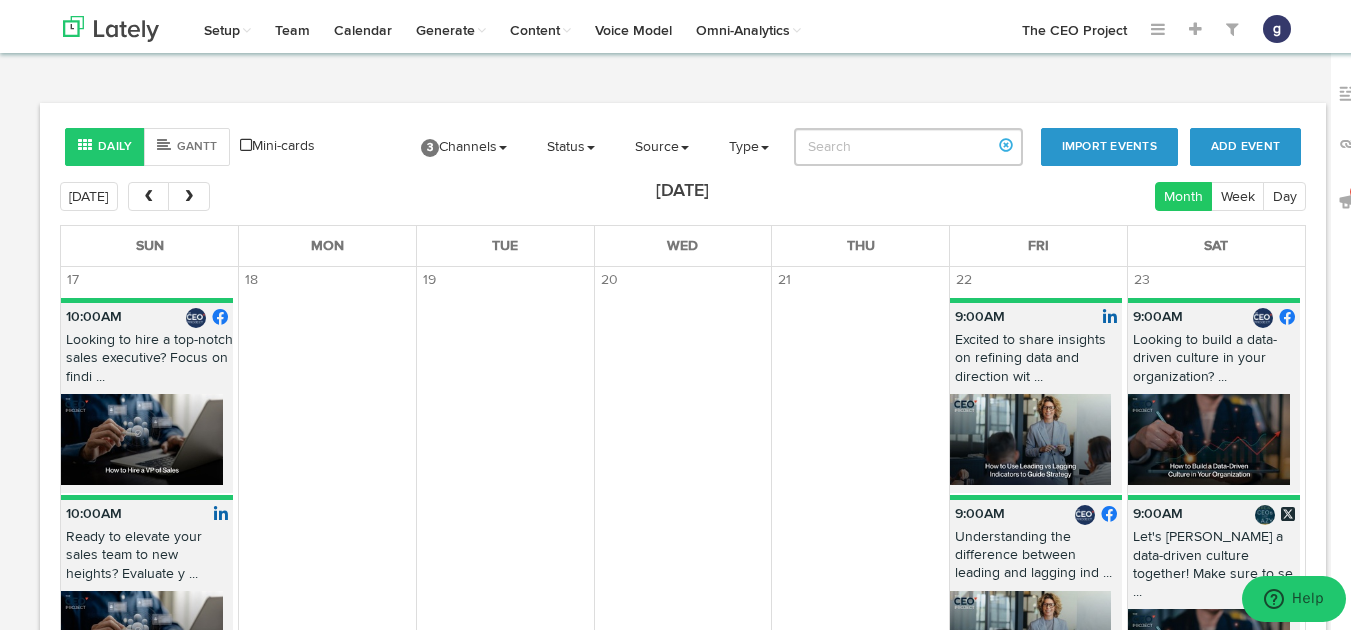 scroll, scrollTop: 1757, scrollLeft: 0, axis: vertical 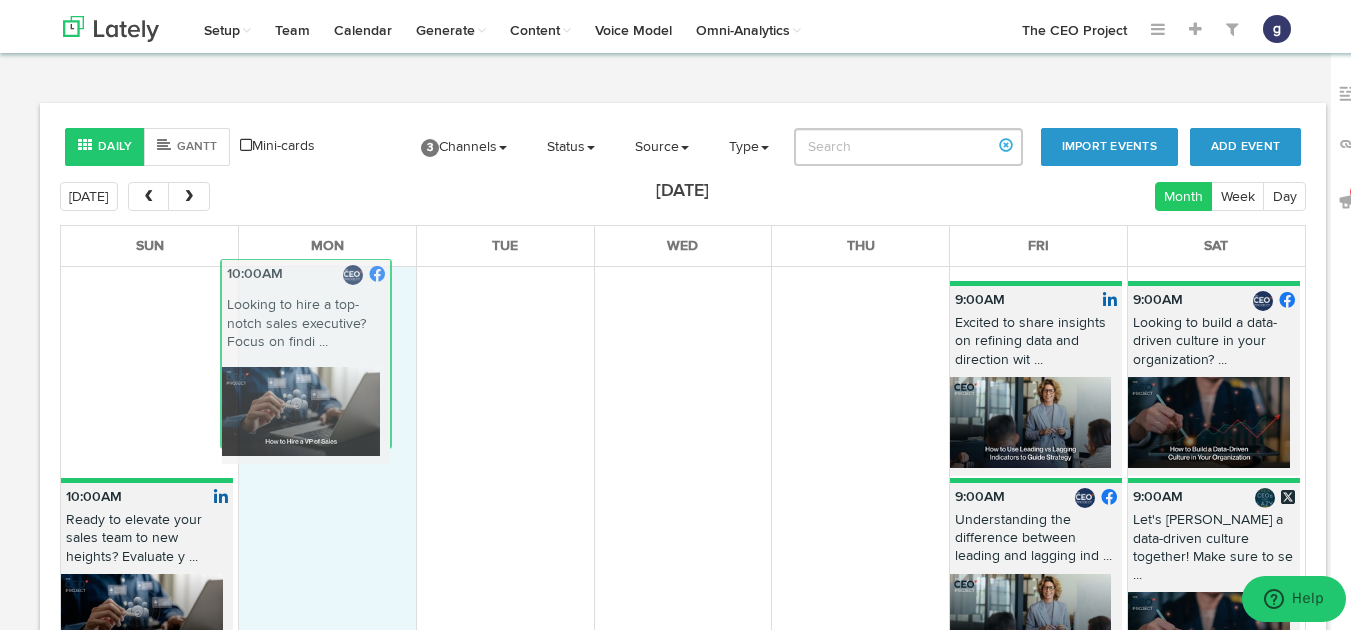 drag, startPoint x: 112, startPoint y: 349, endPoint x: 273, endPoint y: 346, distance: 161.02795 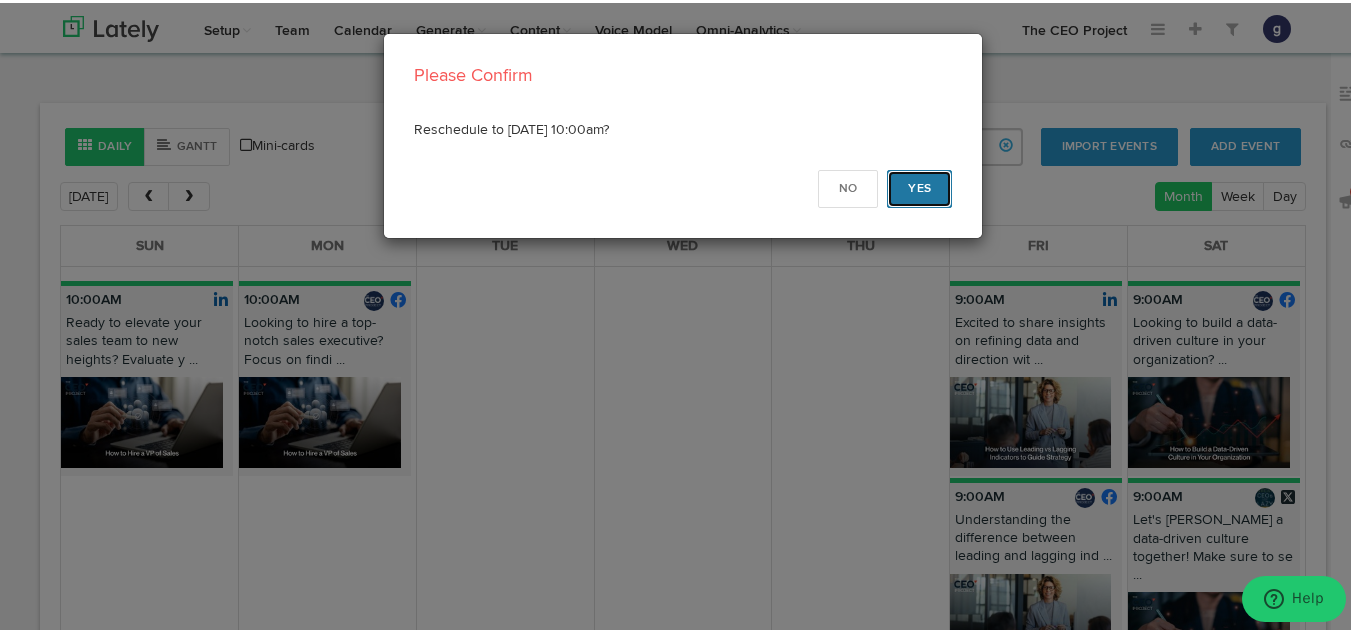 click on "Yes" at bounding box center (919, 186) 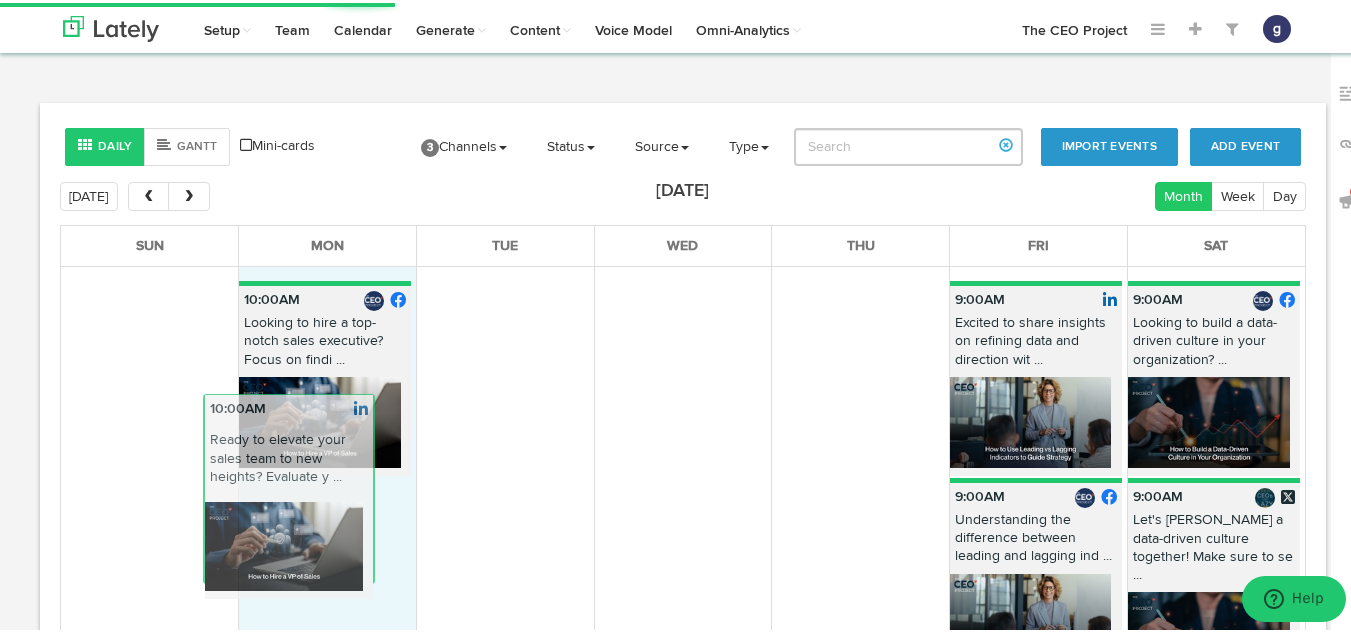 drag, startPoint x: 207, startPoint y: 359, endPoint x: 365, endPoint y: 502, distance: 213.10326 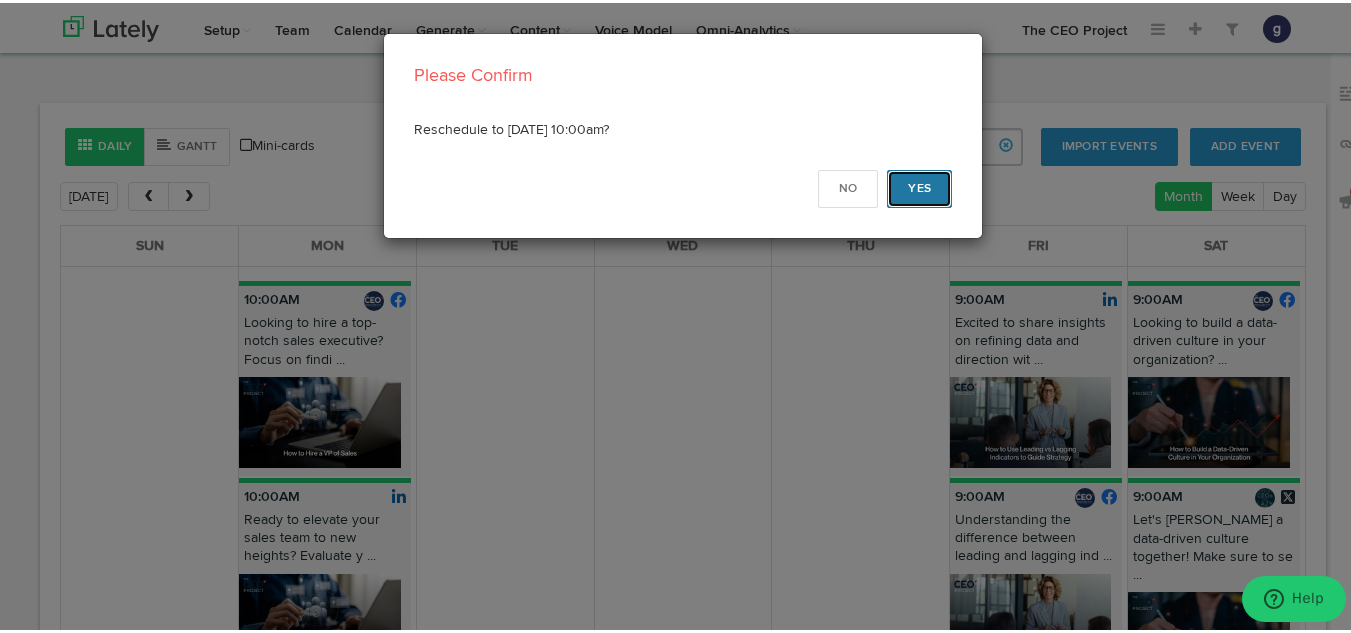 click on "Yes" at bounding box center [919, 186] 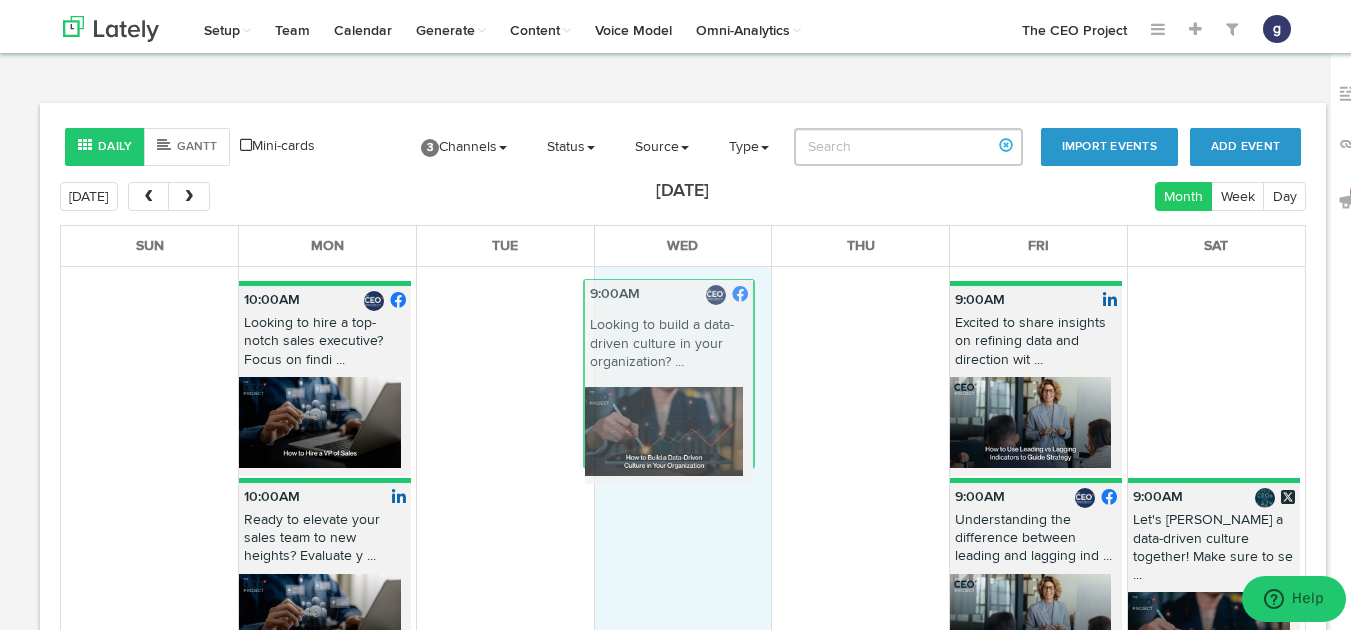 drag, startPoint x: 1159, startPoint y: 338, endPoint x: 640, endPoint y: 356, distance: 519.3121 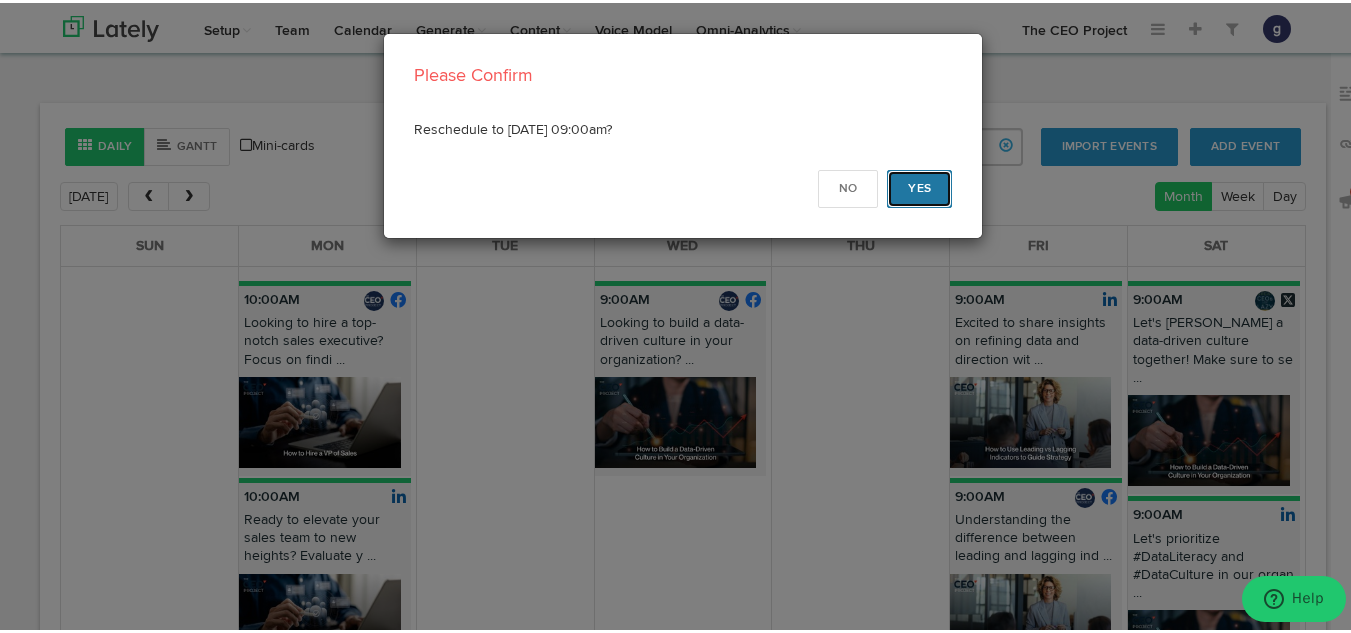click on "Yes" at bounding box center (919, 186) 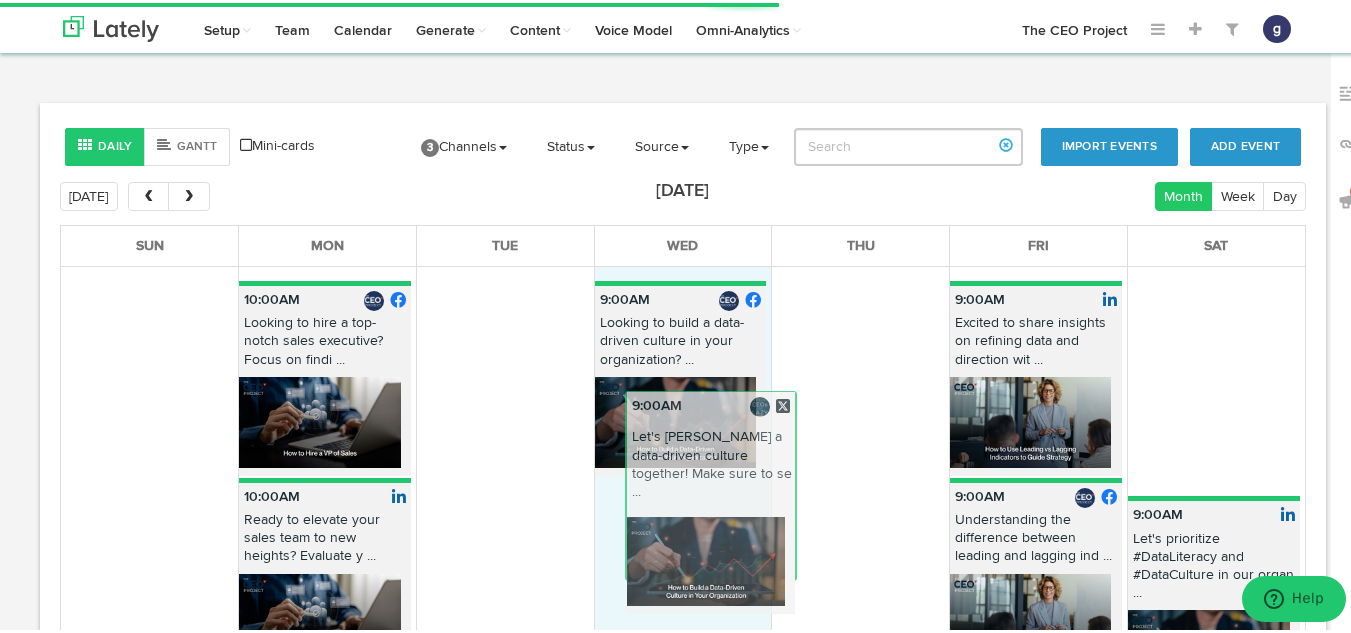 drag, startPoint x: 1158, startPoint y: 290, endPoint x: 667, endPoint y: 423, distance: 508.6944 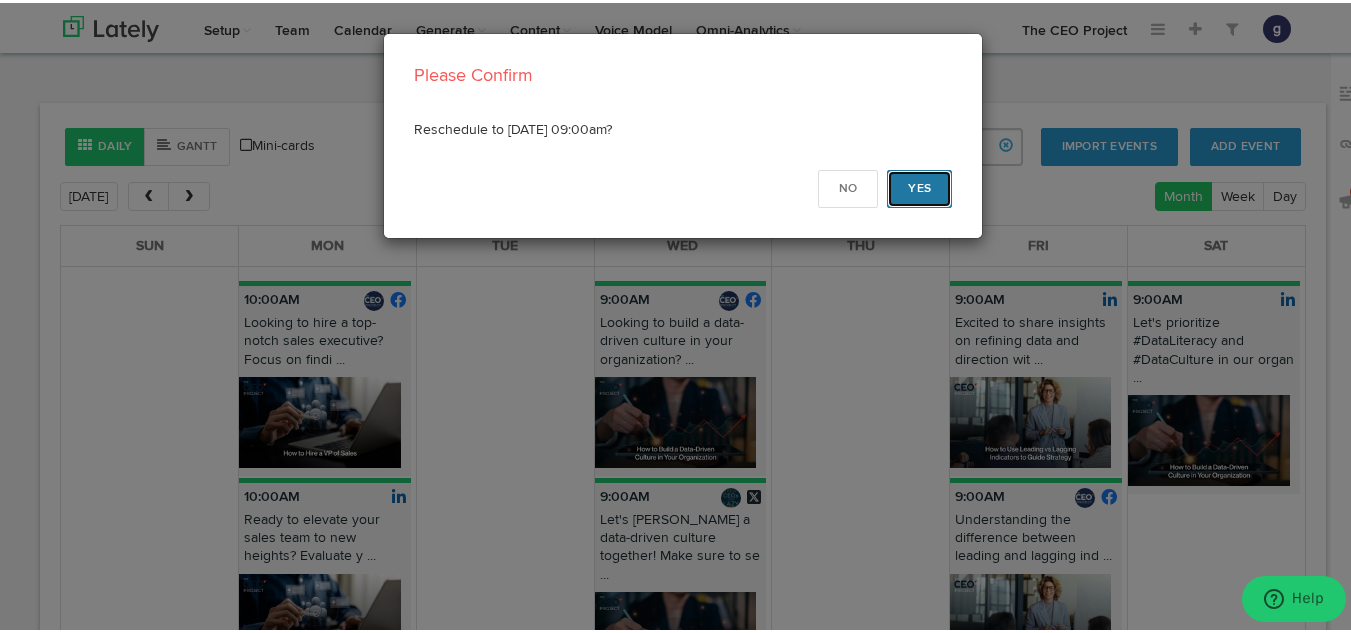 click on "Yes" at bounding box center [919, 186] 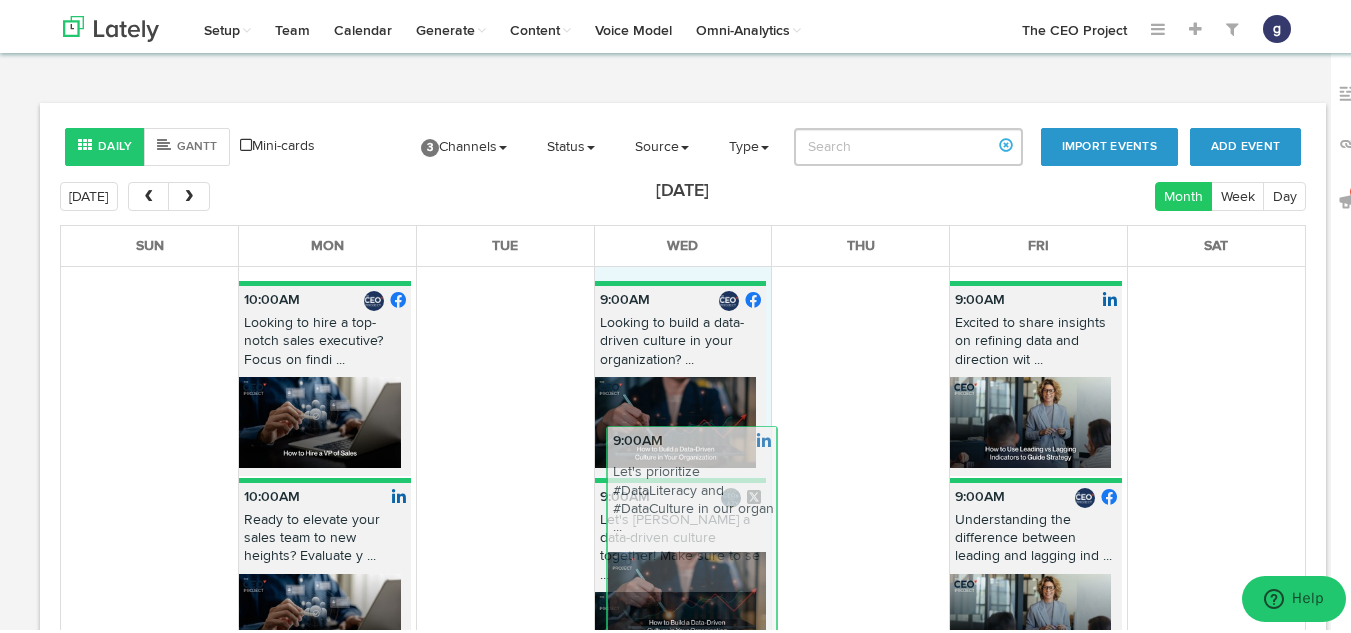 drag, startPoint x: 1156, startPoint y: 360, endPoint x: 660, endPoint y: 523, distance: 522.09674 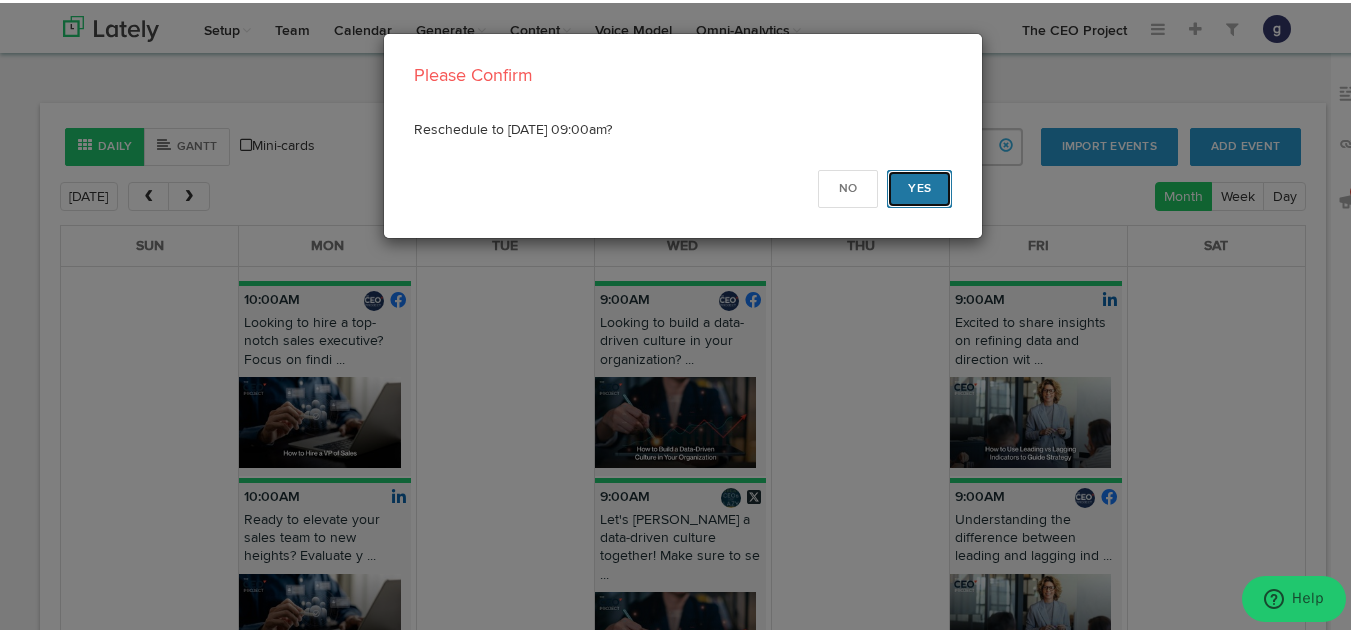 click on "Yes" at bounding box center (919, 186) 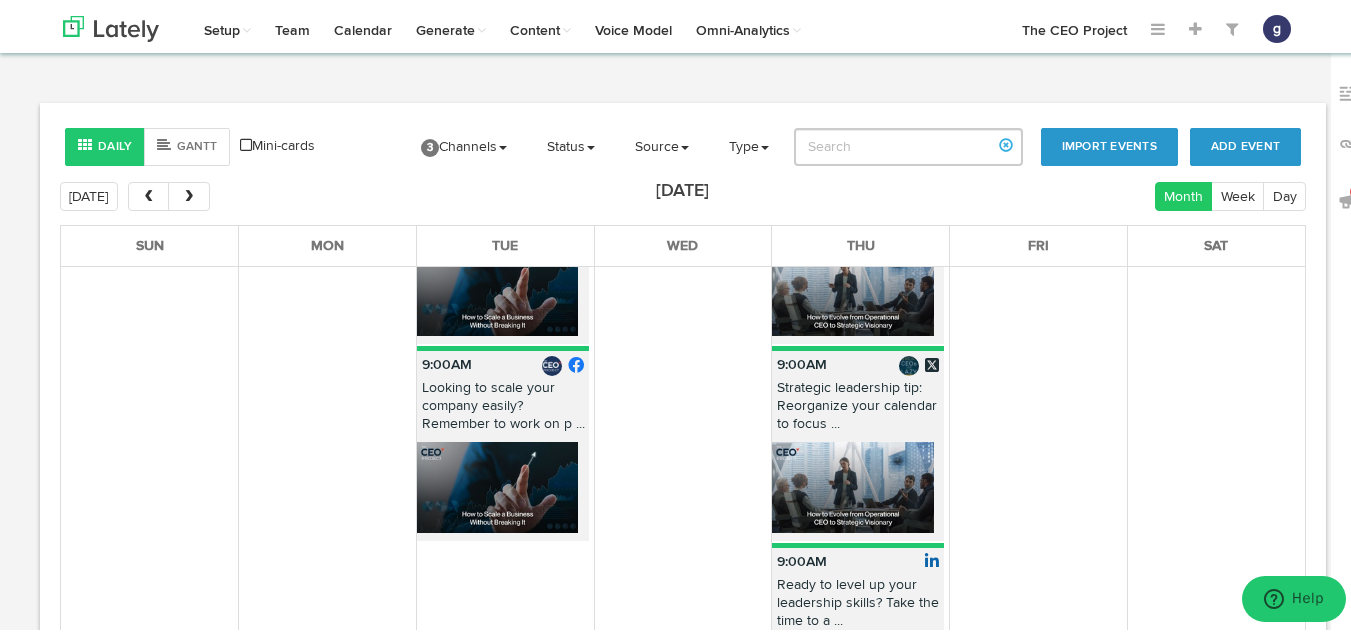 scroll, scrollTop: 3222, scrollLeft: 0, axis: vertical 